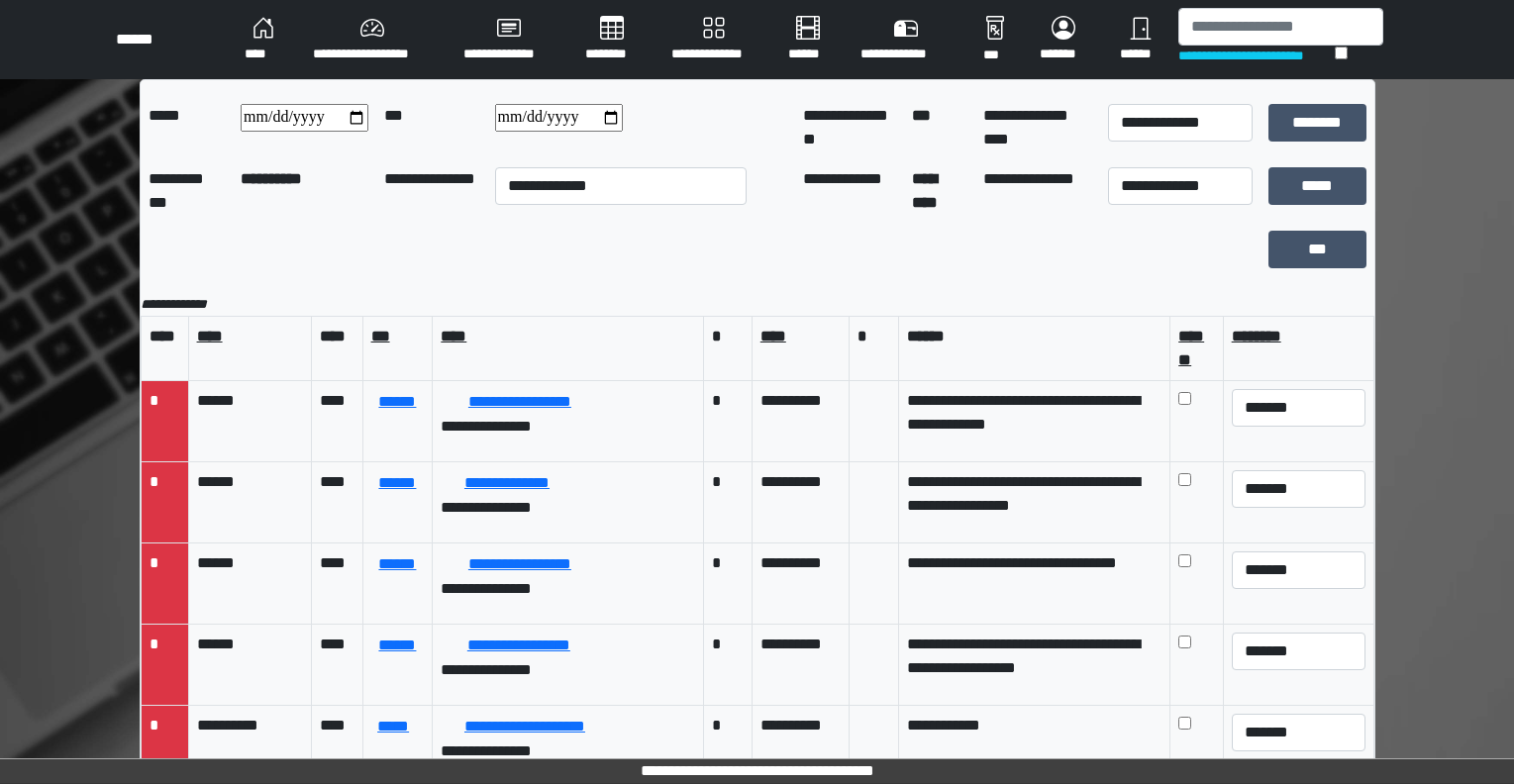 scroll, scrollTop: 0, scrollLeft: 0, axis: both 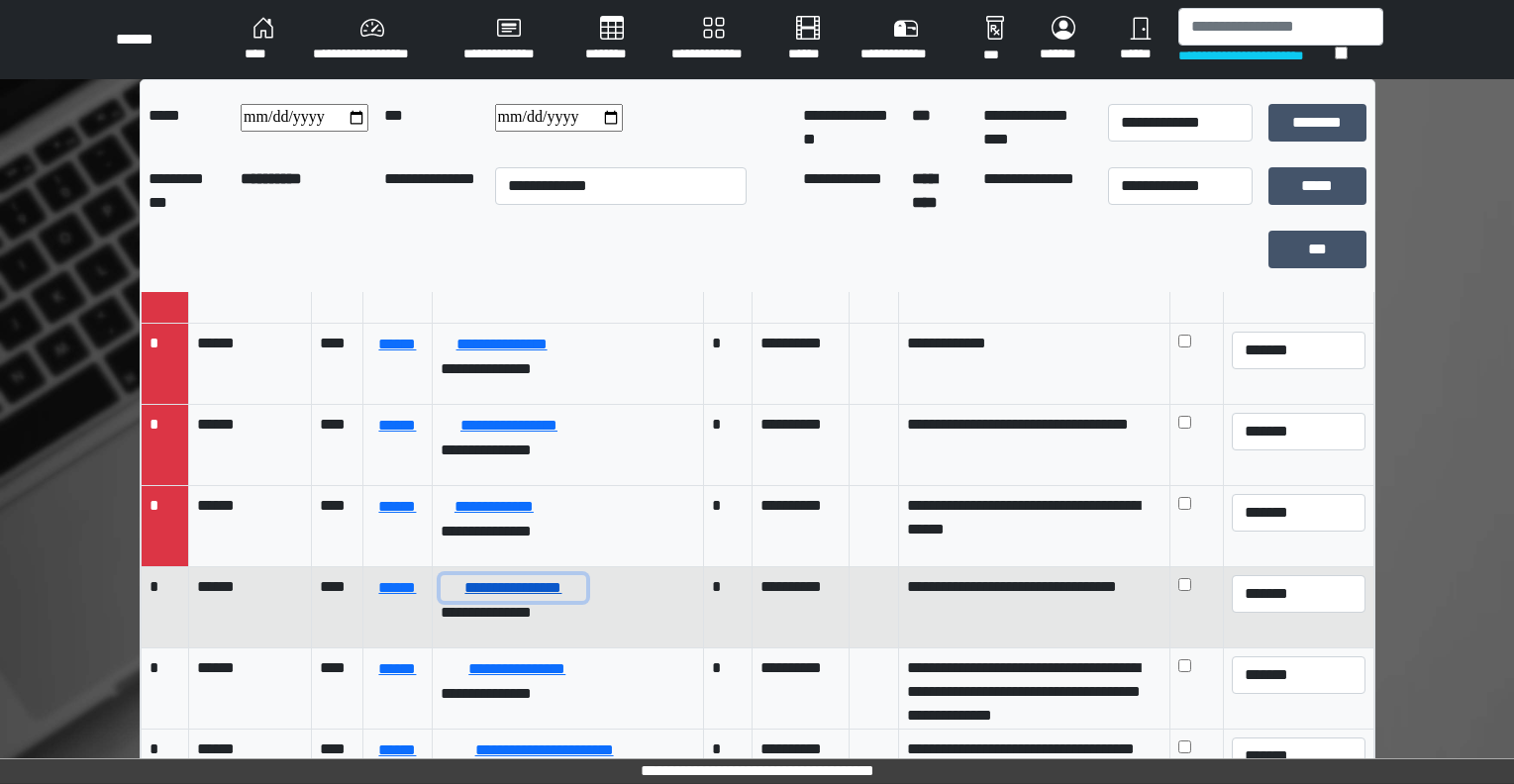 click on "**********" at bounding box center (513, 588) 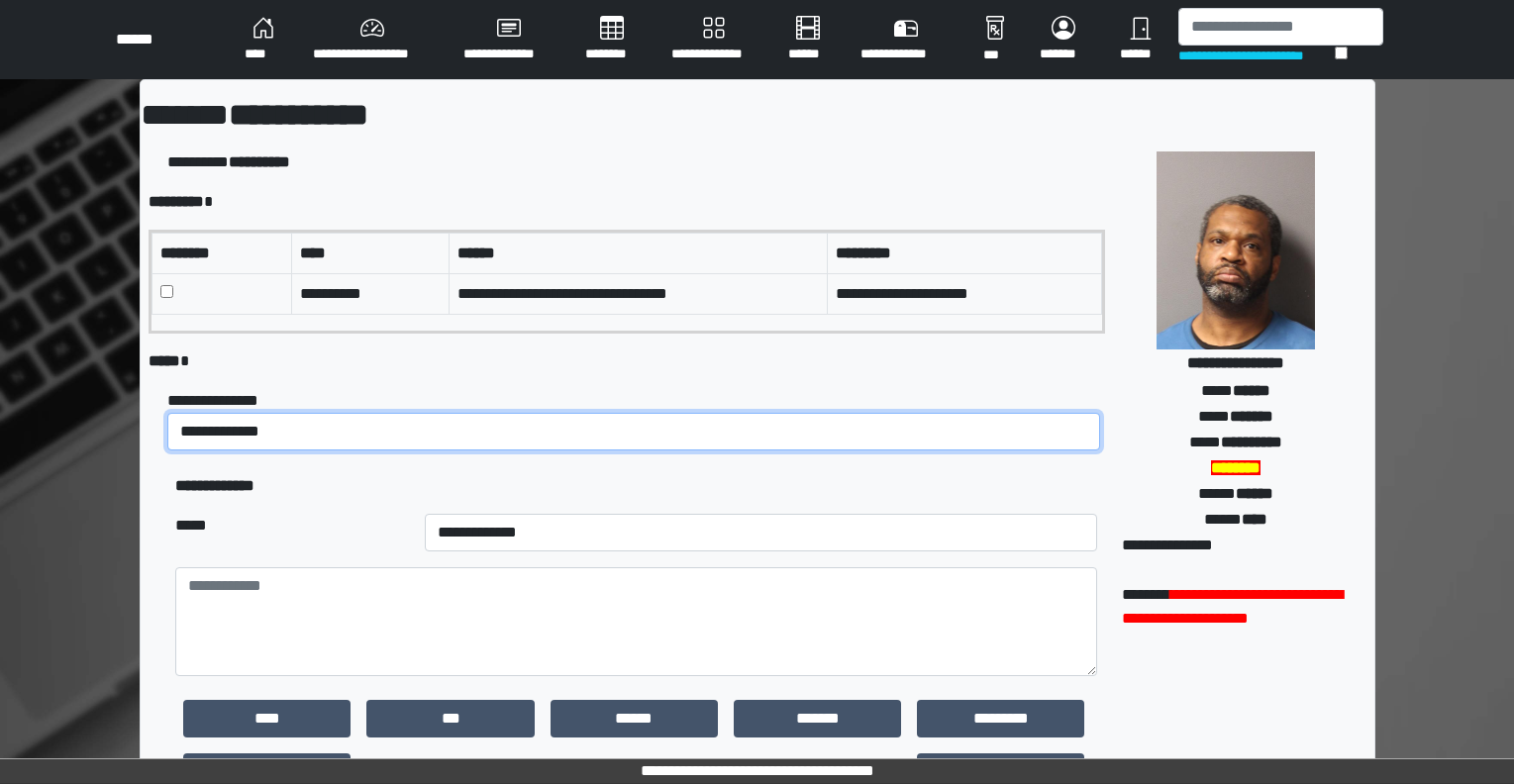 click on "**********" at bounding box center [634, 432] 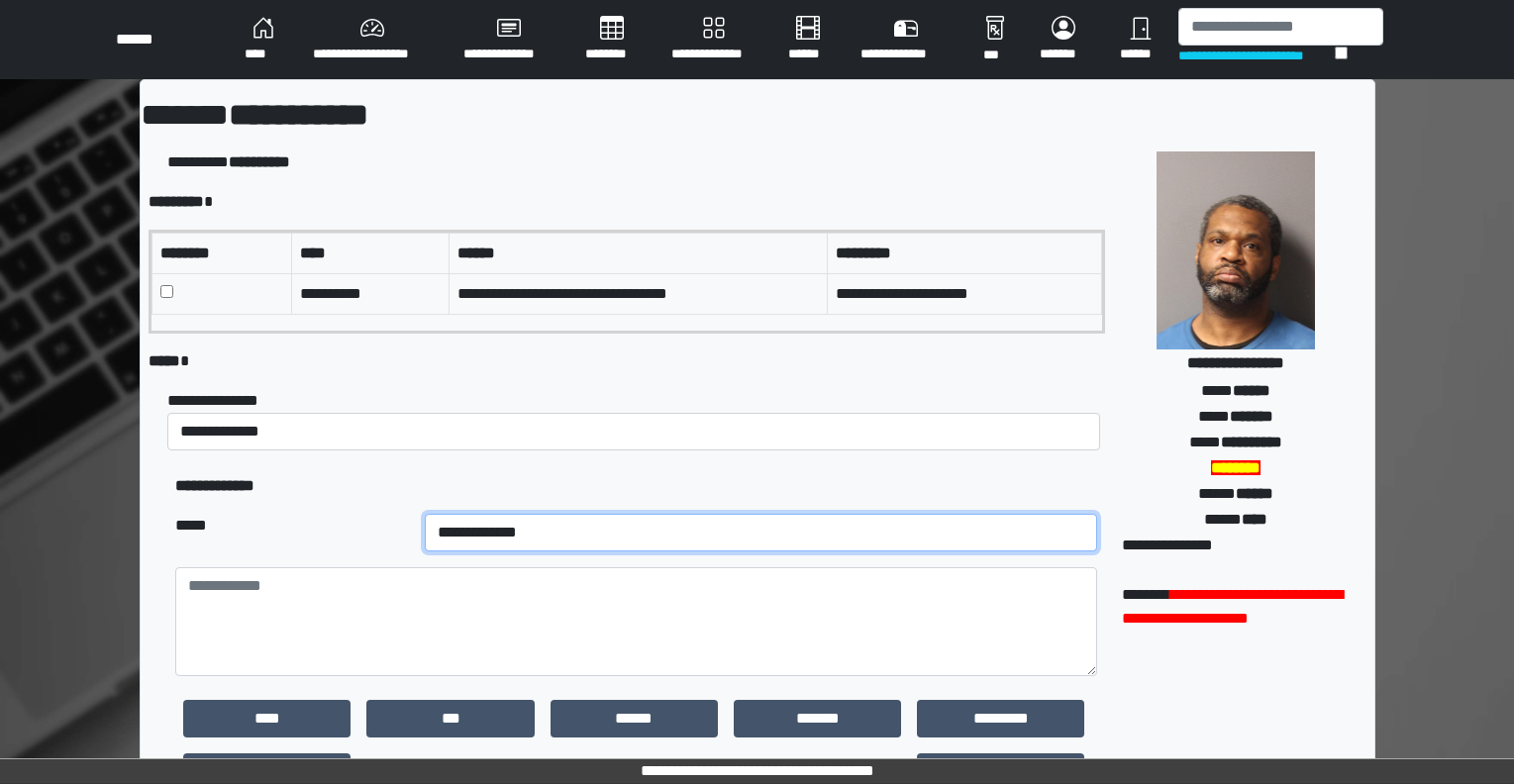 click on "**********" at bounding box center (761, 533) 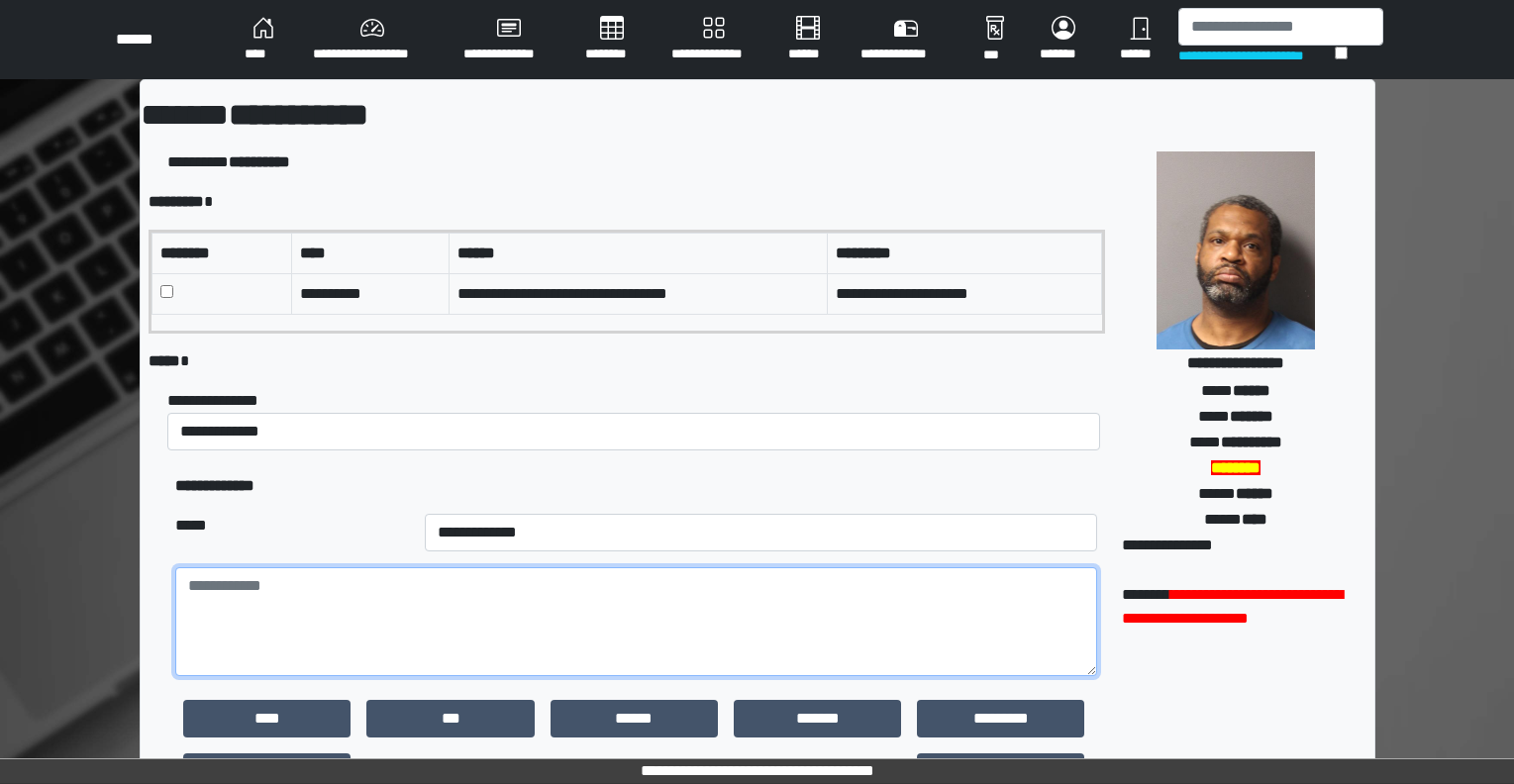 click at bounding box center (636, 622) 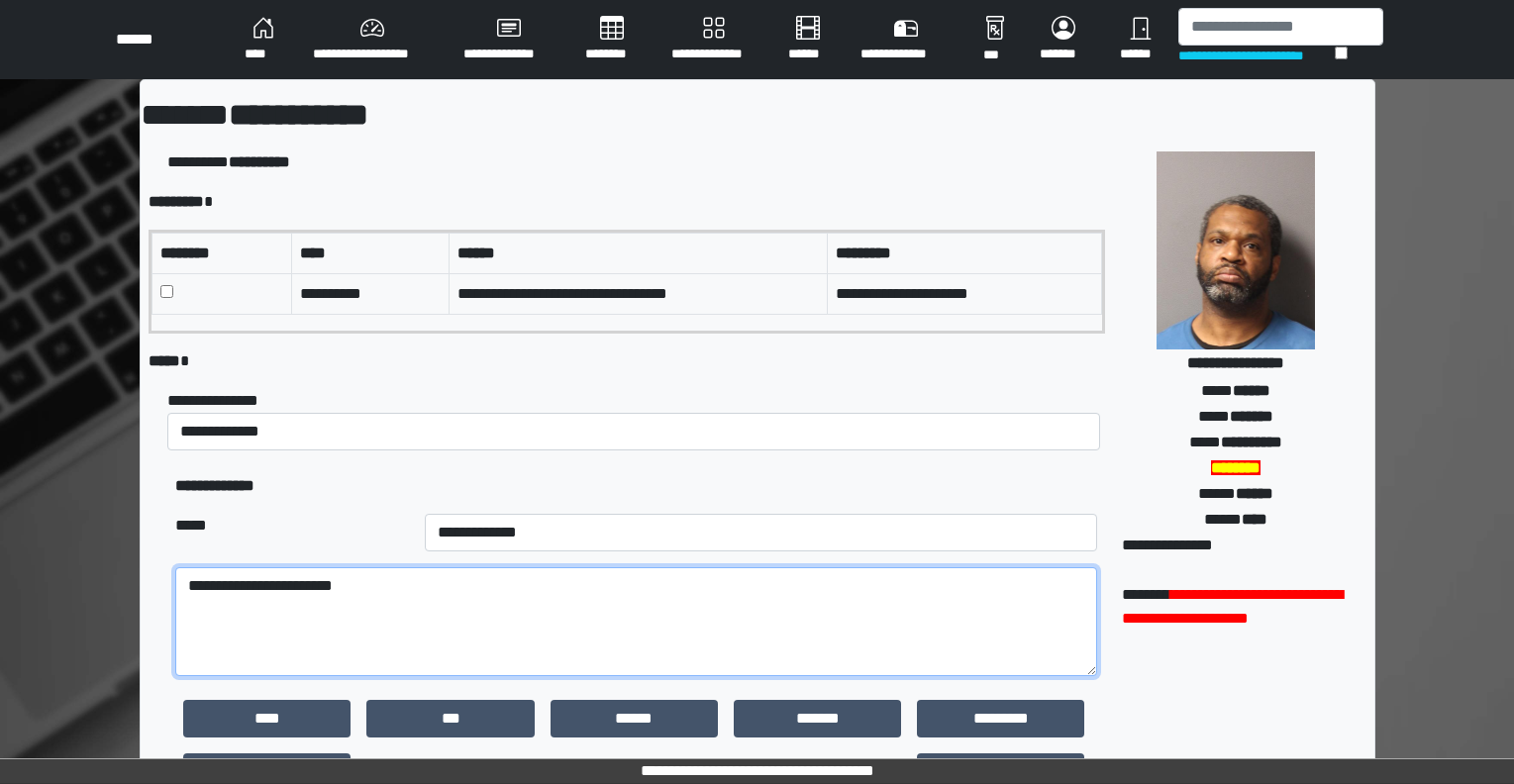 type on "**********" 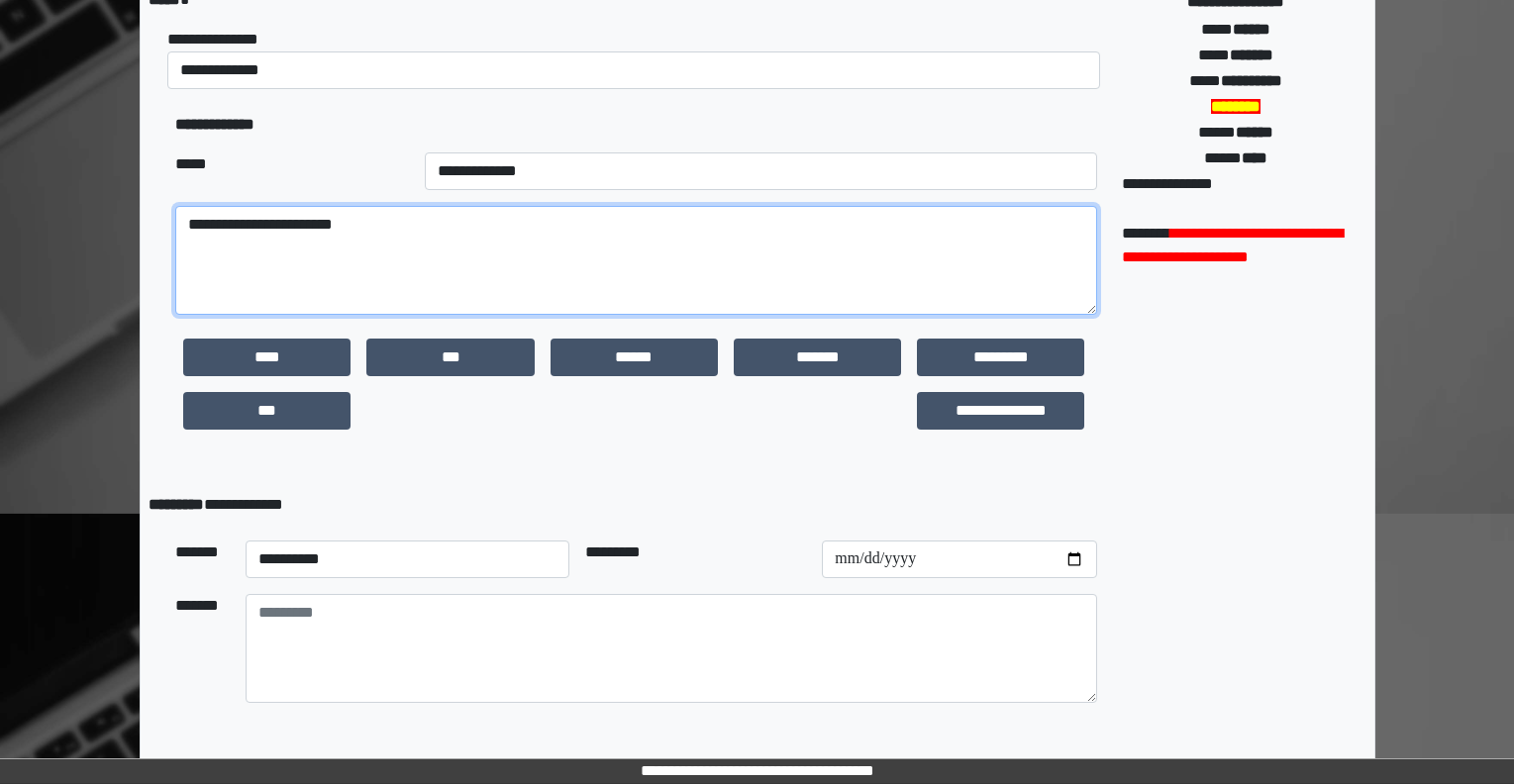 scroll, scrollTop: 414, scrollLeft: 0, axis: vertical 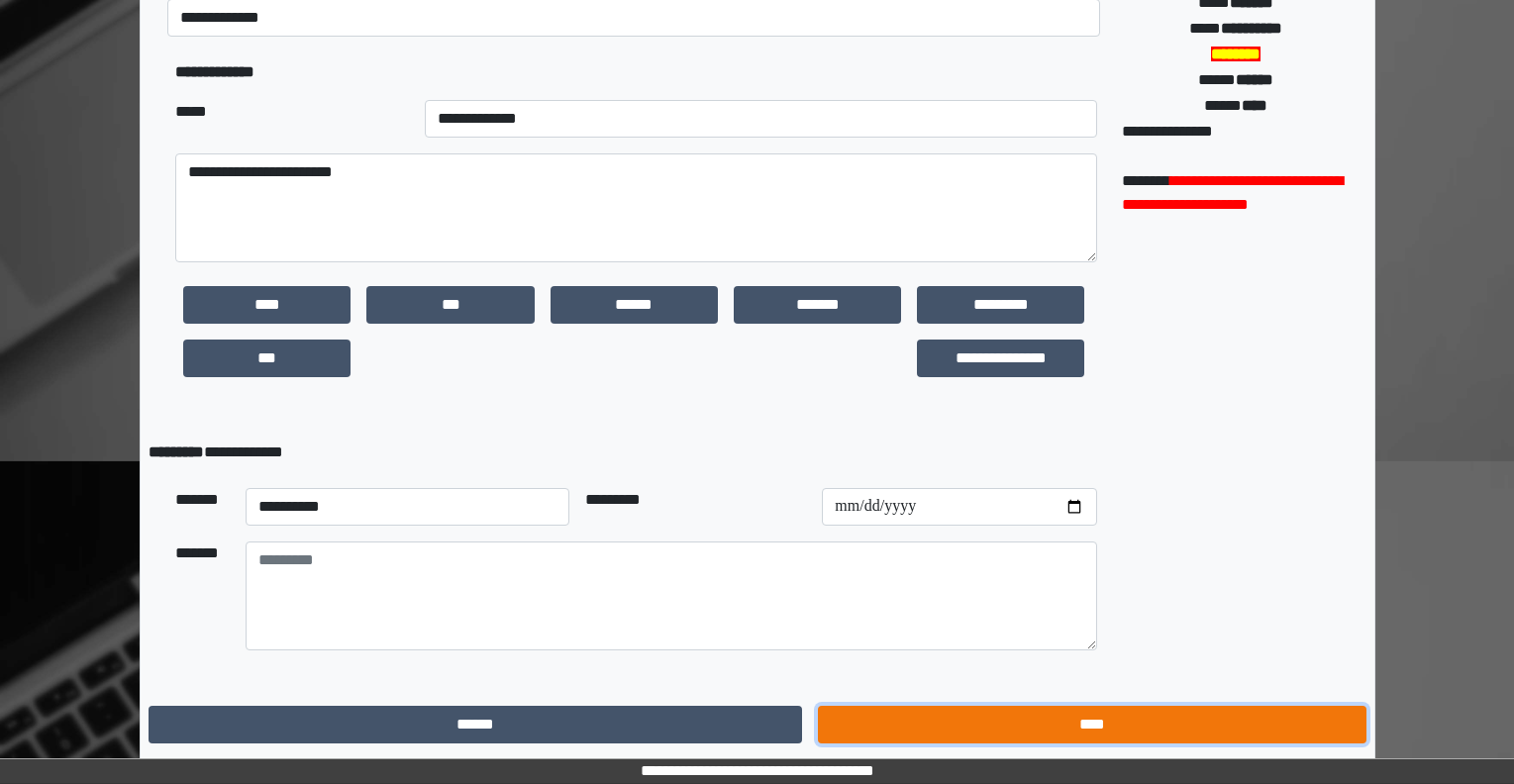 click on "****" at bounding box center (1091, 725) 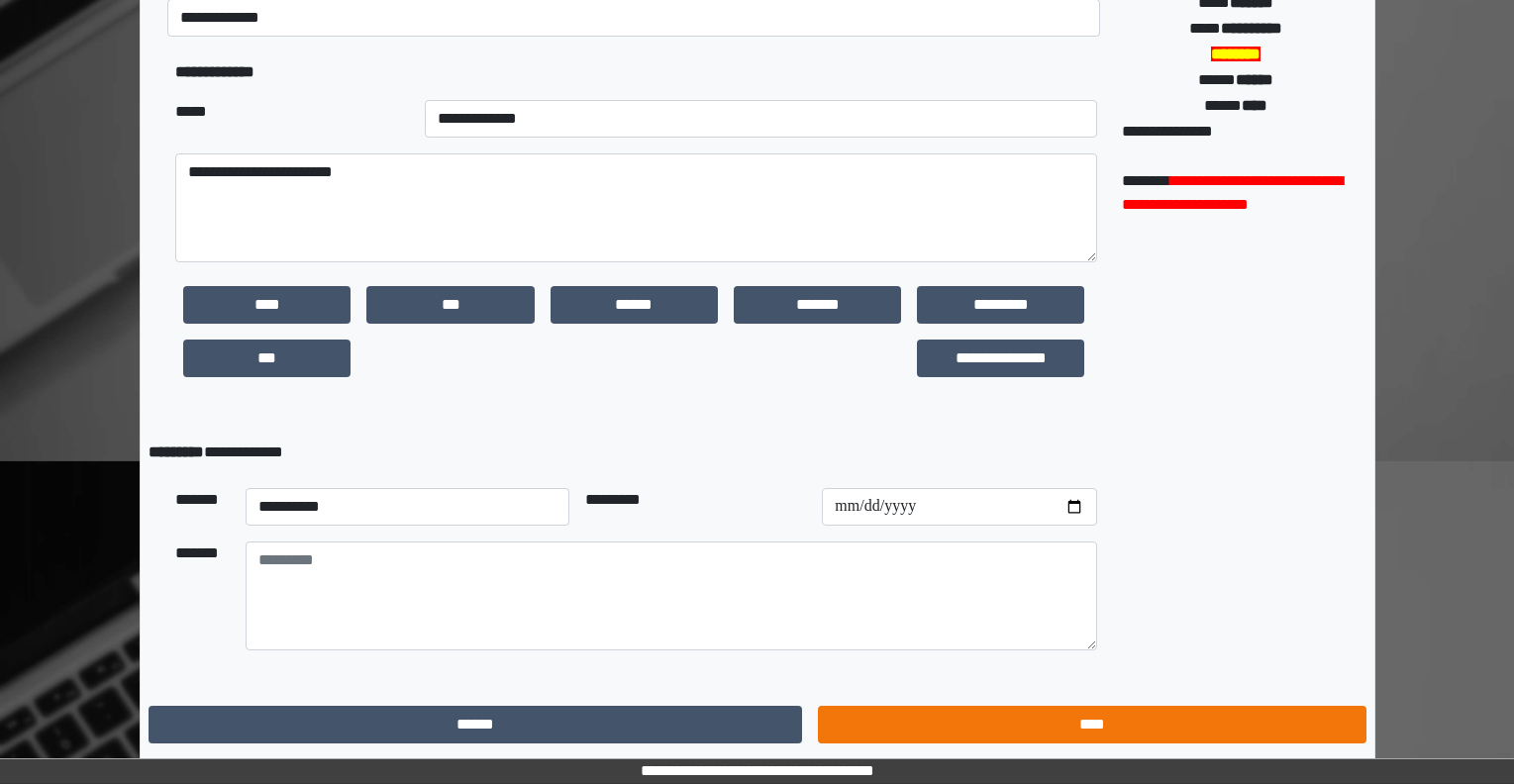 scroll, scrollTop: 0, scrollLeft: 0, axis: both 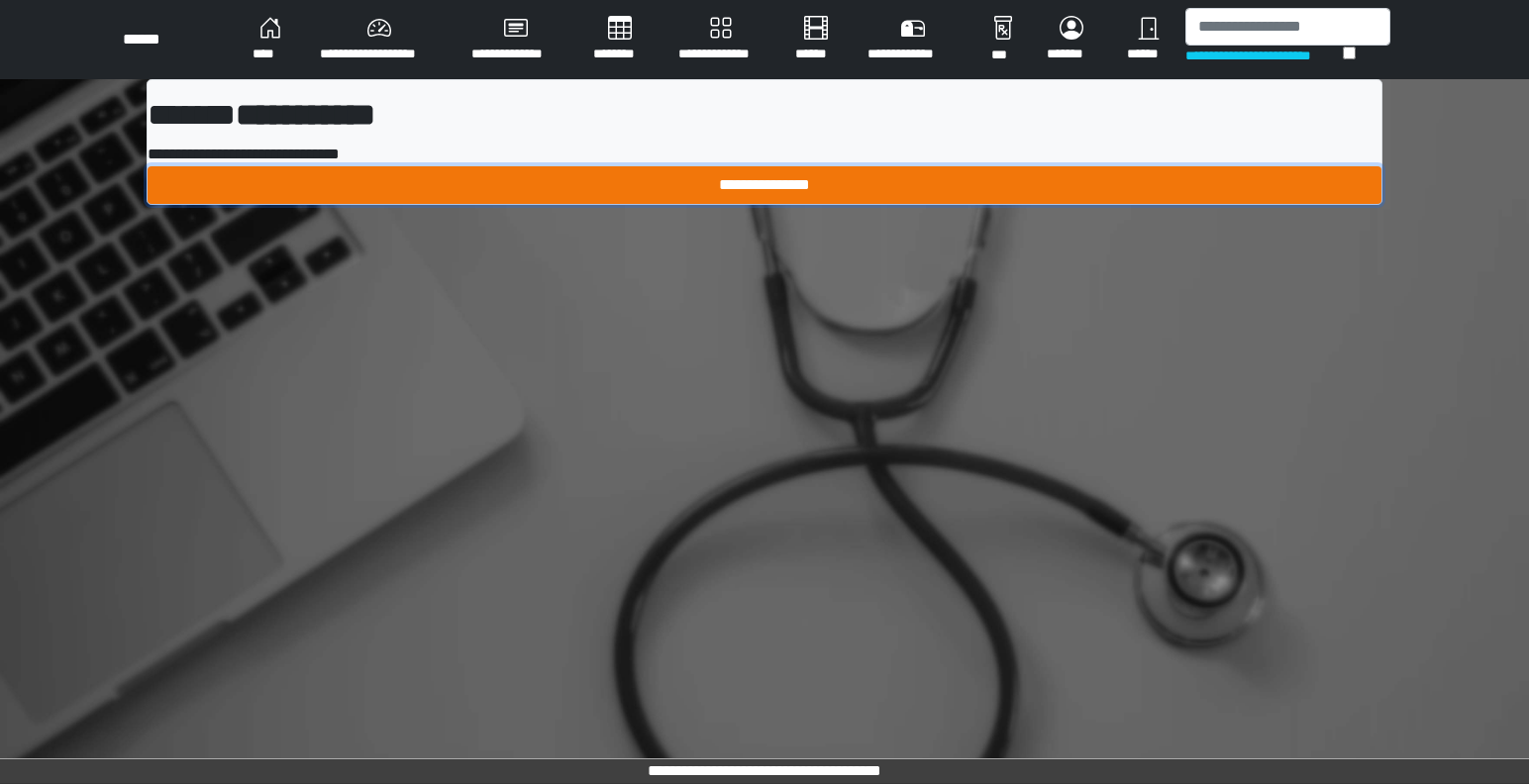 click on "**********" at bounding box center [764, 185] 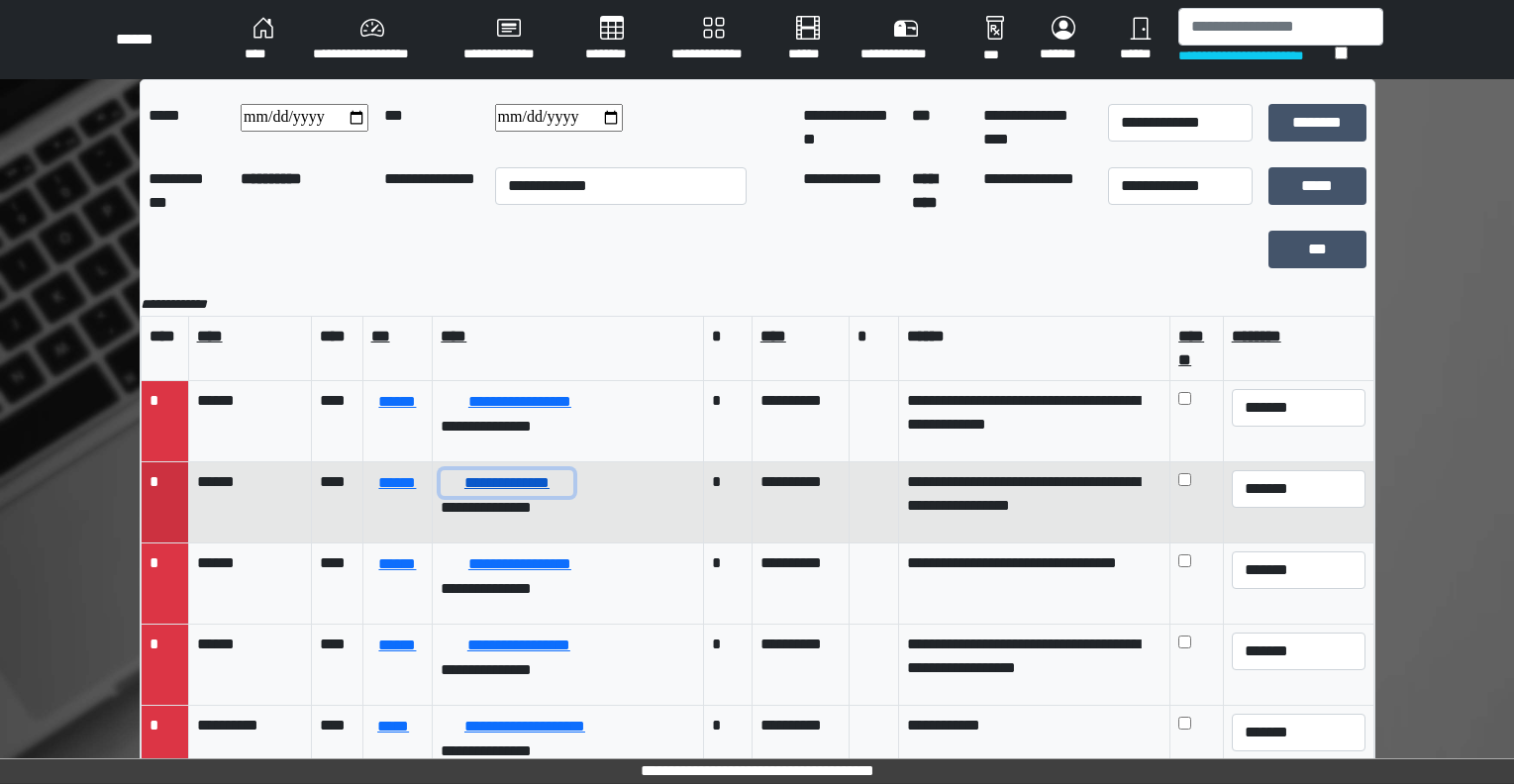 click on "**********" at bounding box center [506, 483] 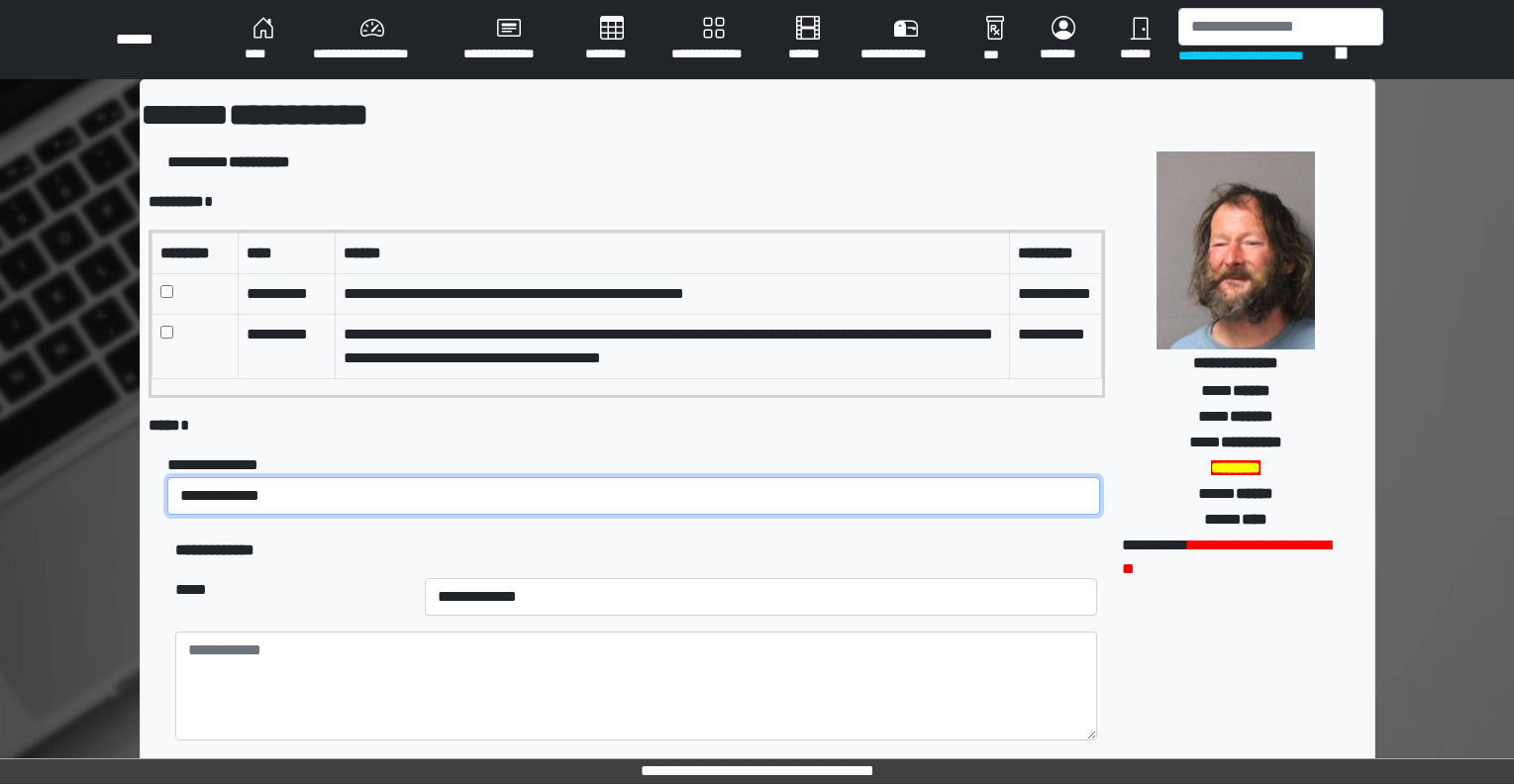 click on "**********" at bounding box center (634, 496) 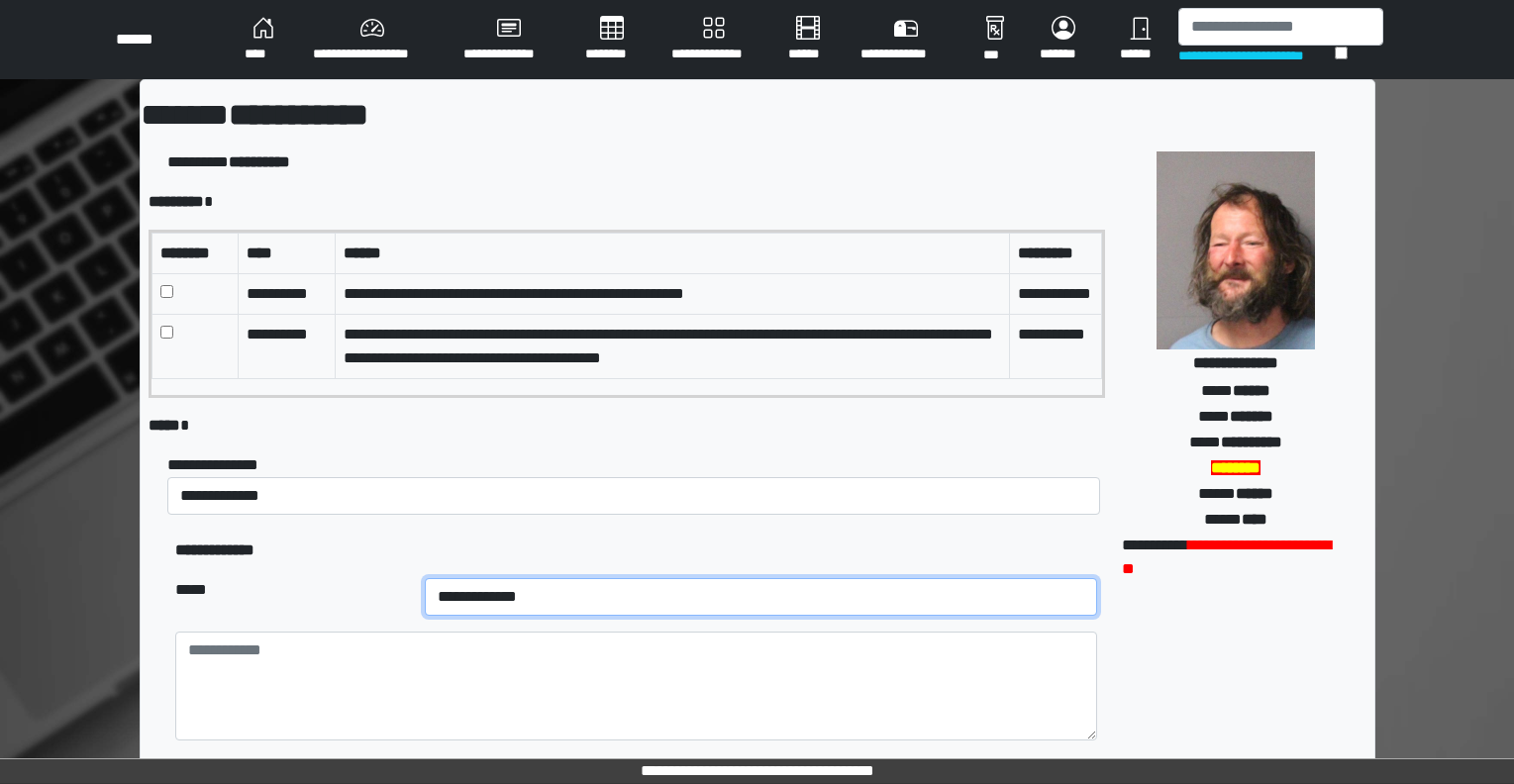 click on "**********" at bounding box center (761, 597) 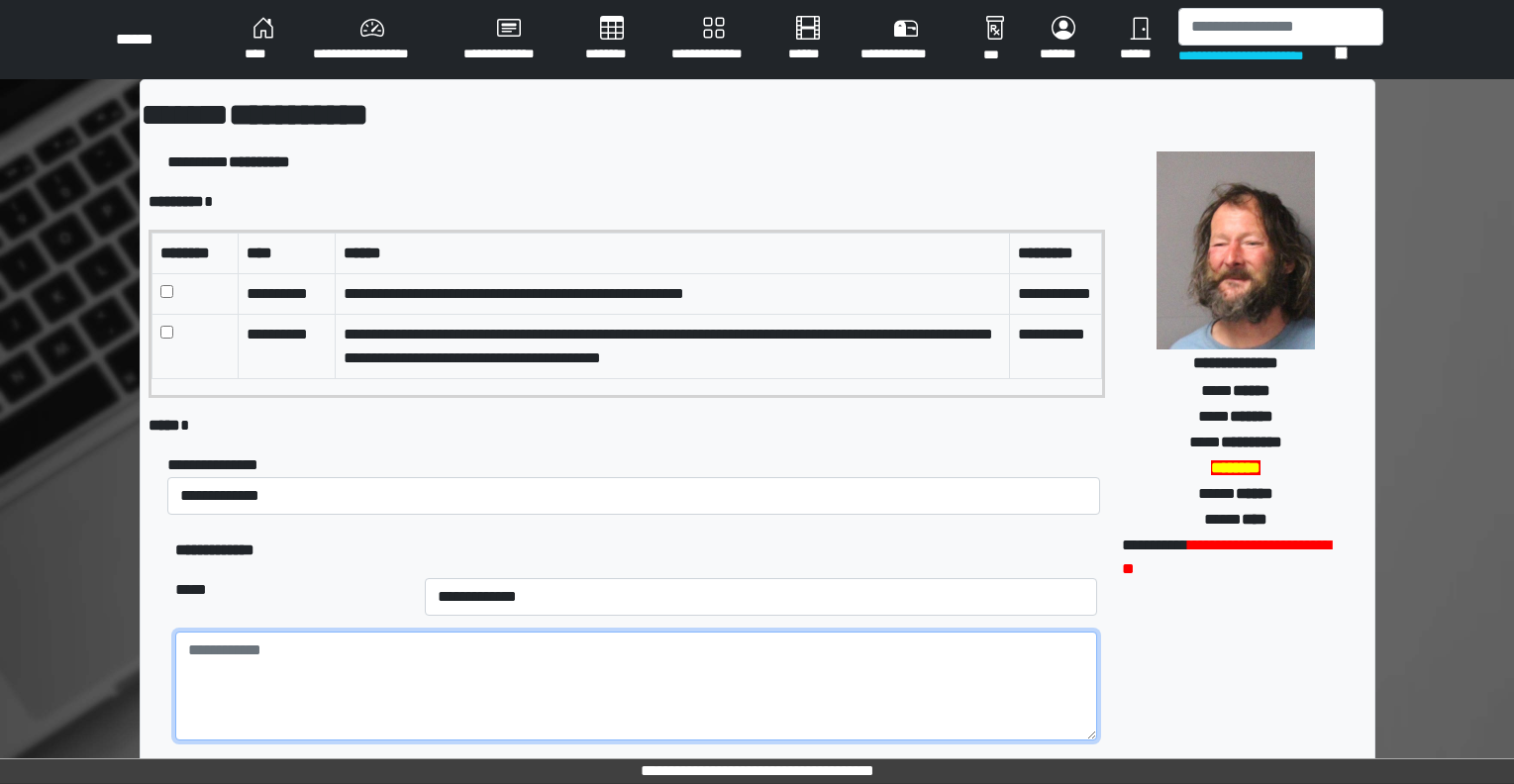 click at bounding box center [636, 686] 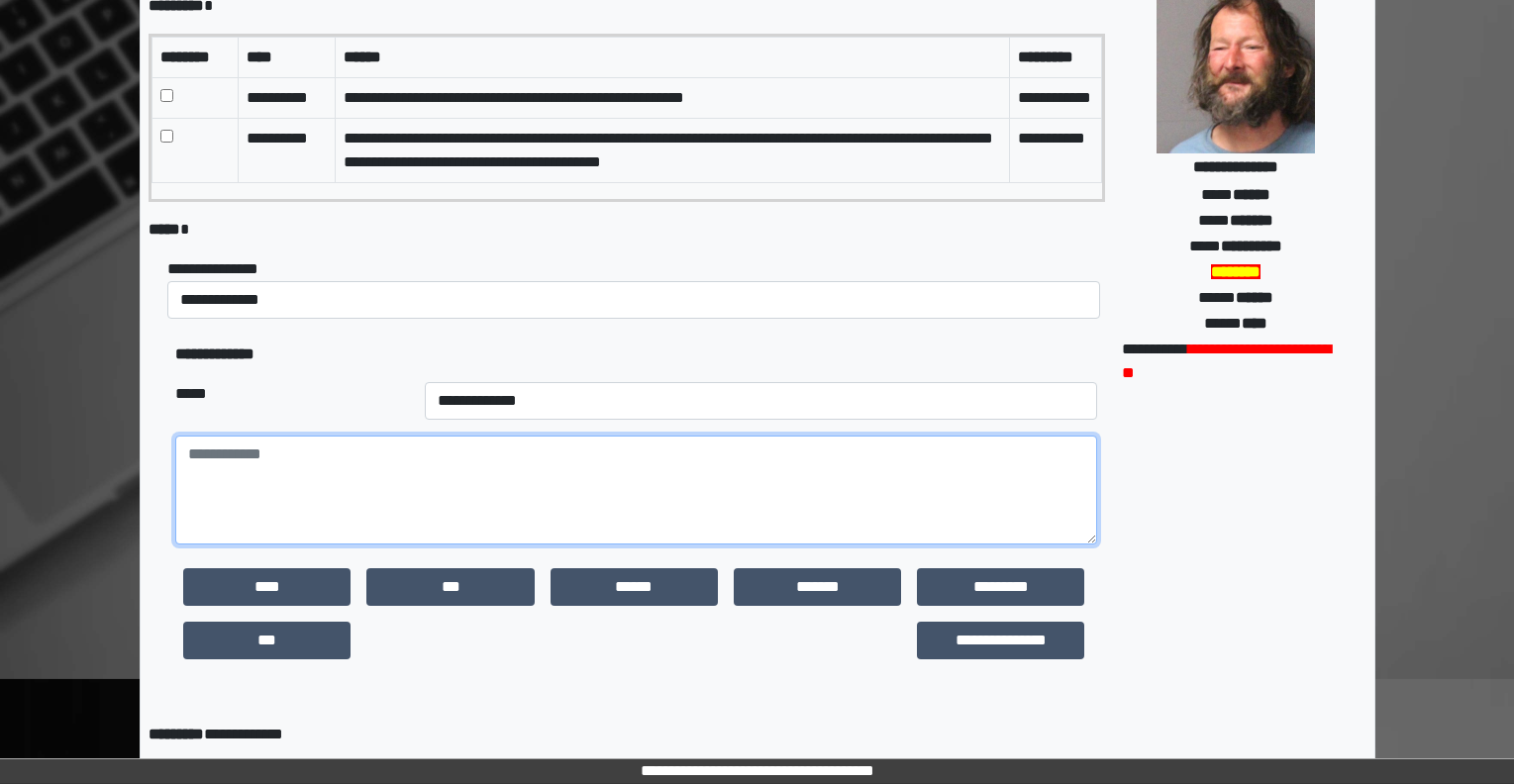 scroll, scrollTop: 198, scrollLeft: 0, axis: vertical 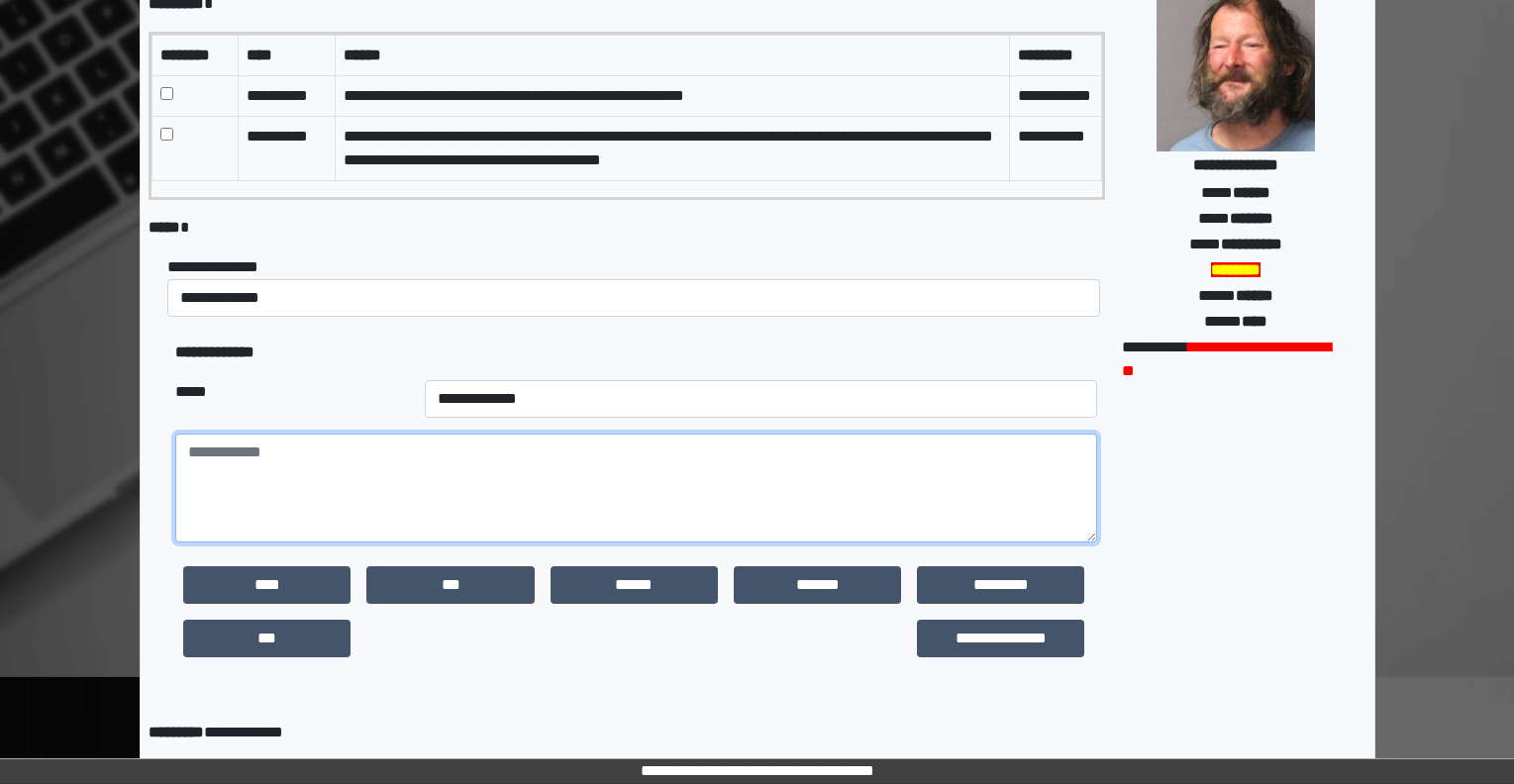 click at bounding box center (636, 488) 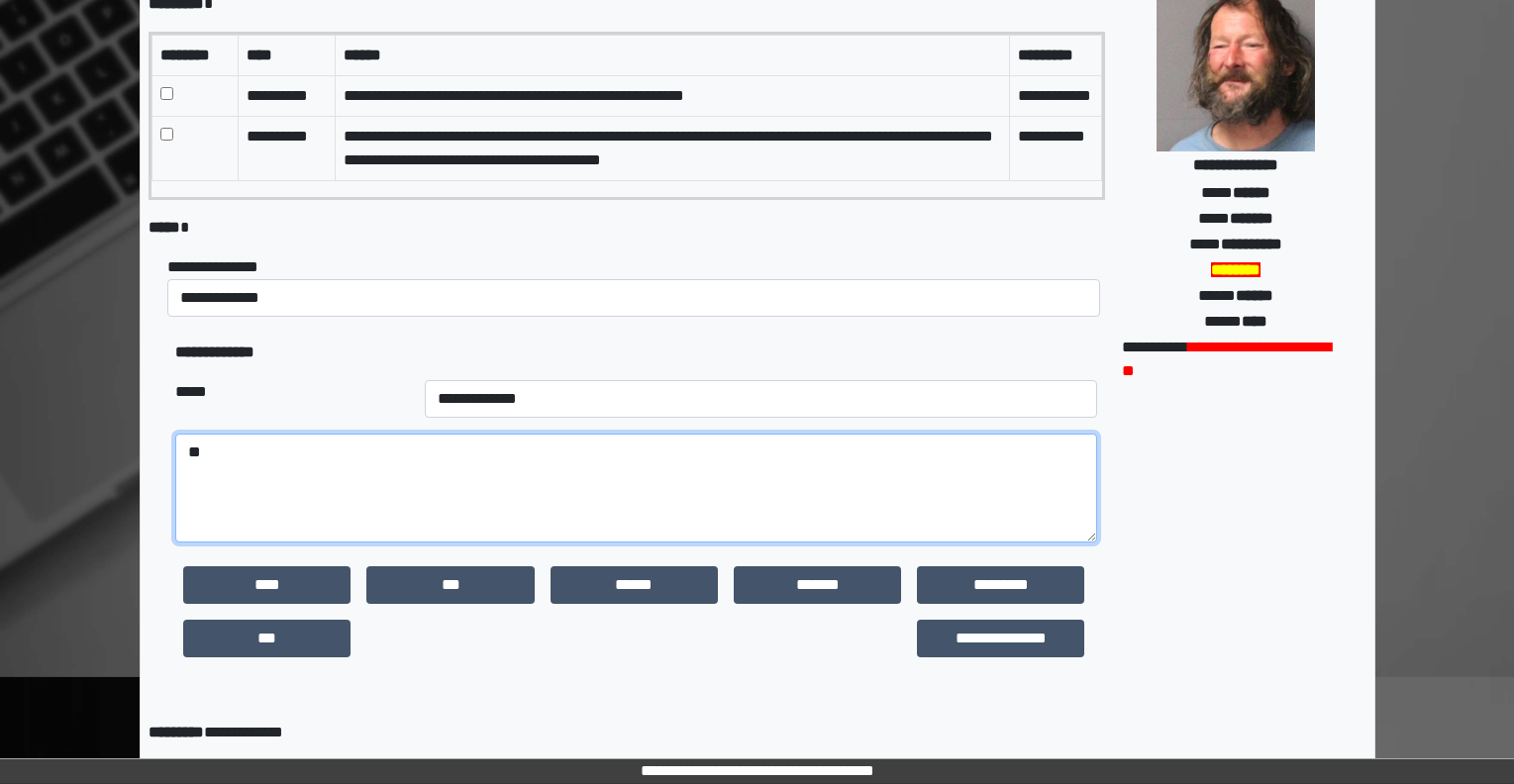 type on "*" 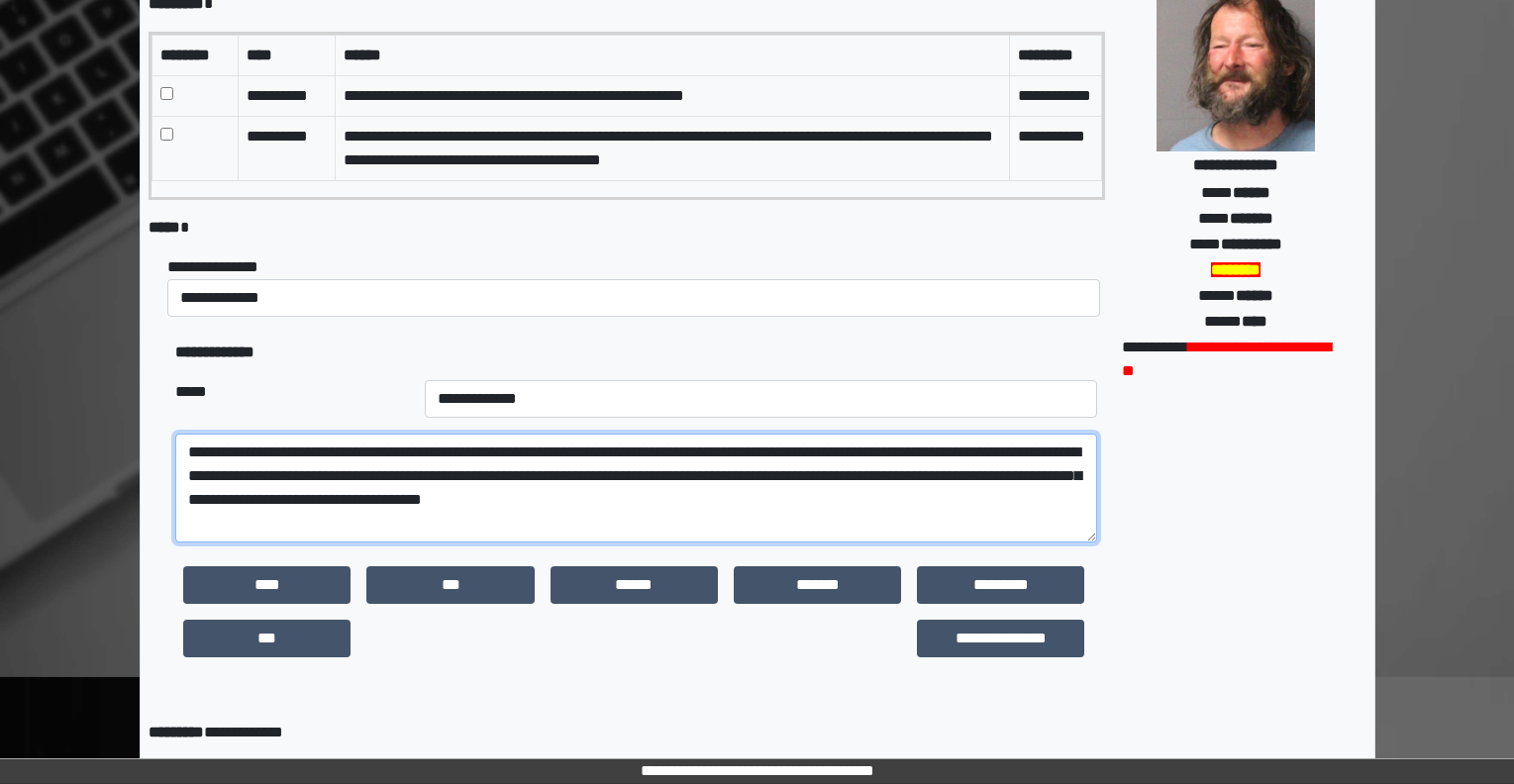 click on "**********" at bounding box center [636, 488] 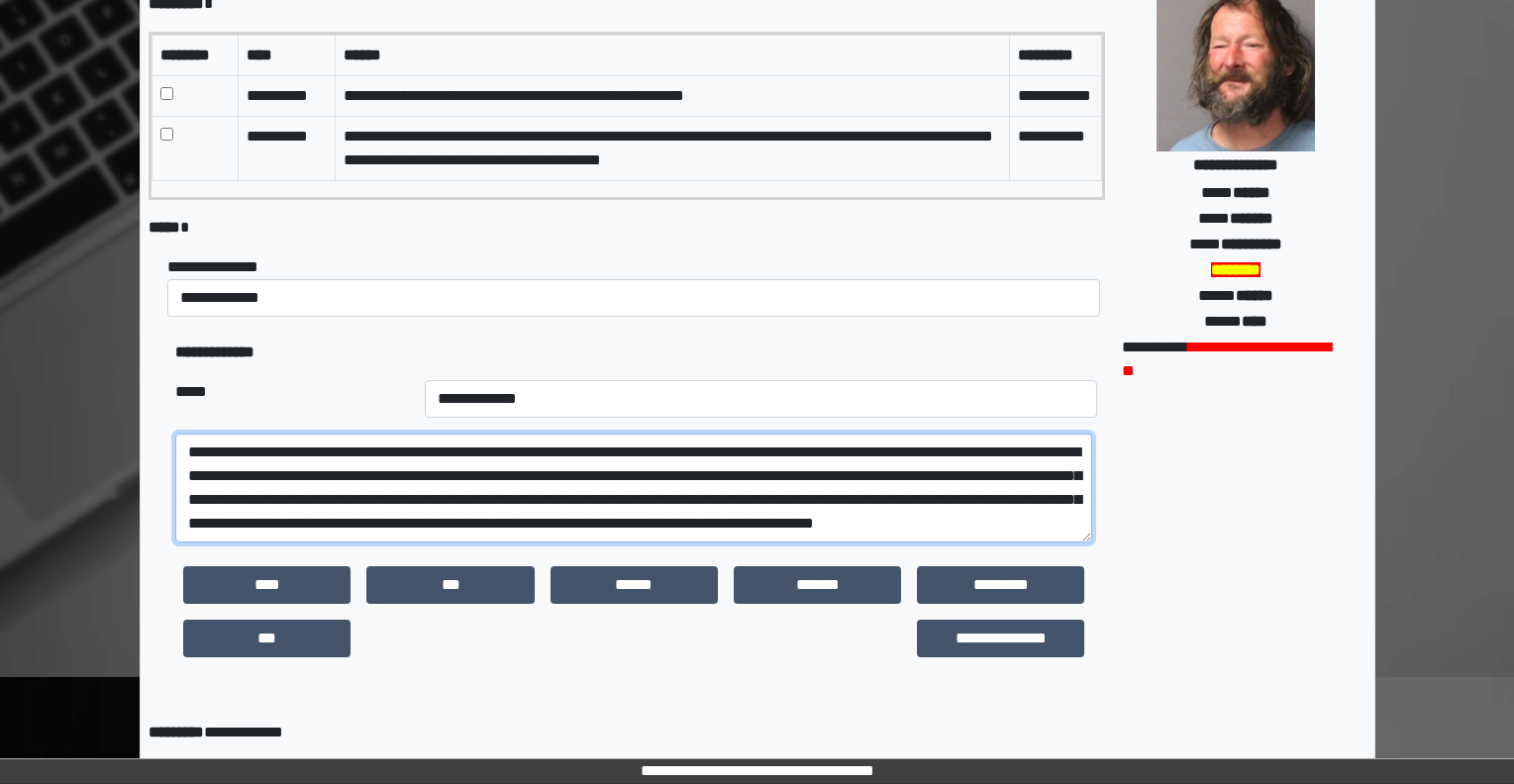 scroll, scrollTop: 0, scrollLeft: 0, axis: both 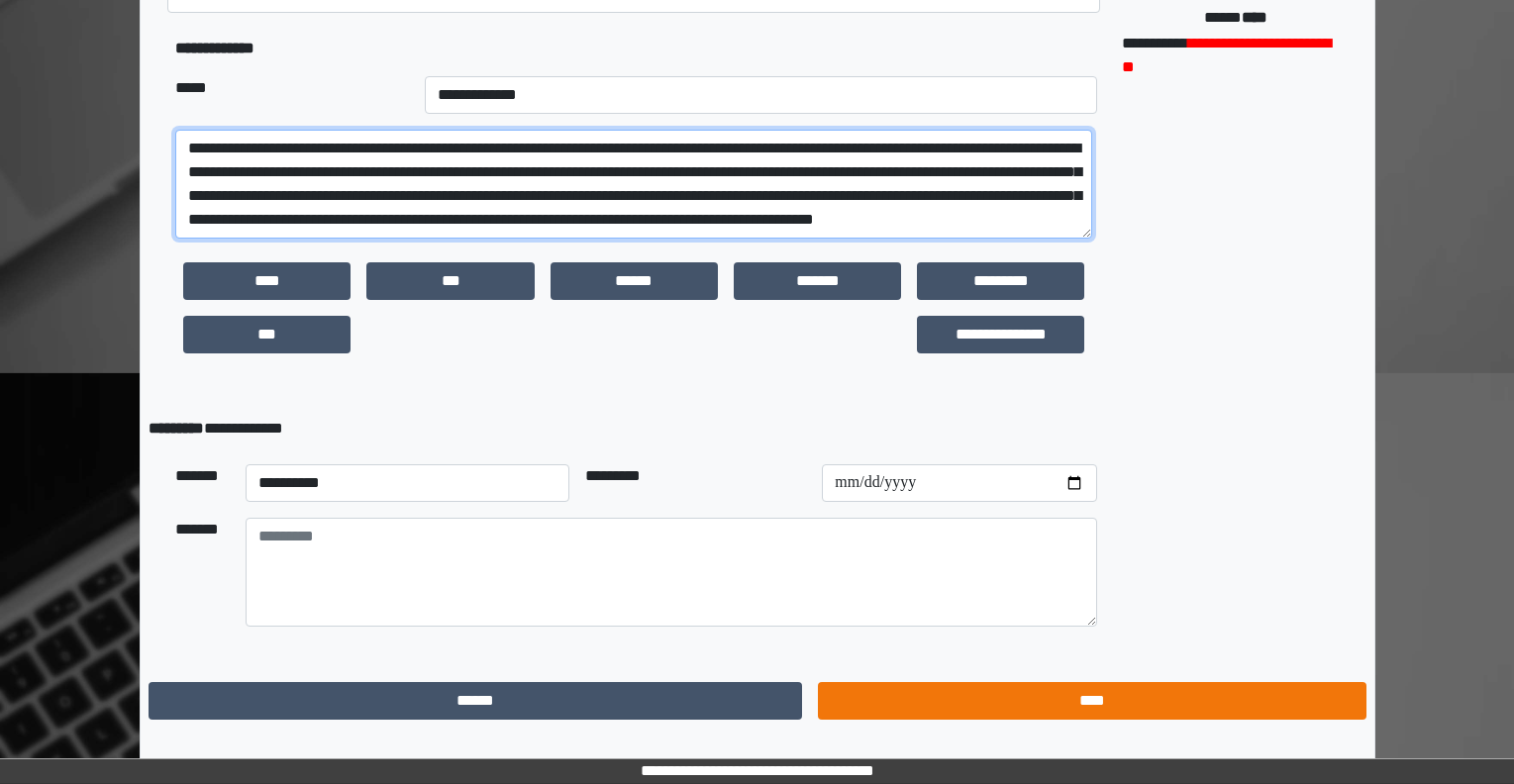type on "**********" 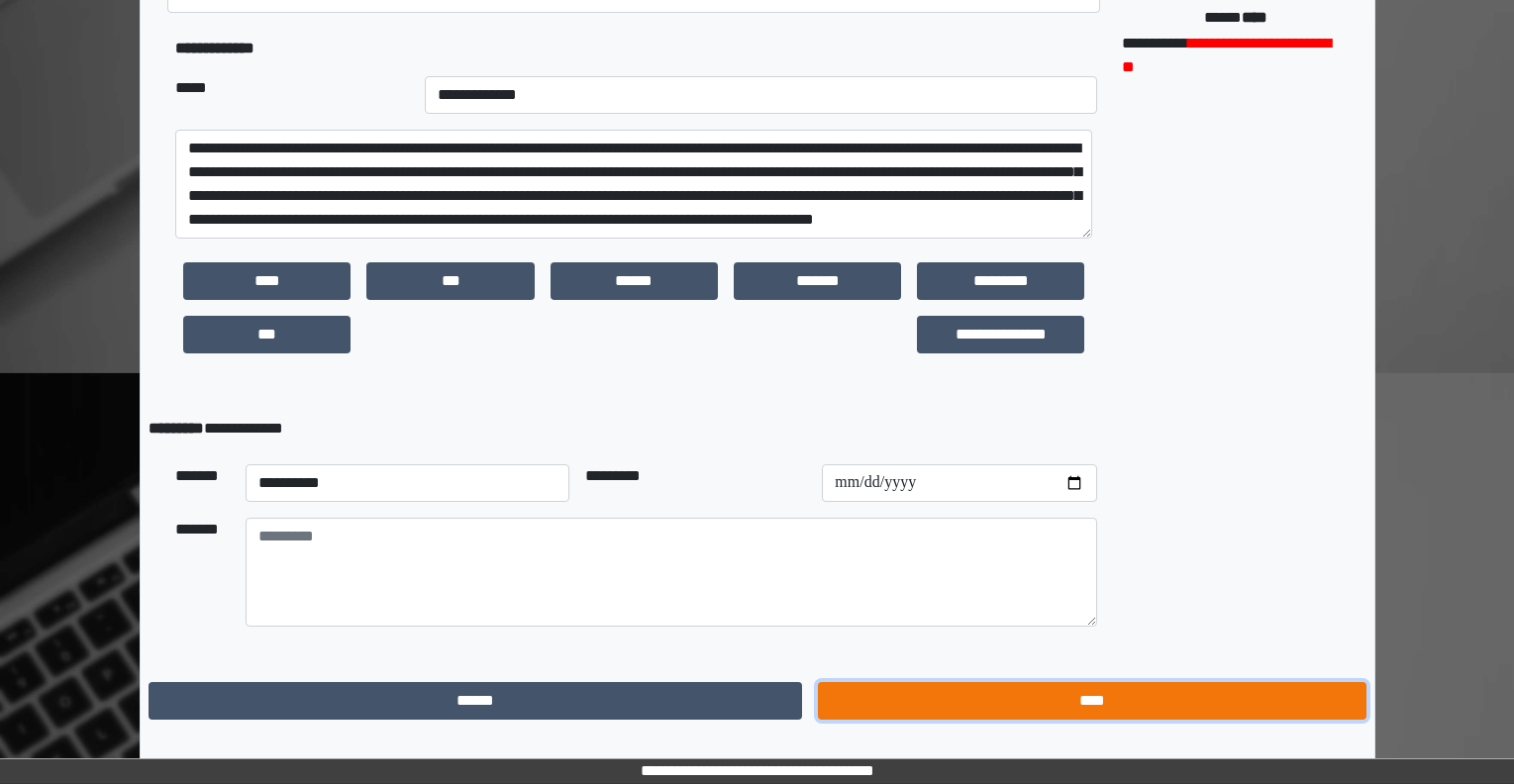 click on "****" at bounding box center (1091, 701) 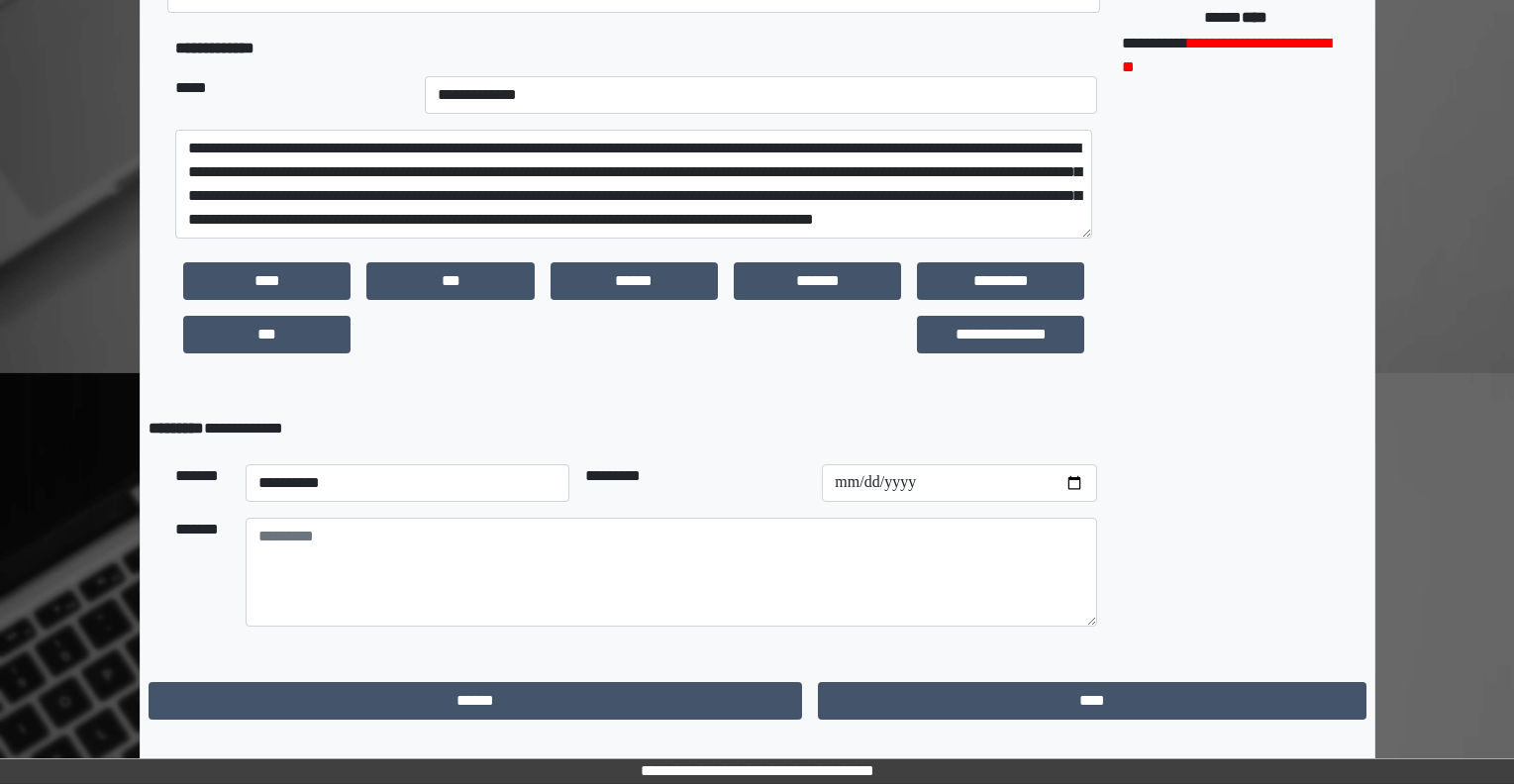 scroll, scrollTop: 0, scrollLeft: 0, axis: both 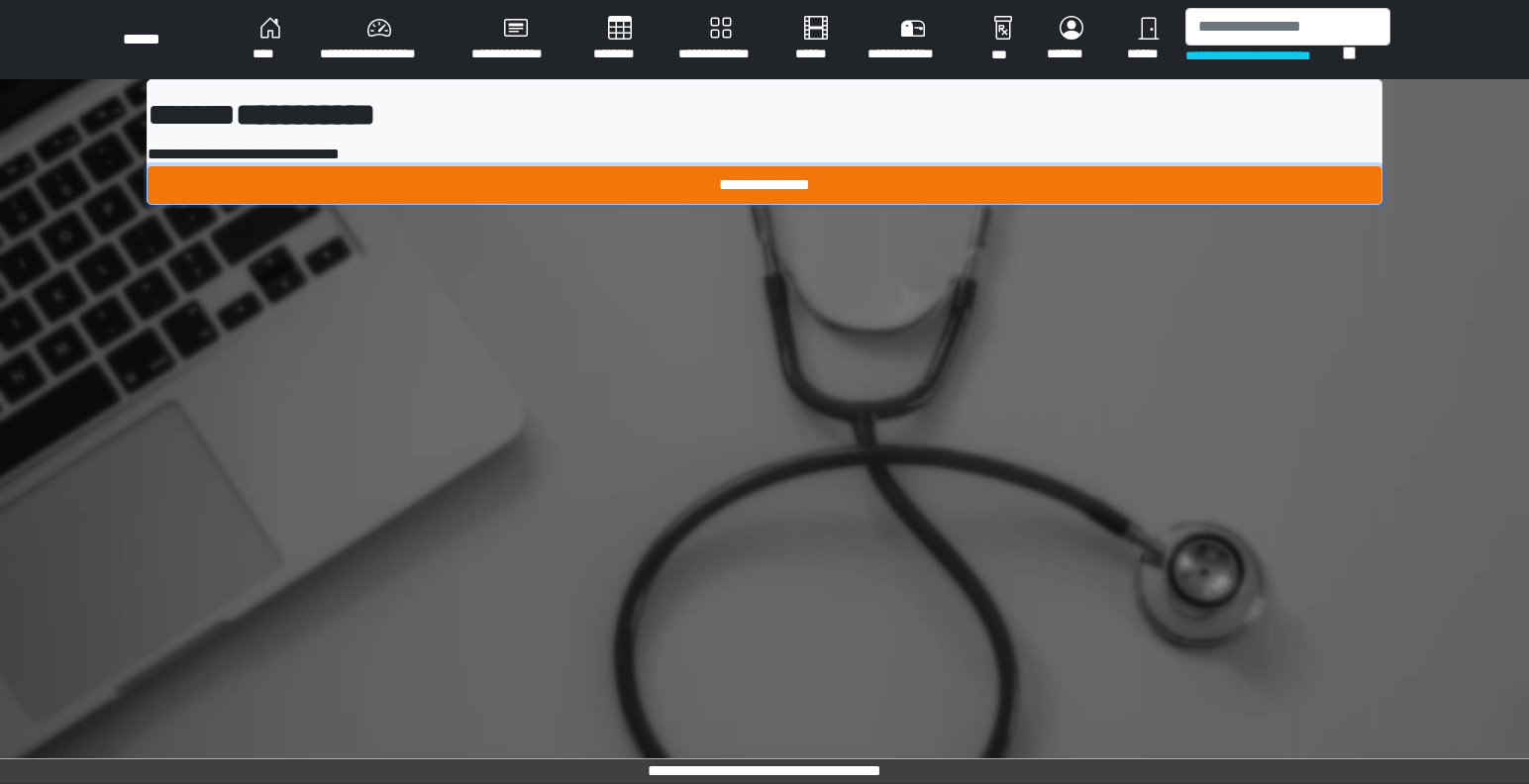 click on "**********" at bounding box center (764, 185) 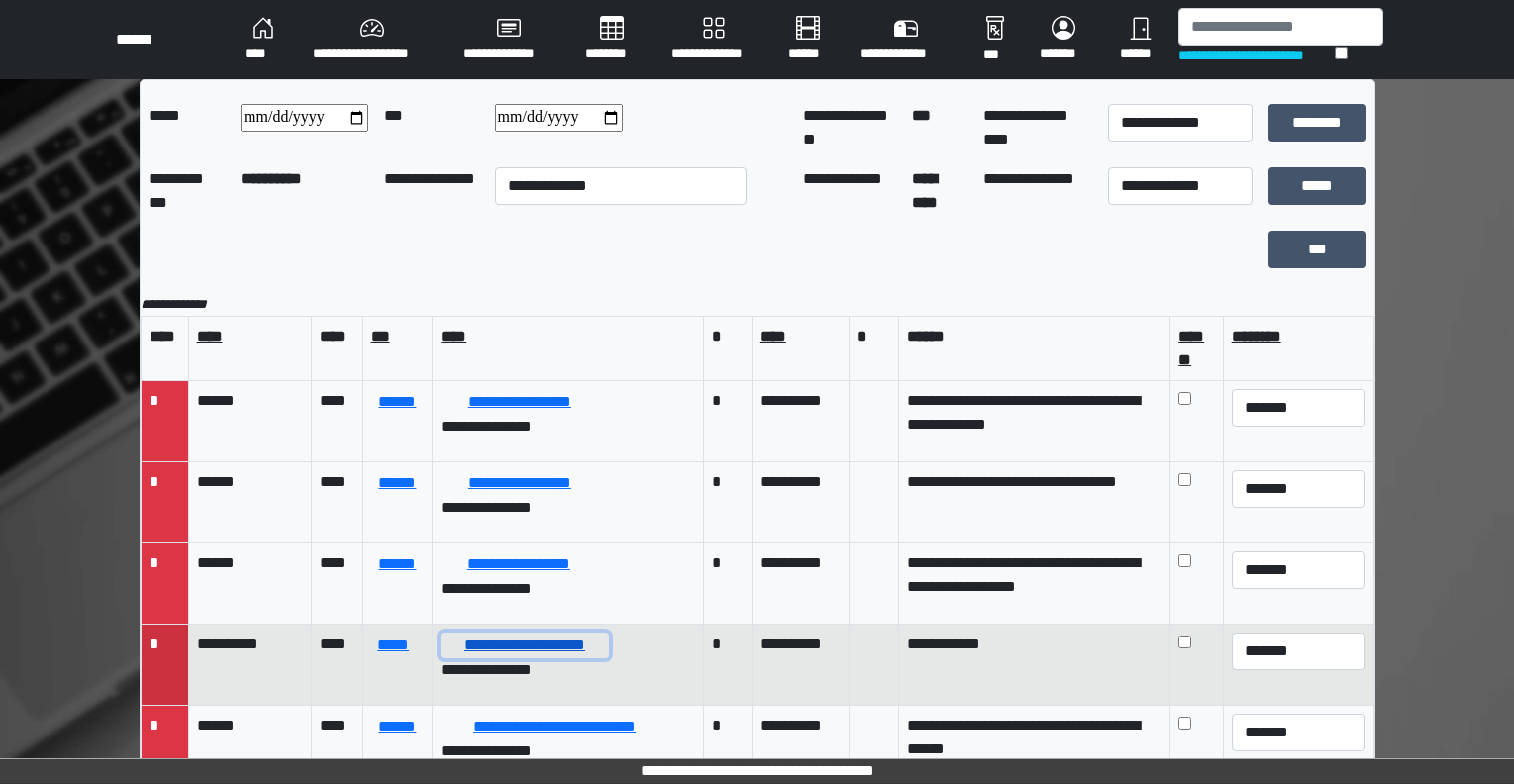 click on "**********" at bounding box center [524, 645] 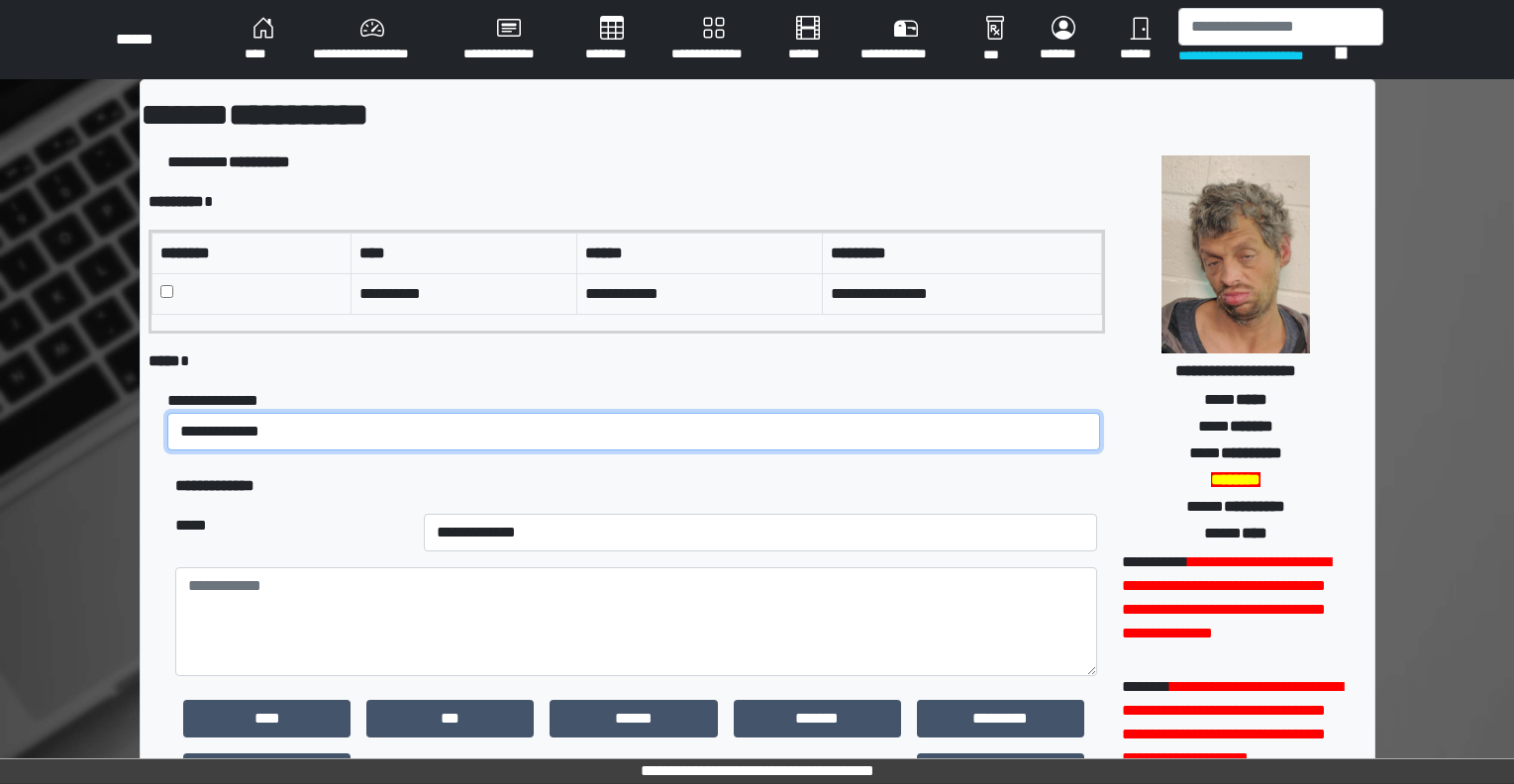 click on "**********" at bounding box center [633, 432] 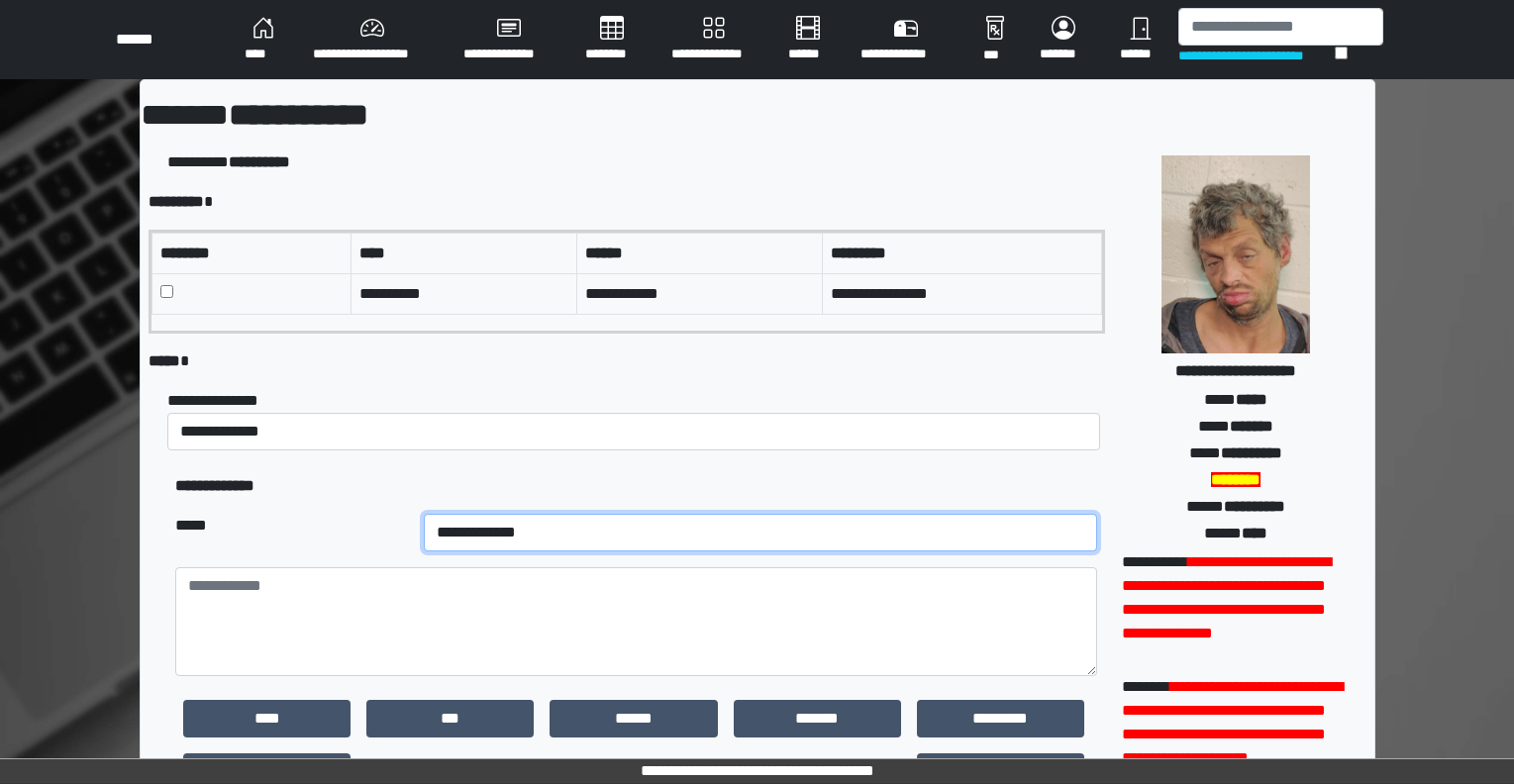 click on "**********" at bounding box center (759, 533) 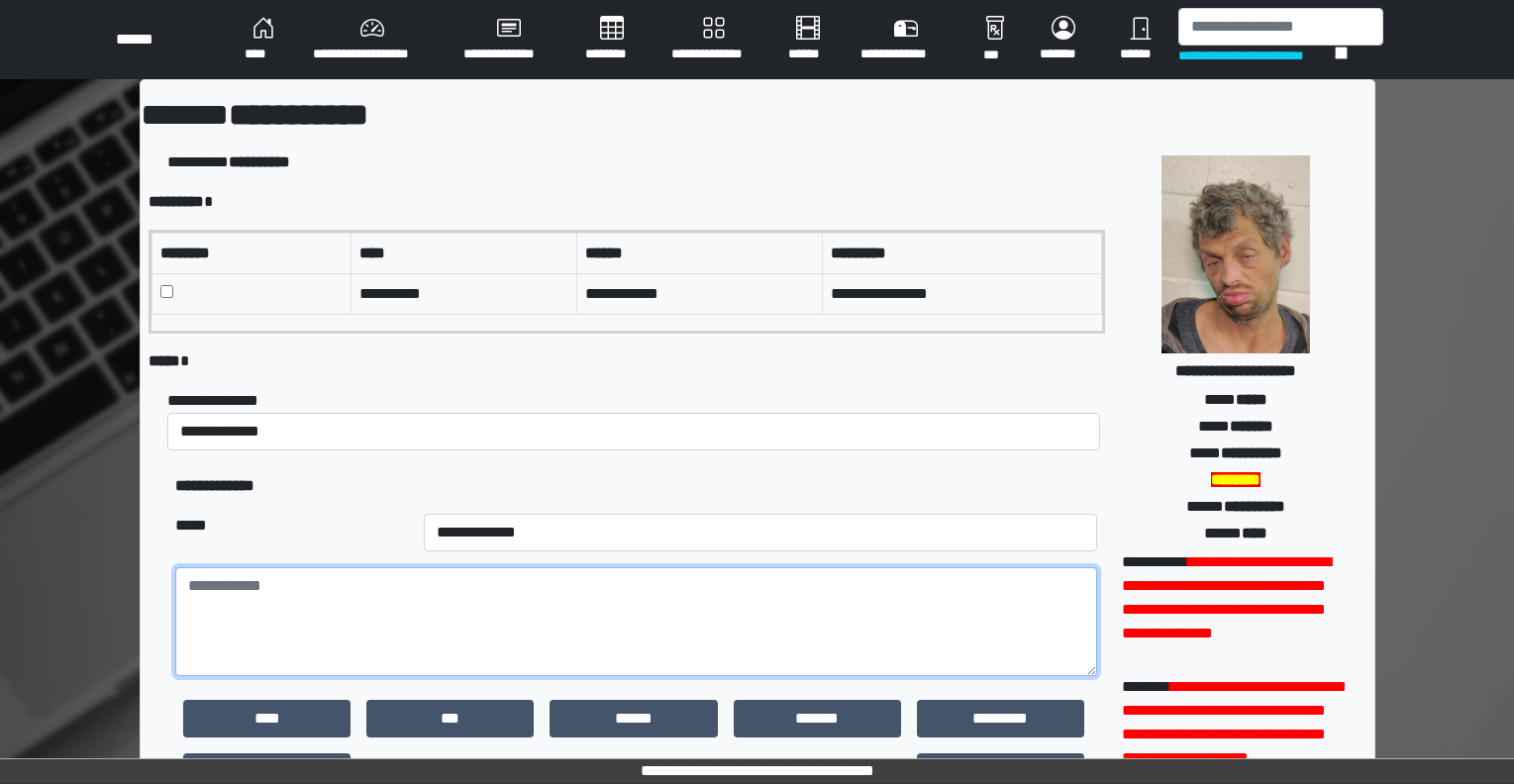 click at bounding box center (636, 622) 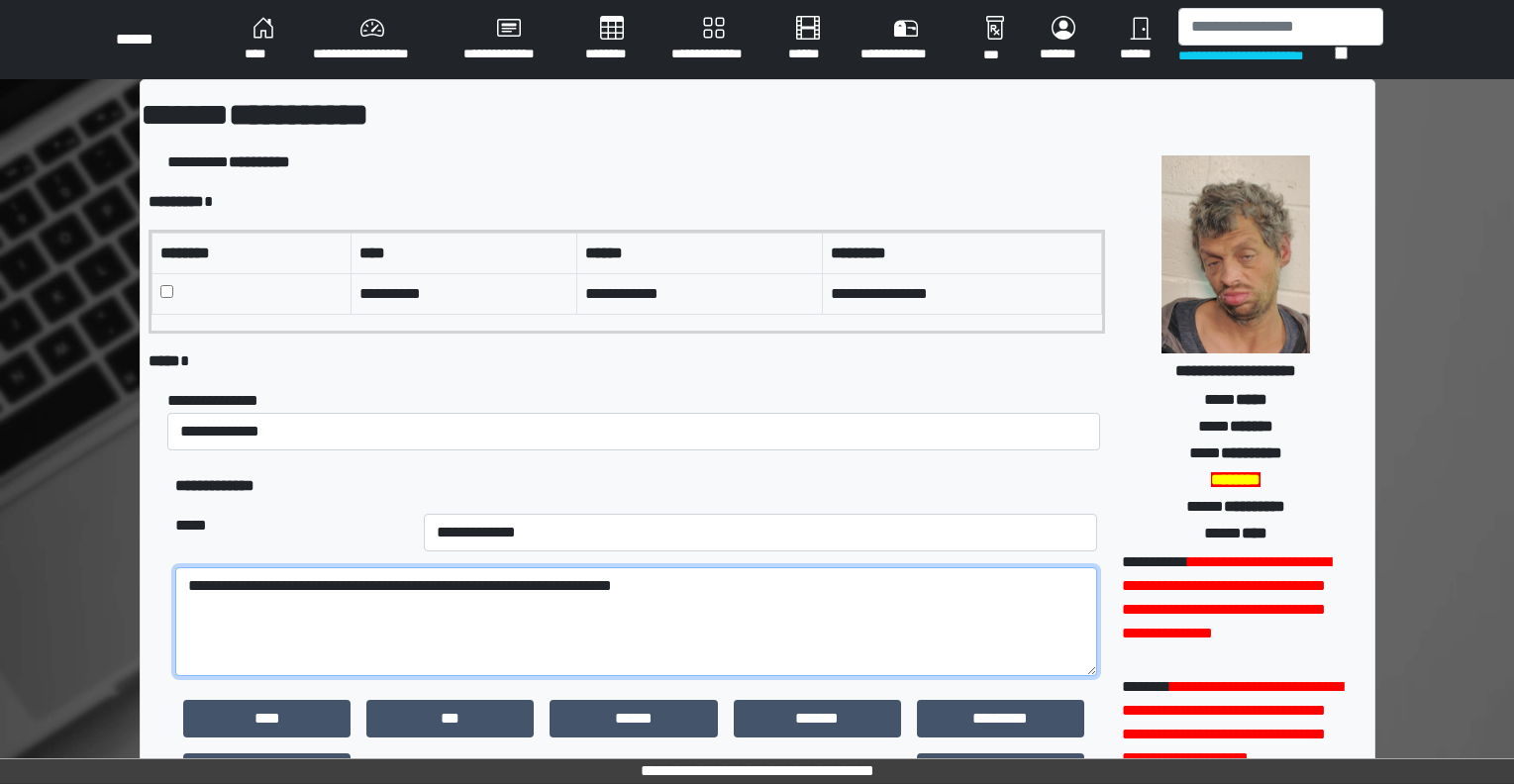 paste on "**********" 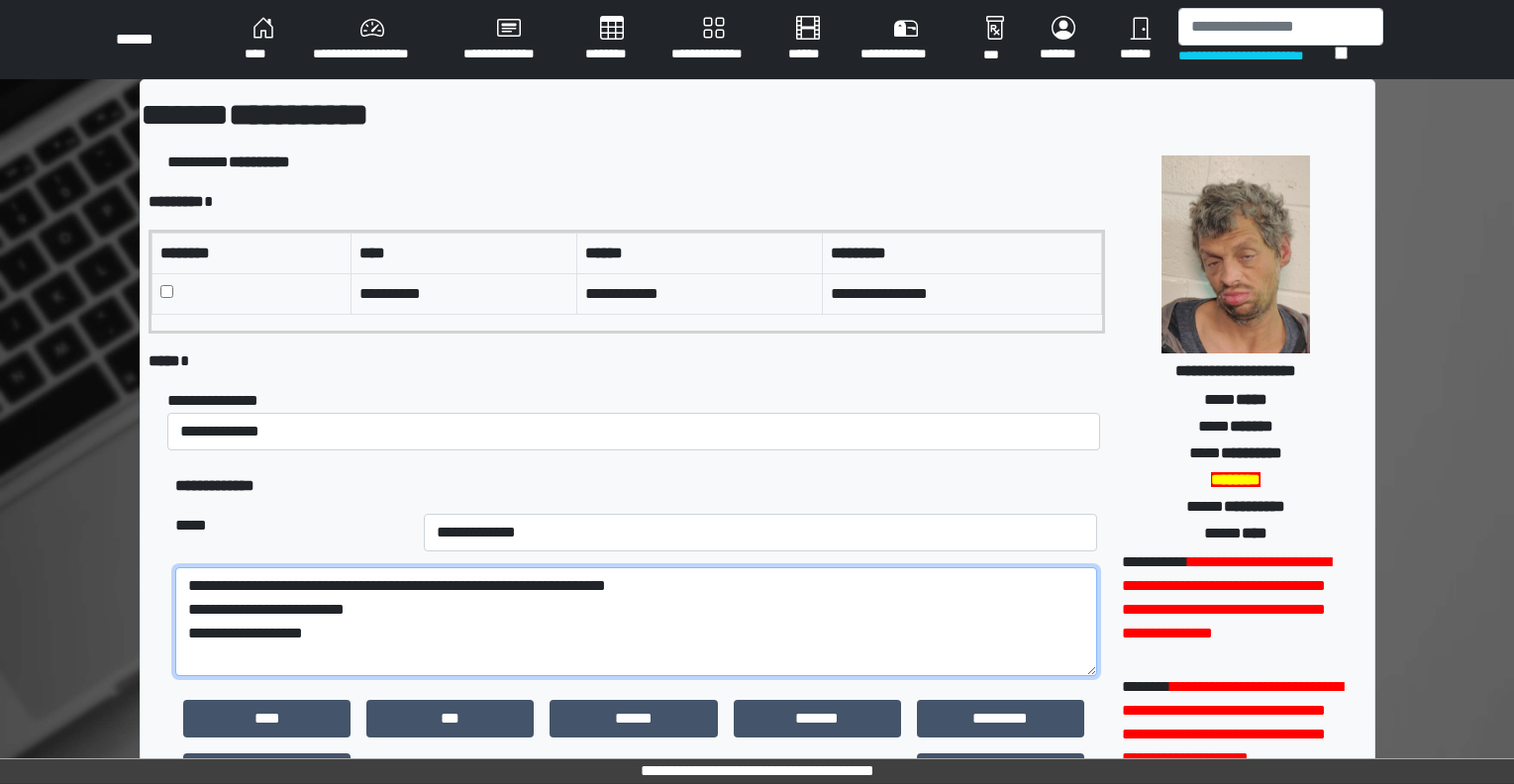 type on "**********" 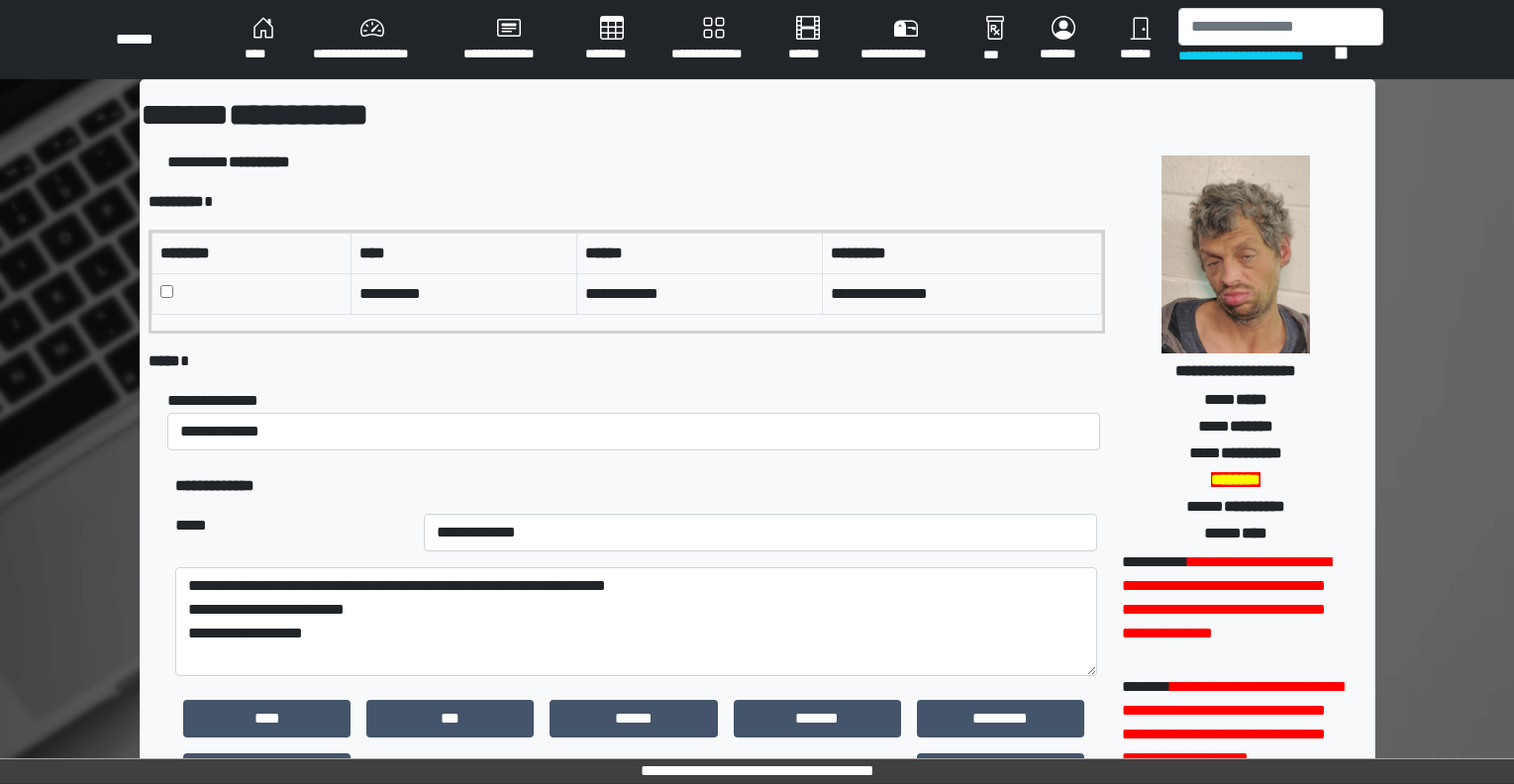 click on "***** *" at bounding box center [627, 361] 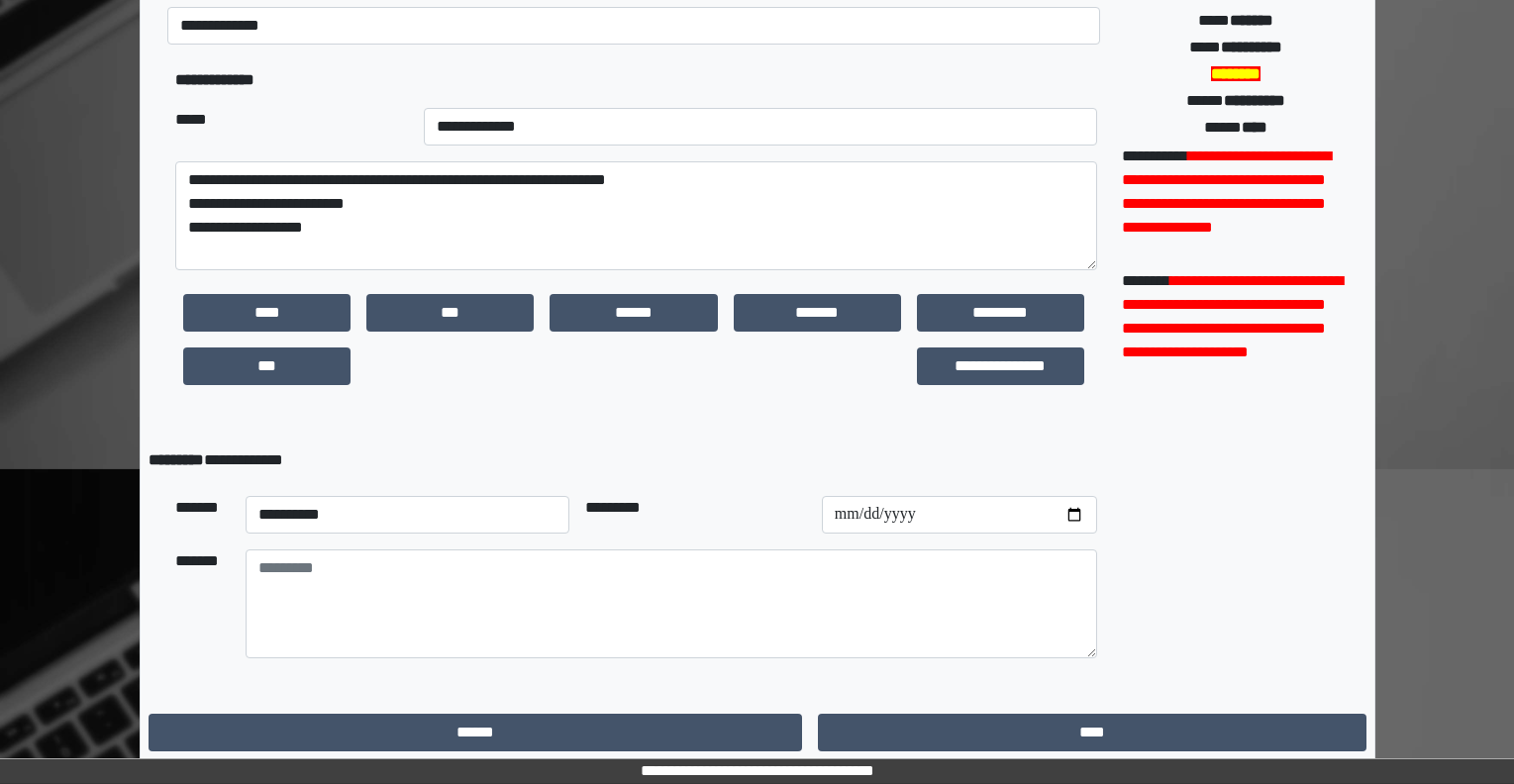 scroll, scrollTop: 414, scrollLeft: 0, axis: vertical 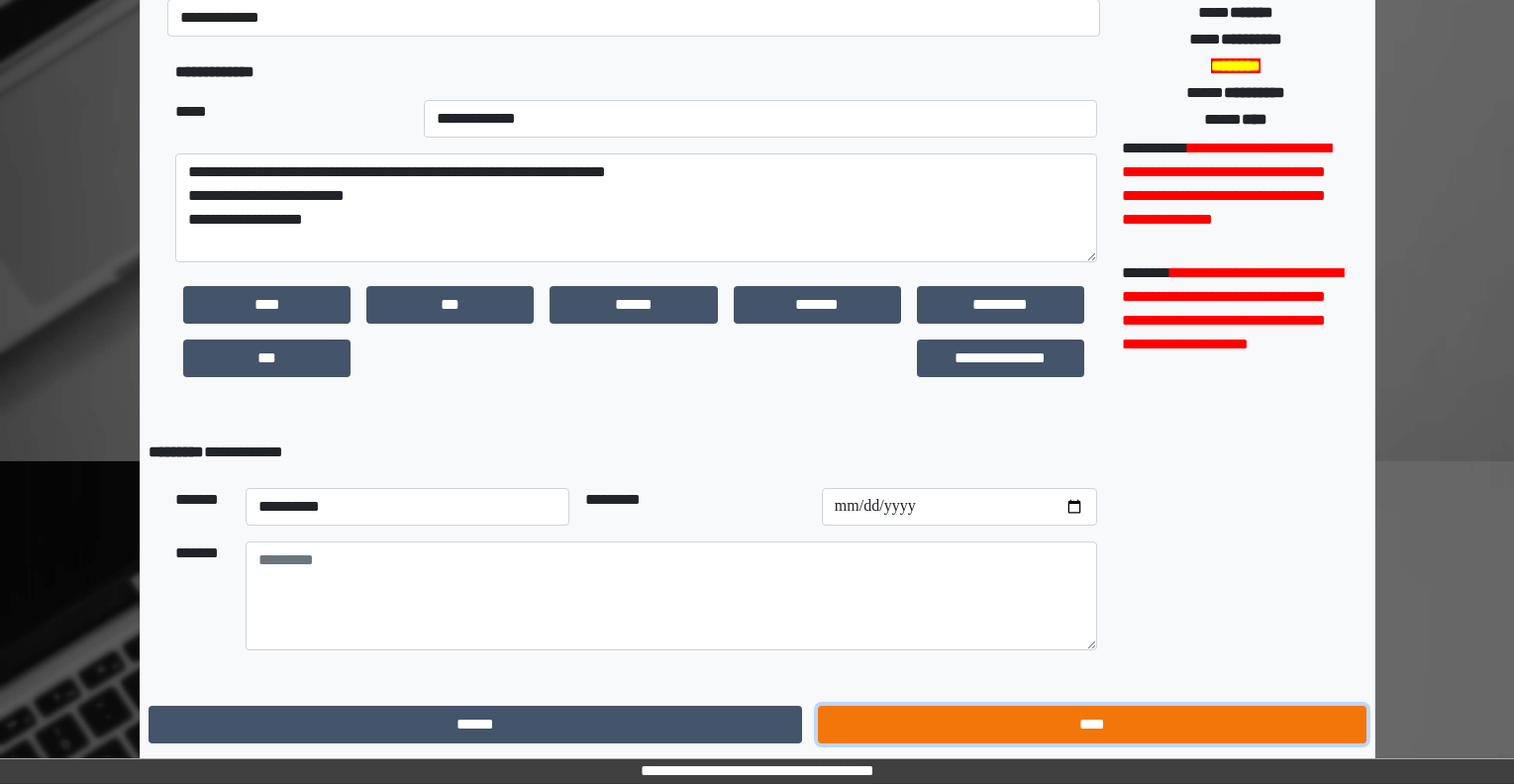 click on "****" at bounding box center [1091, 725] 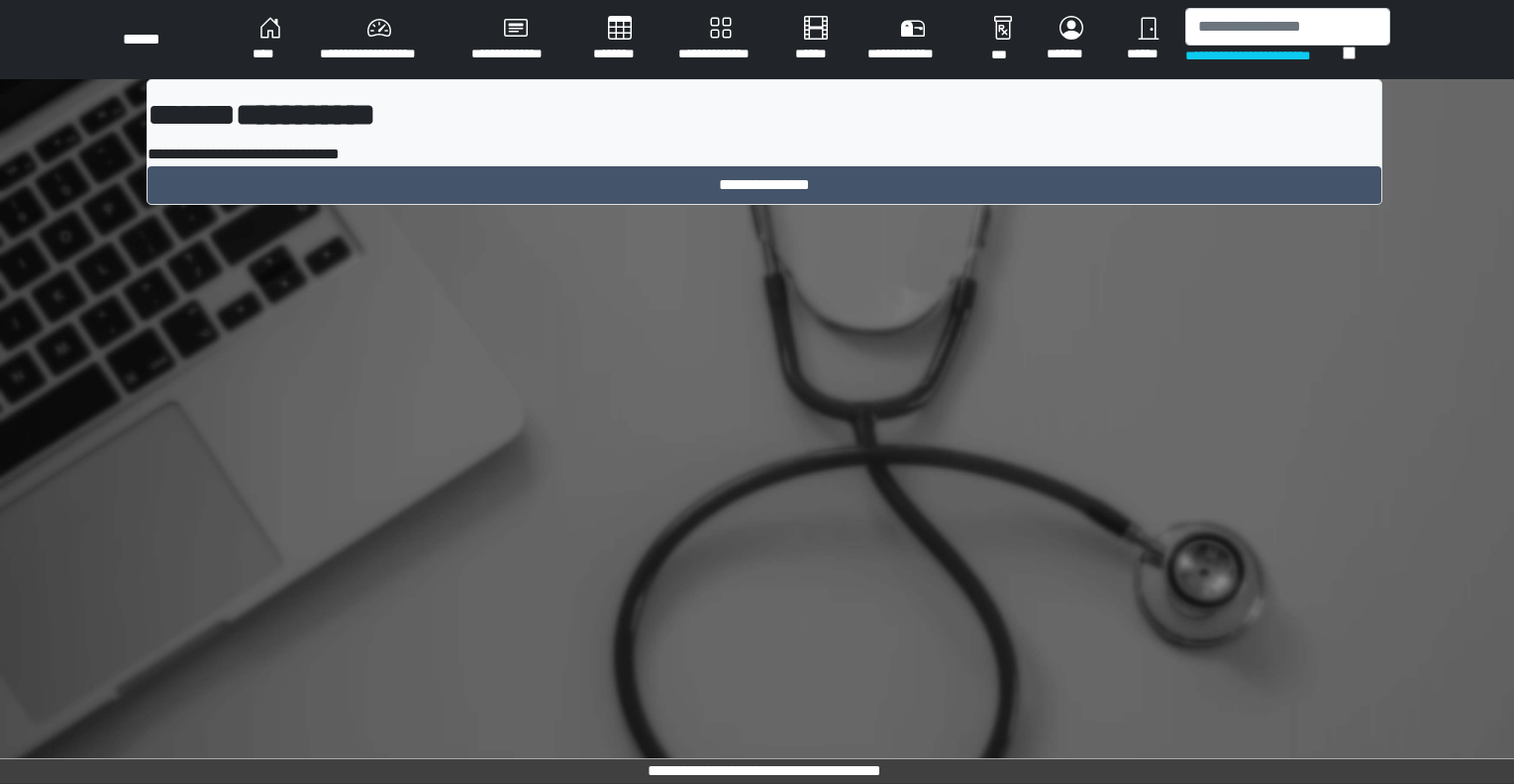 scroll, scrollTop: 0, scrollLeft: 0, axis: both 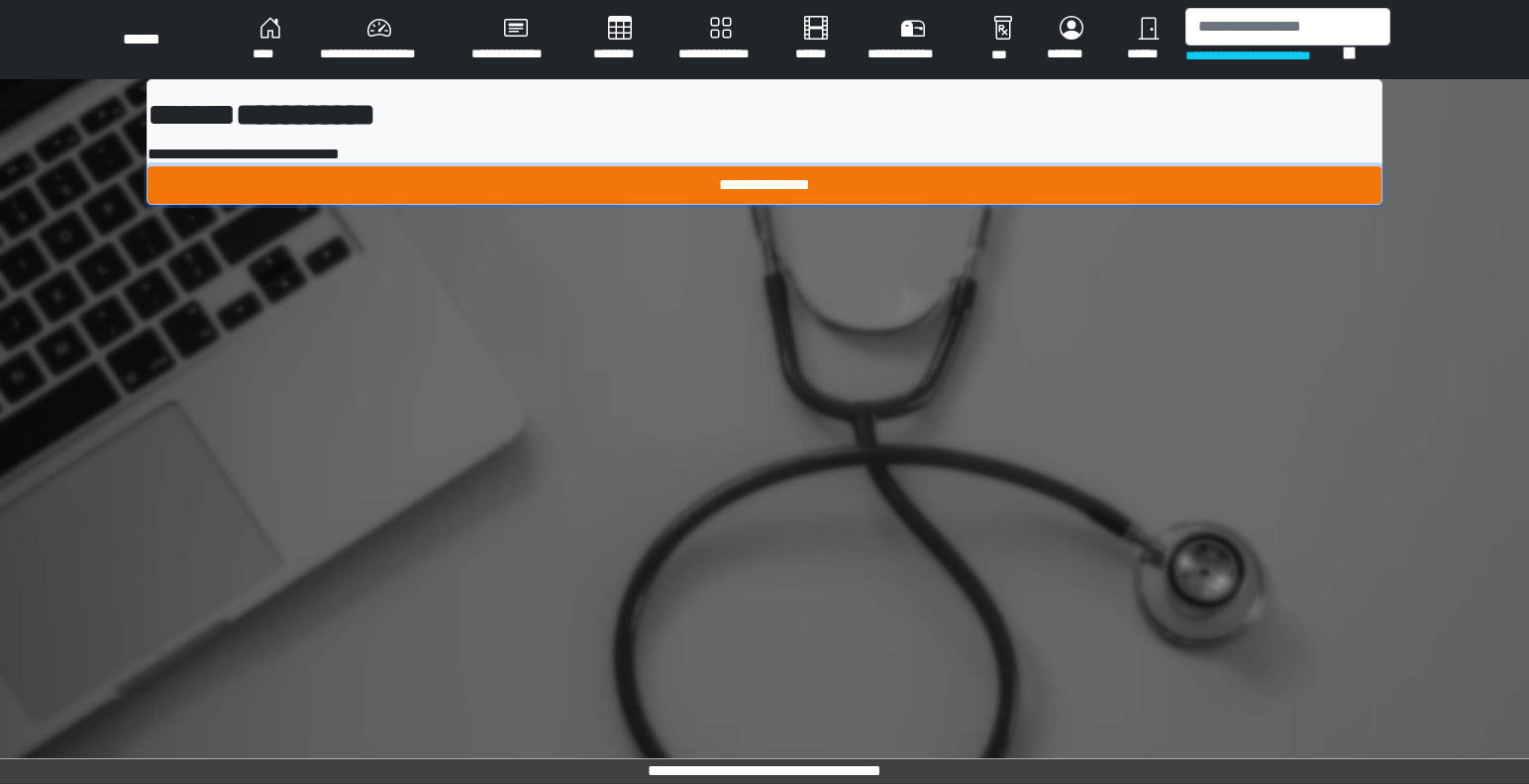 click on "**********" at bounding box center [764, 185] 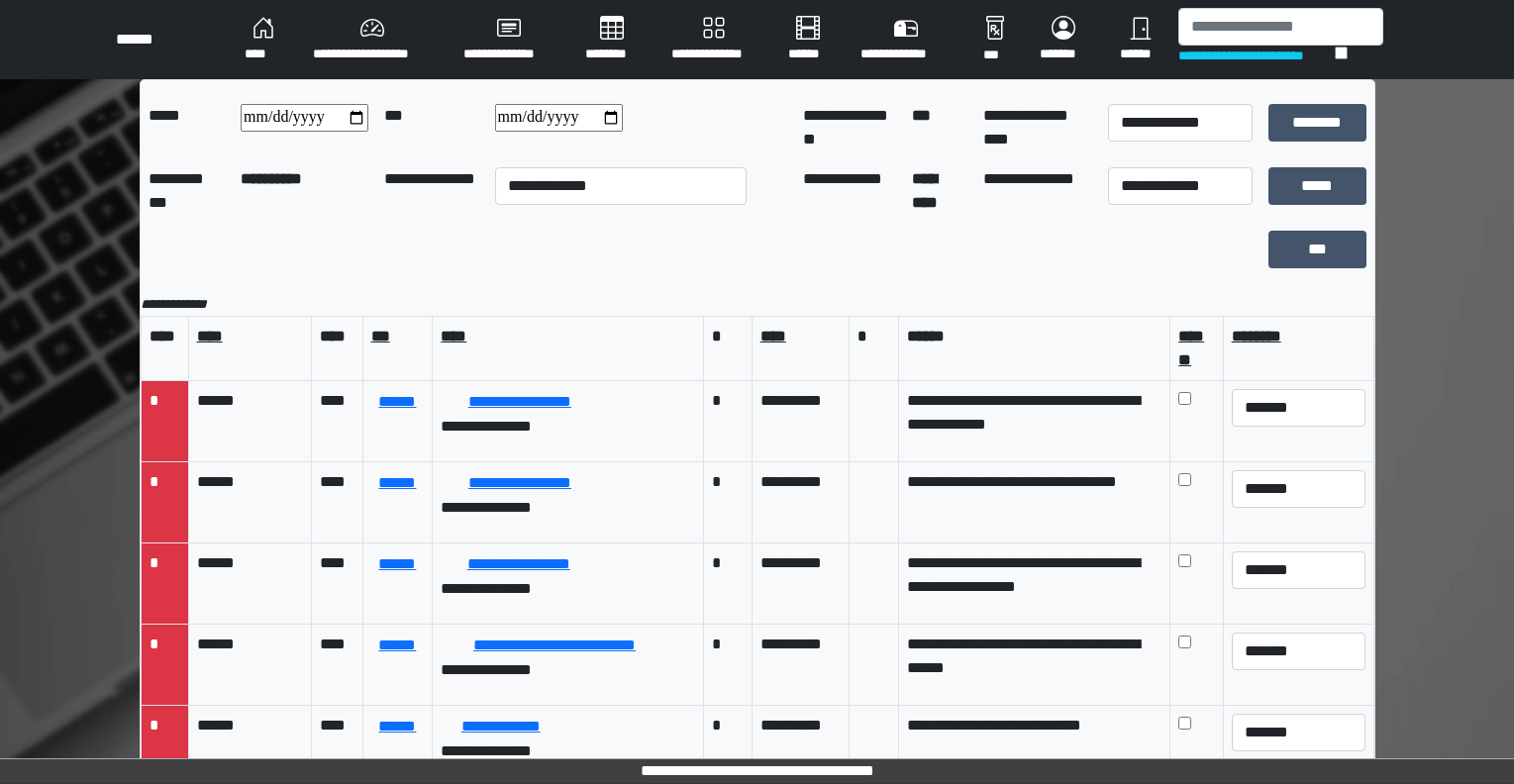 scroll, scrollTop: 544, scrollLeft: 0, axis: vertical 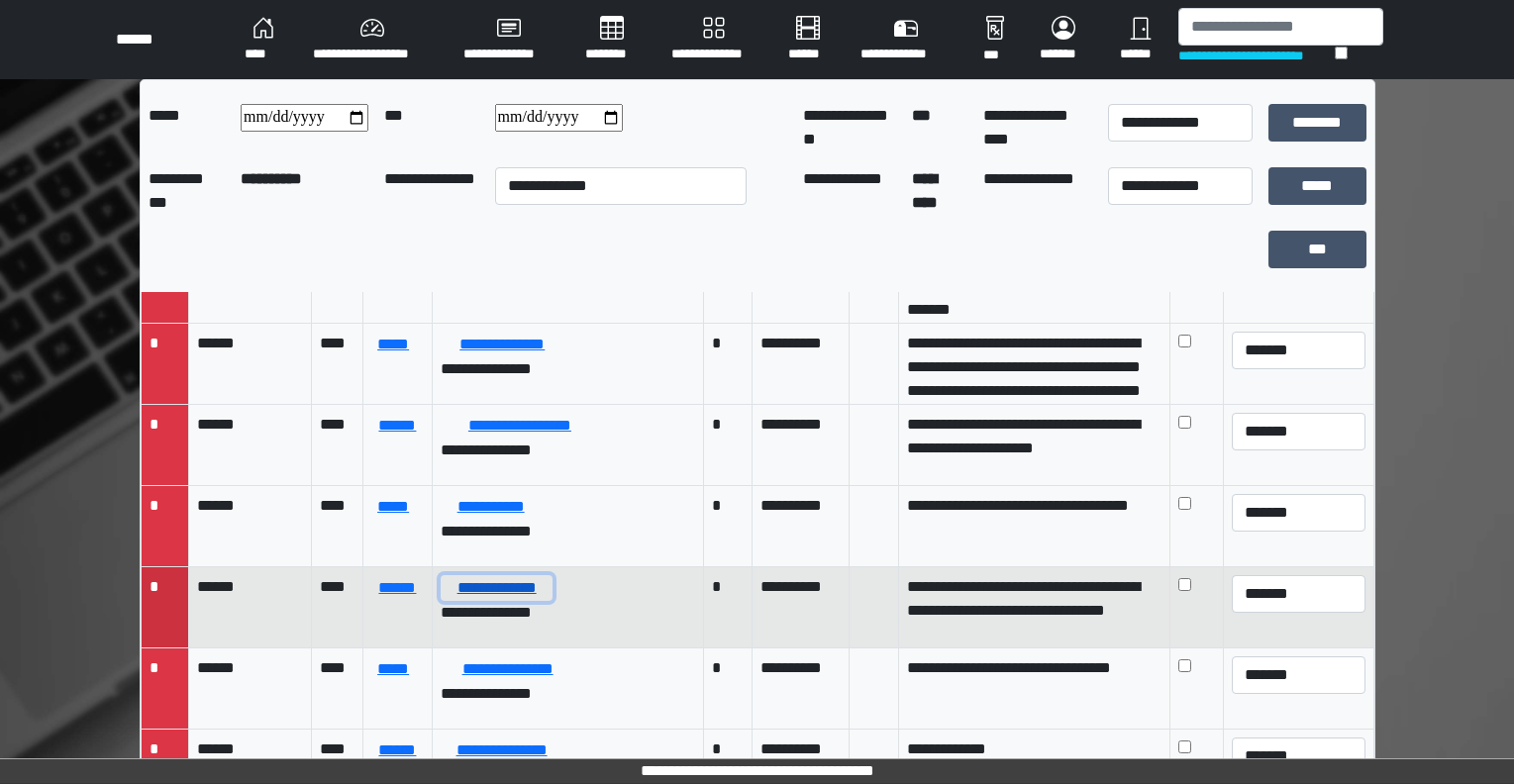 click on "**********" at bounding box center [496, 588] 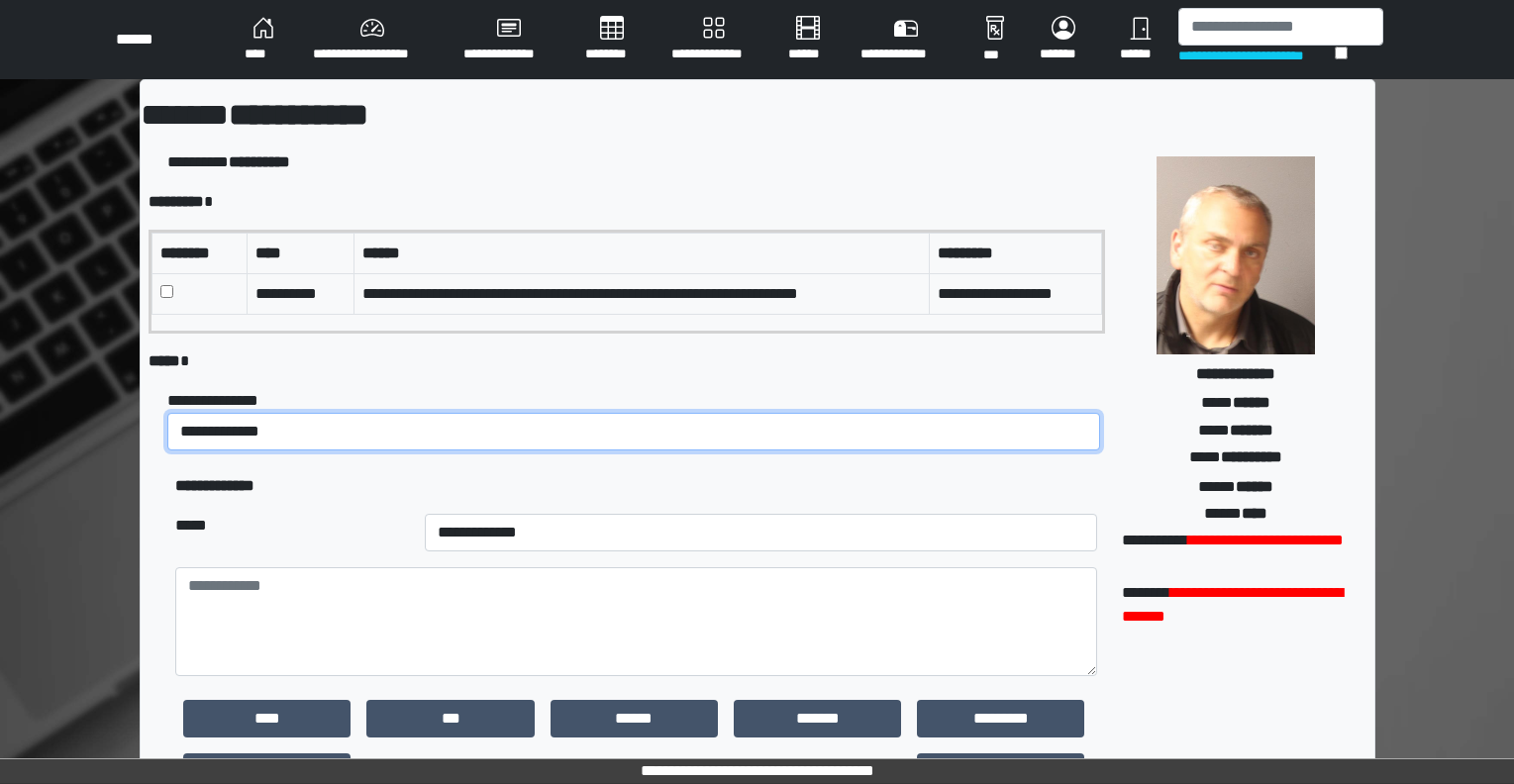 click on "**********" at bounding box center [634, 432] 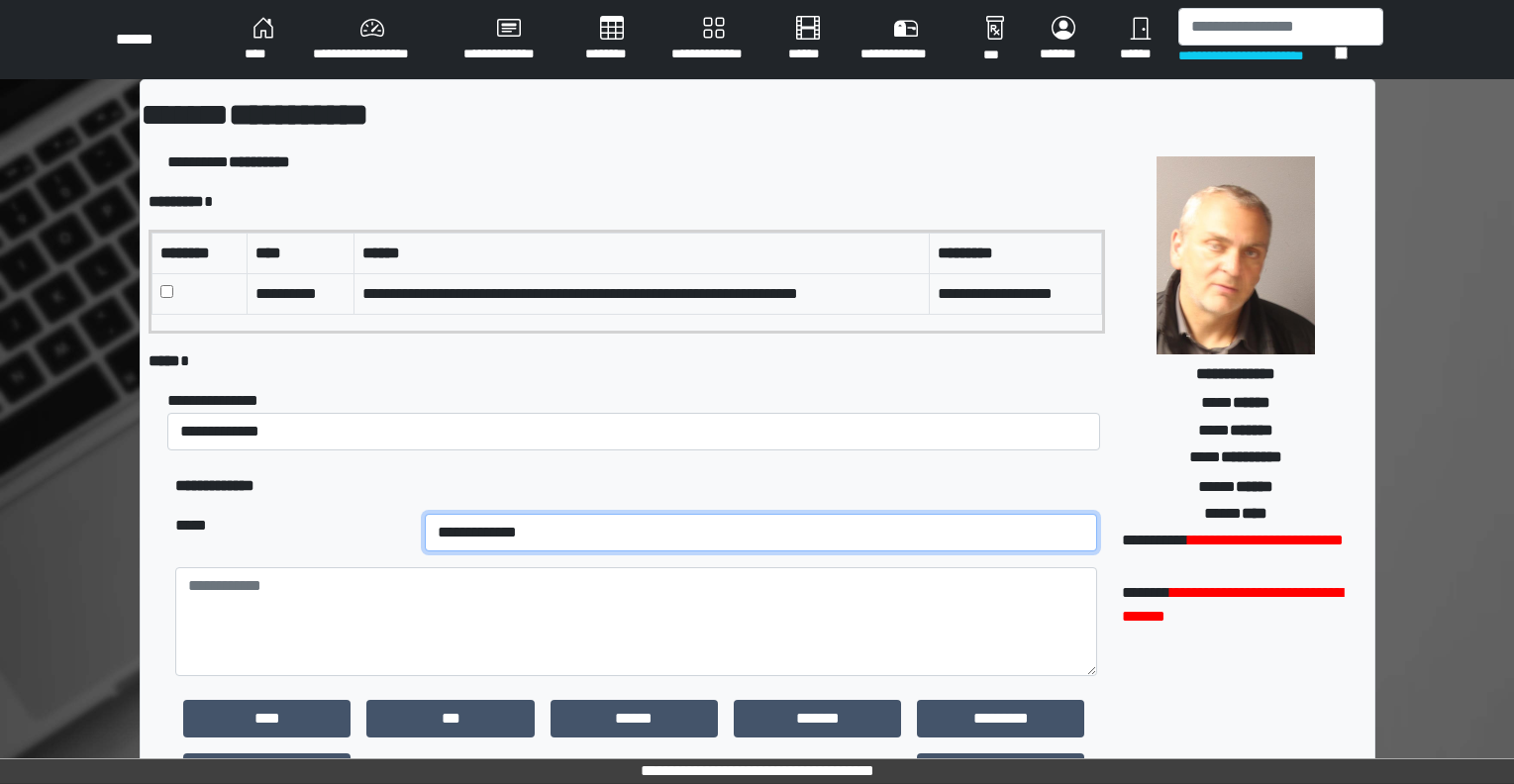 click on "**********" at bounding box center (761, 533) 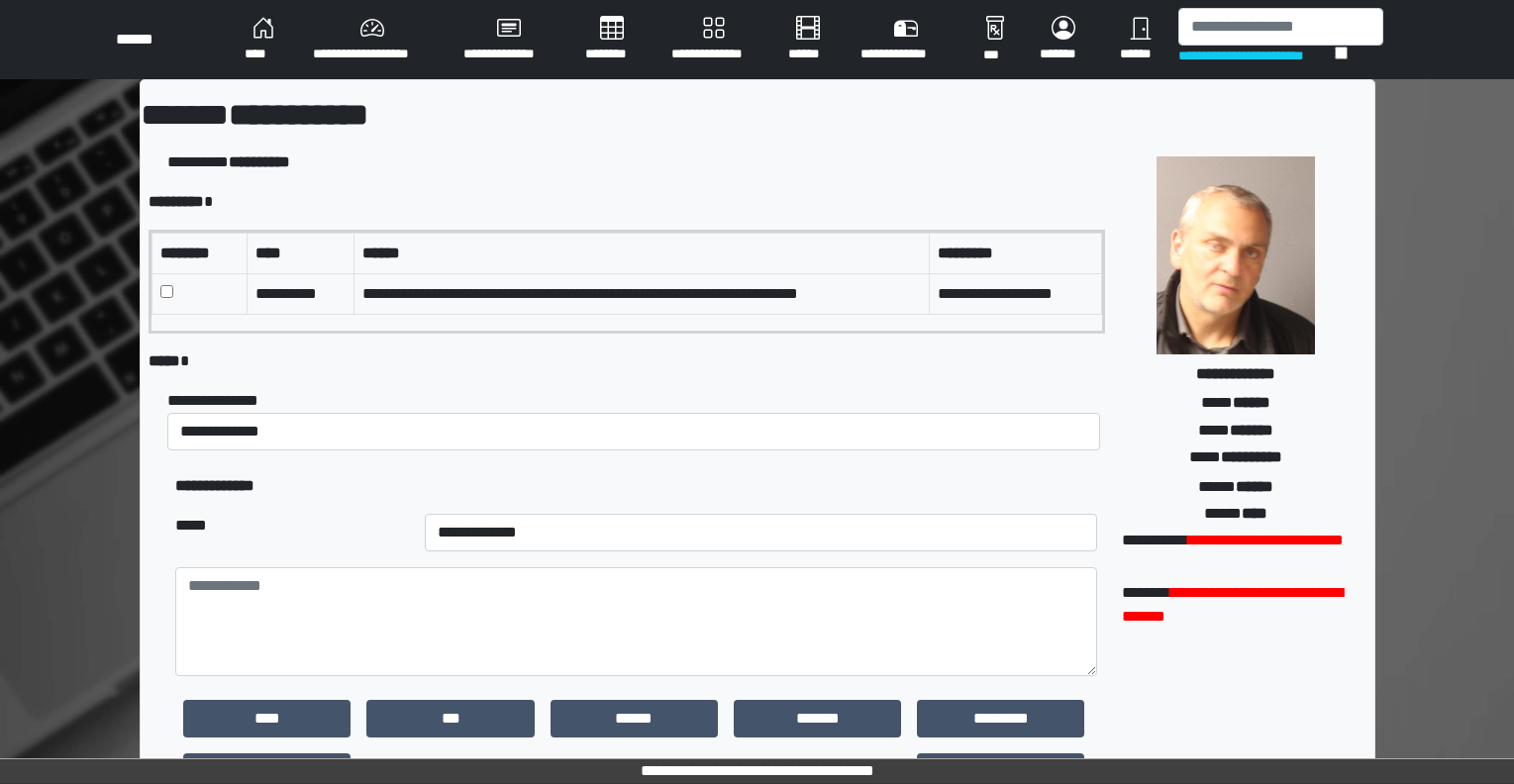 click at bounding box center [151, 652] 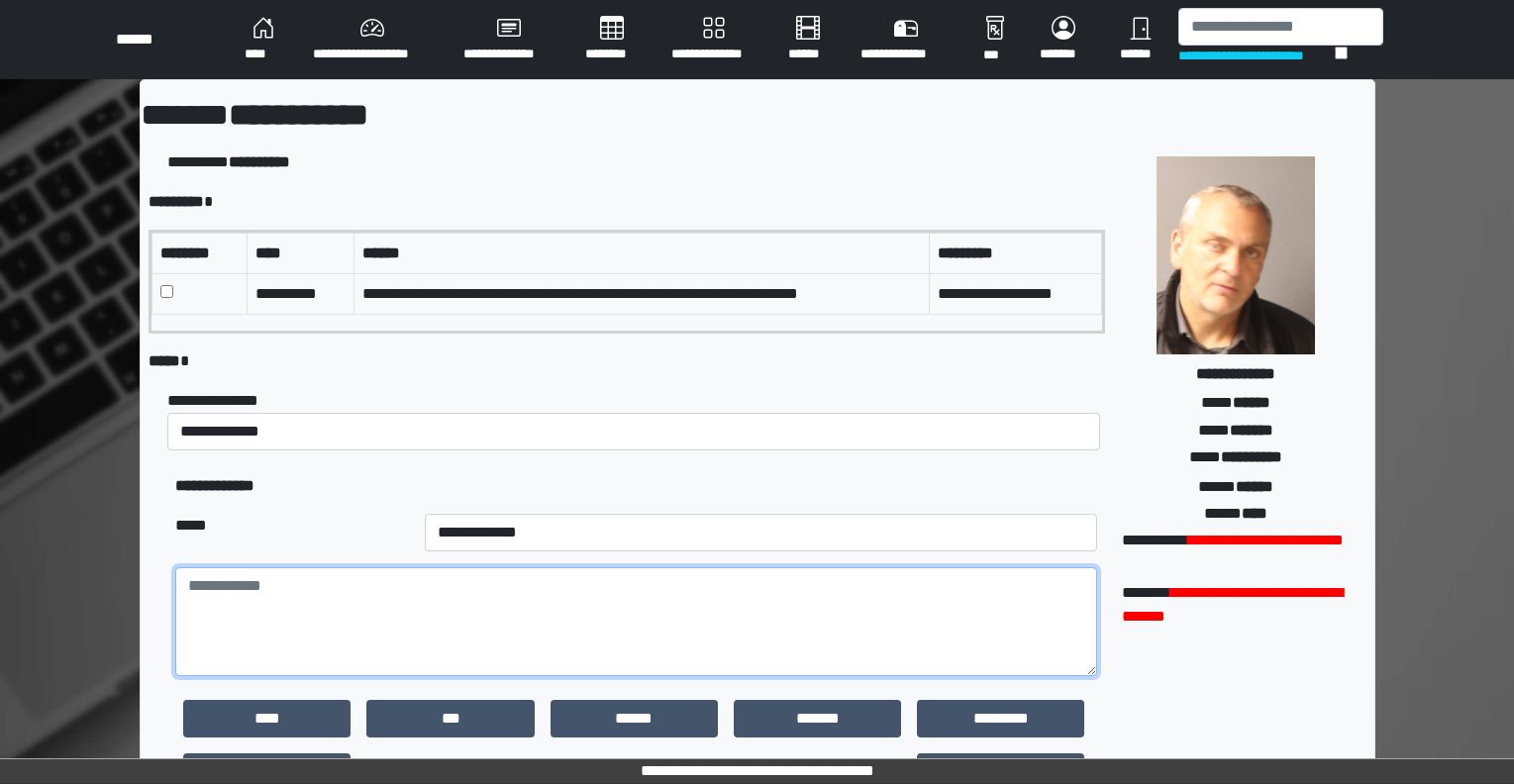 click at bounding box center [636, 622] 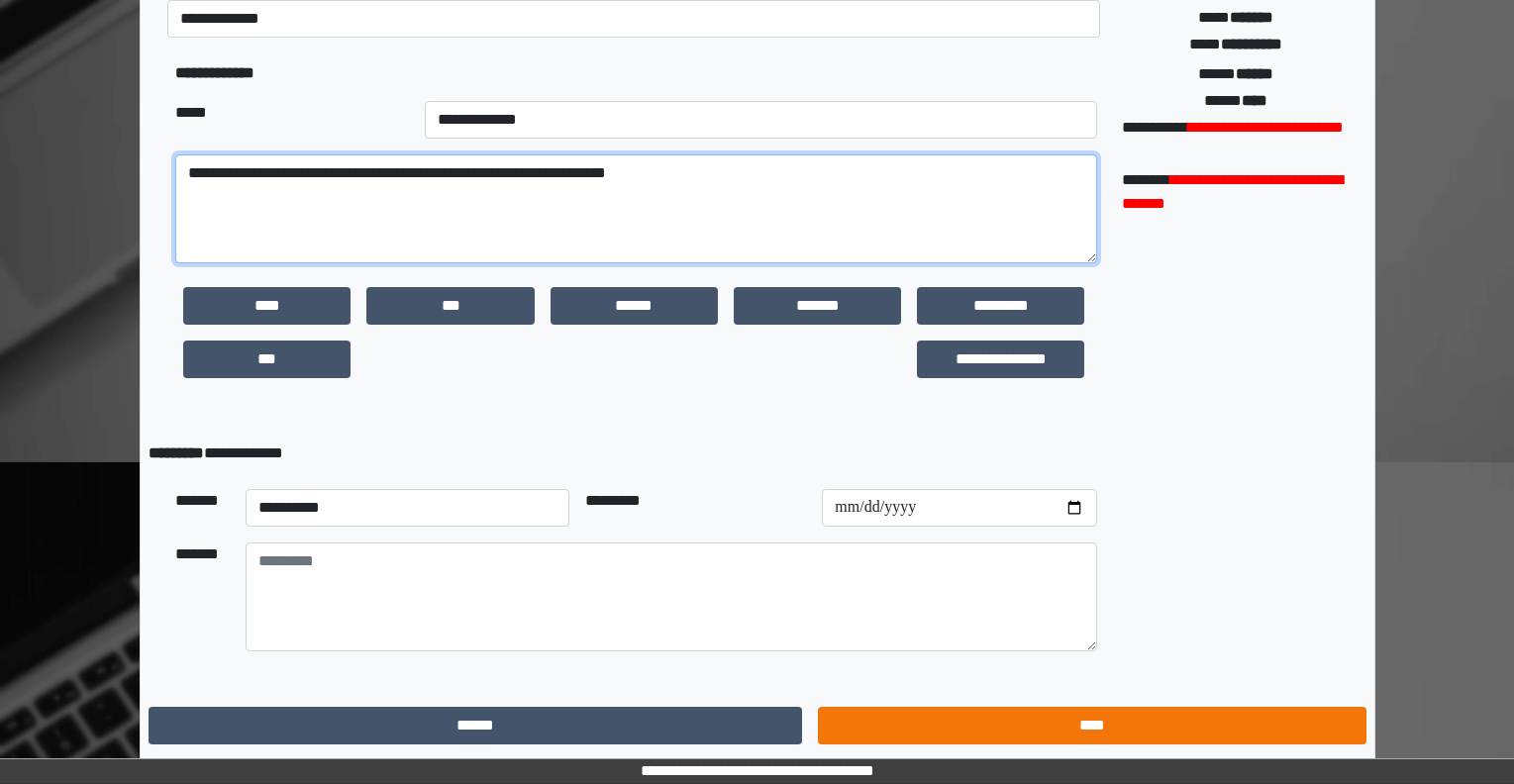 scroll, scrollTop: 414, scrollLeft: 0, axis: vertical 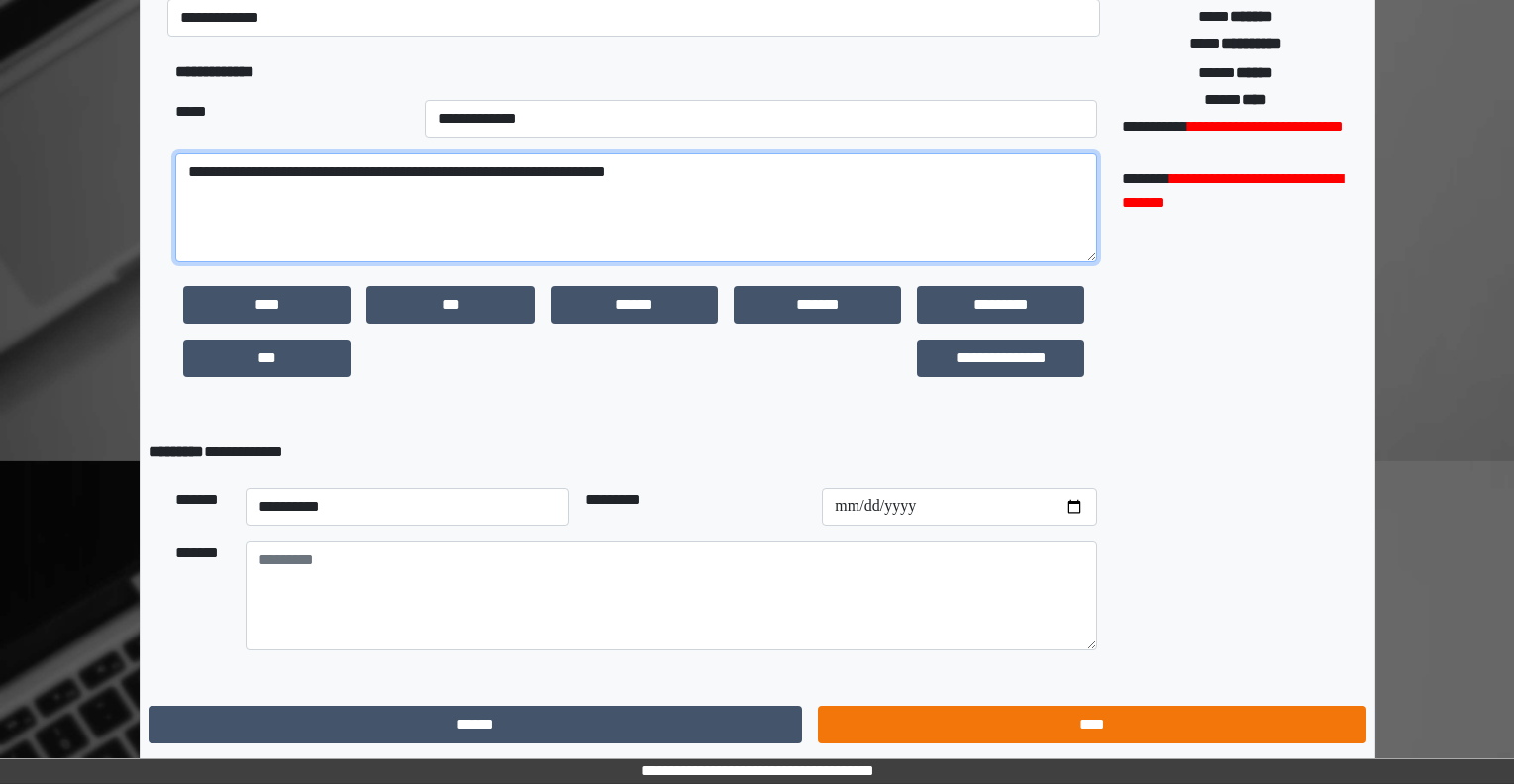 type on "**********" 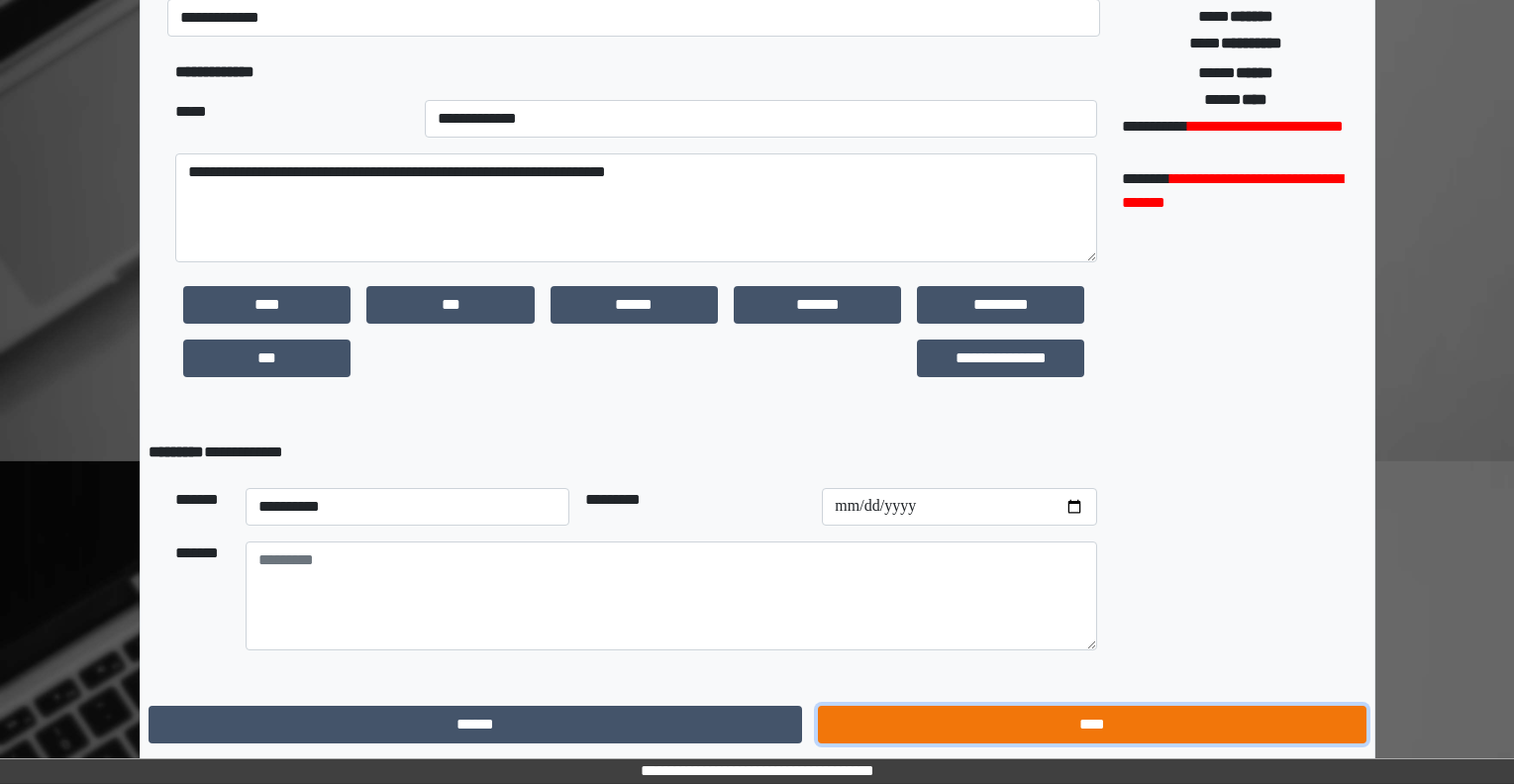 click on "****" at bounding box center (1091, 725) 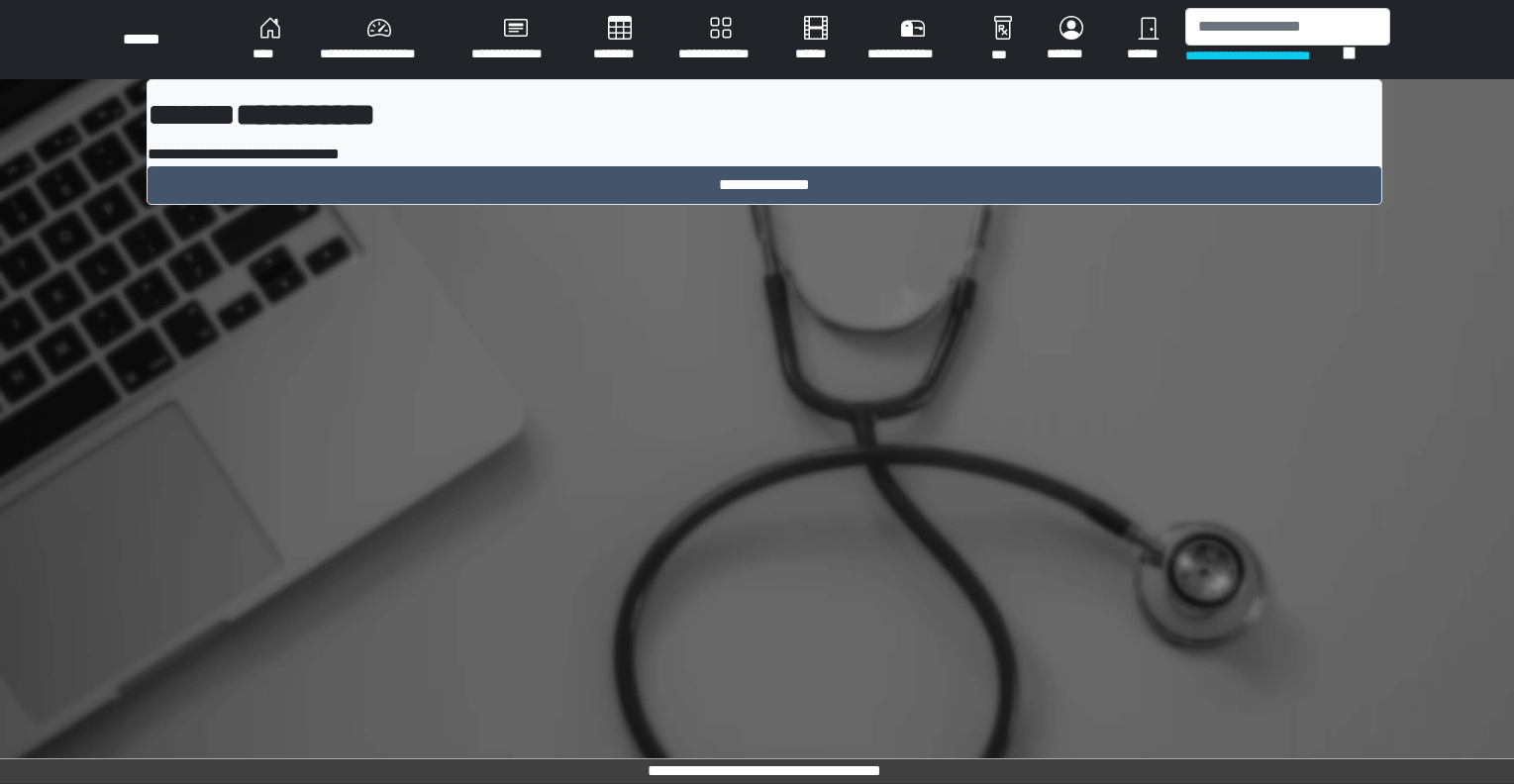 scroll, scrollTop: 0, scrollLeft: 0, axis: both 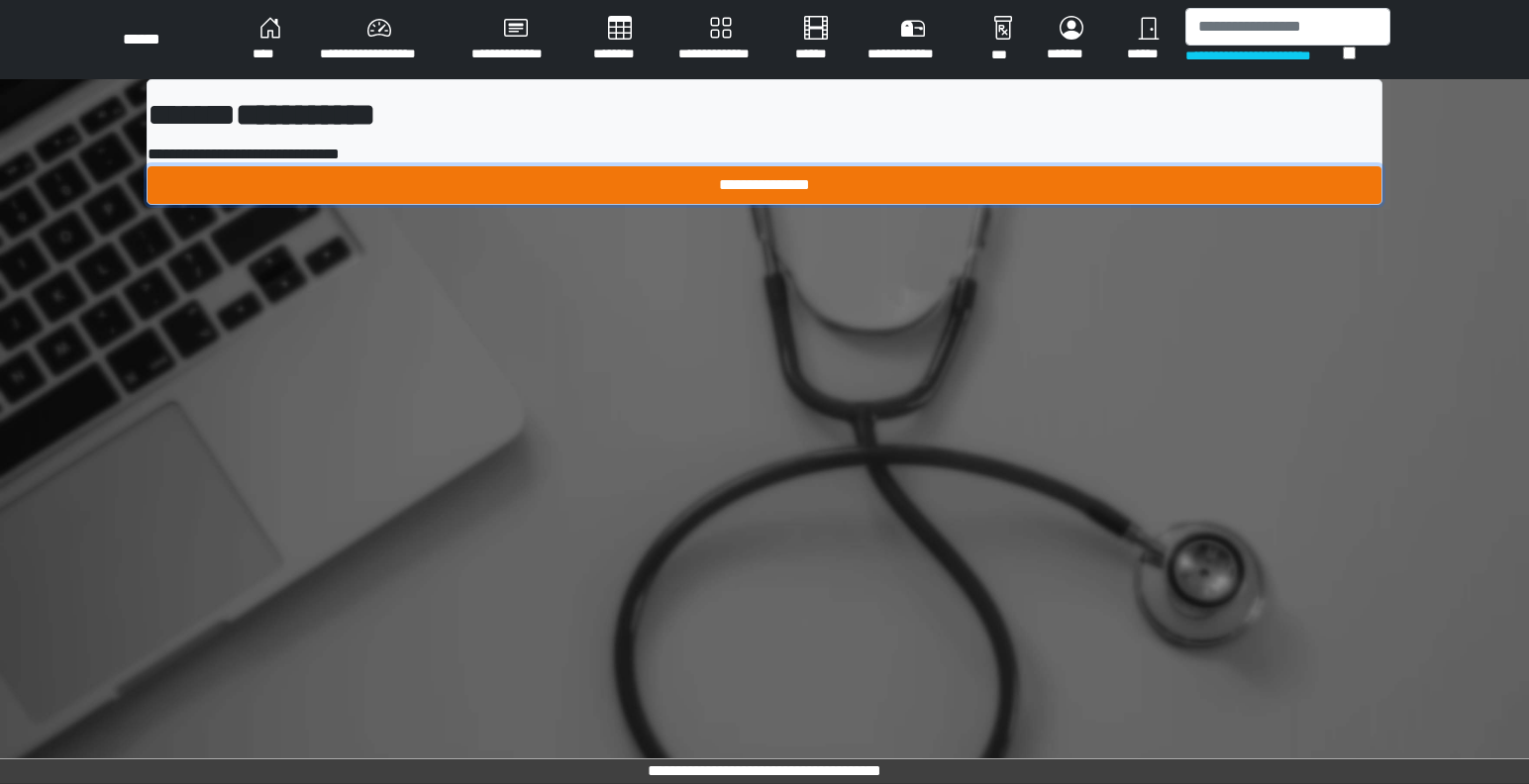 click on "**********" at bounding box center [764, 185] 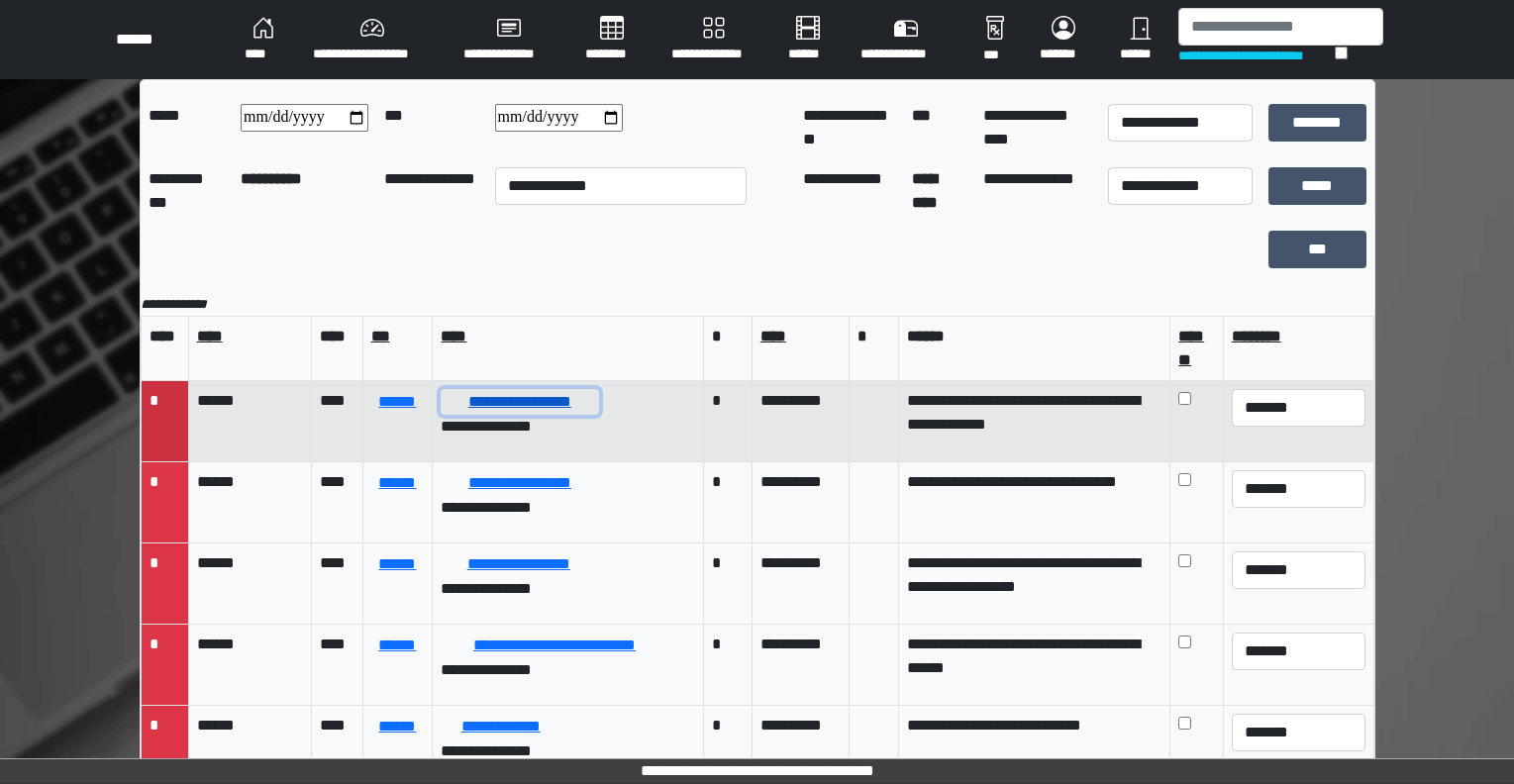 click on "**********" at bounding box center [519, 402] 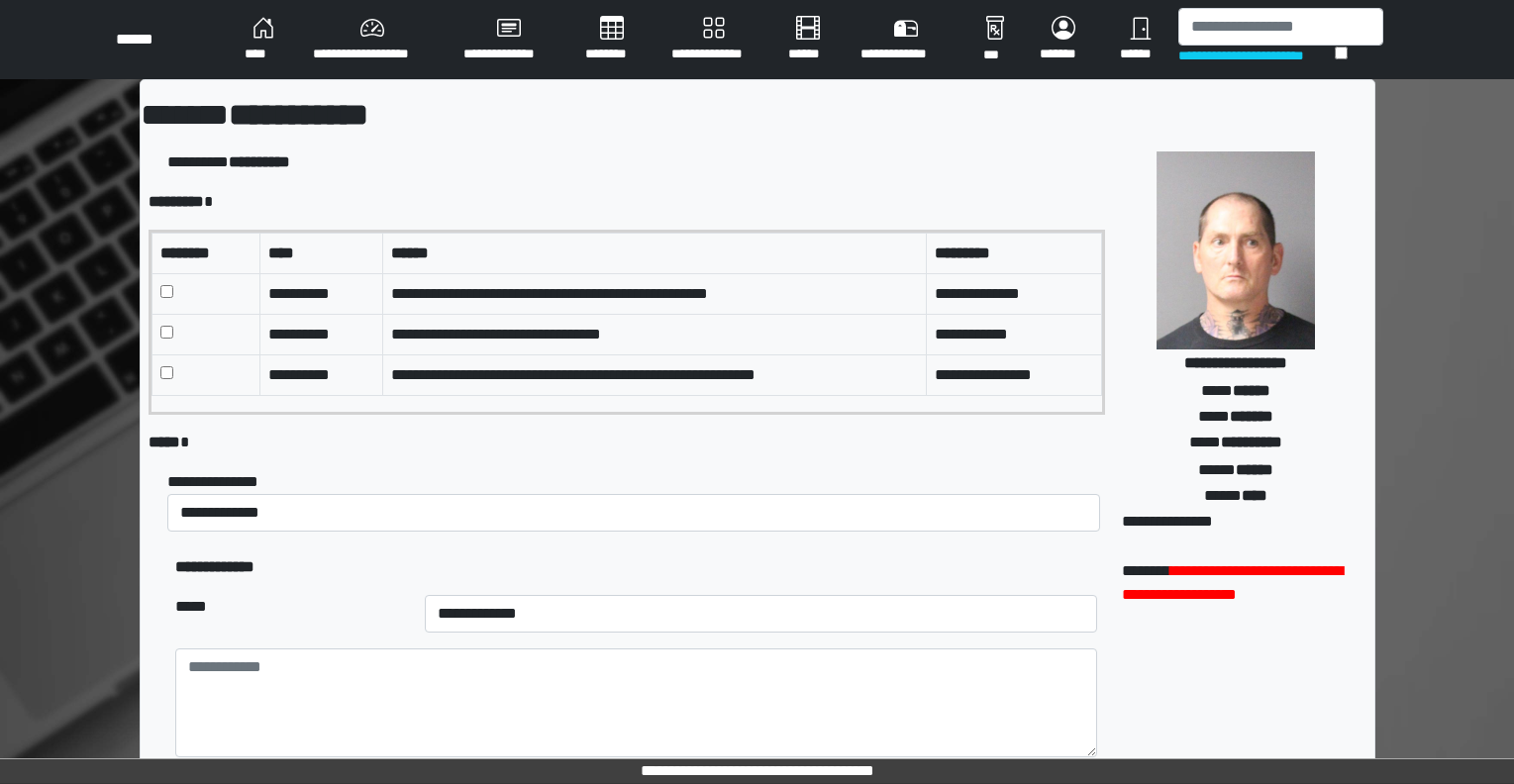 click at bounding box center (206, 334) 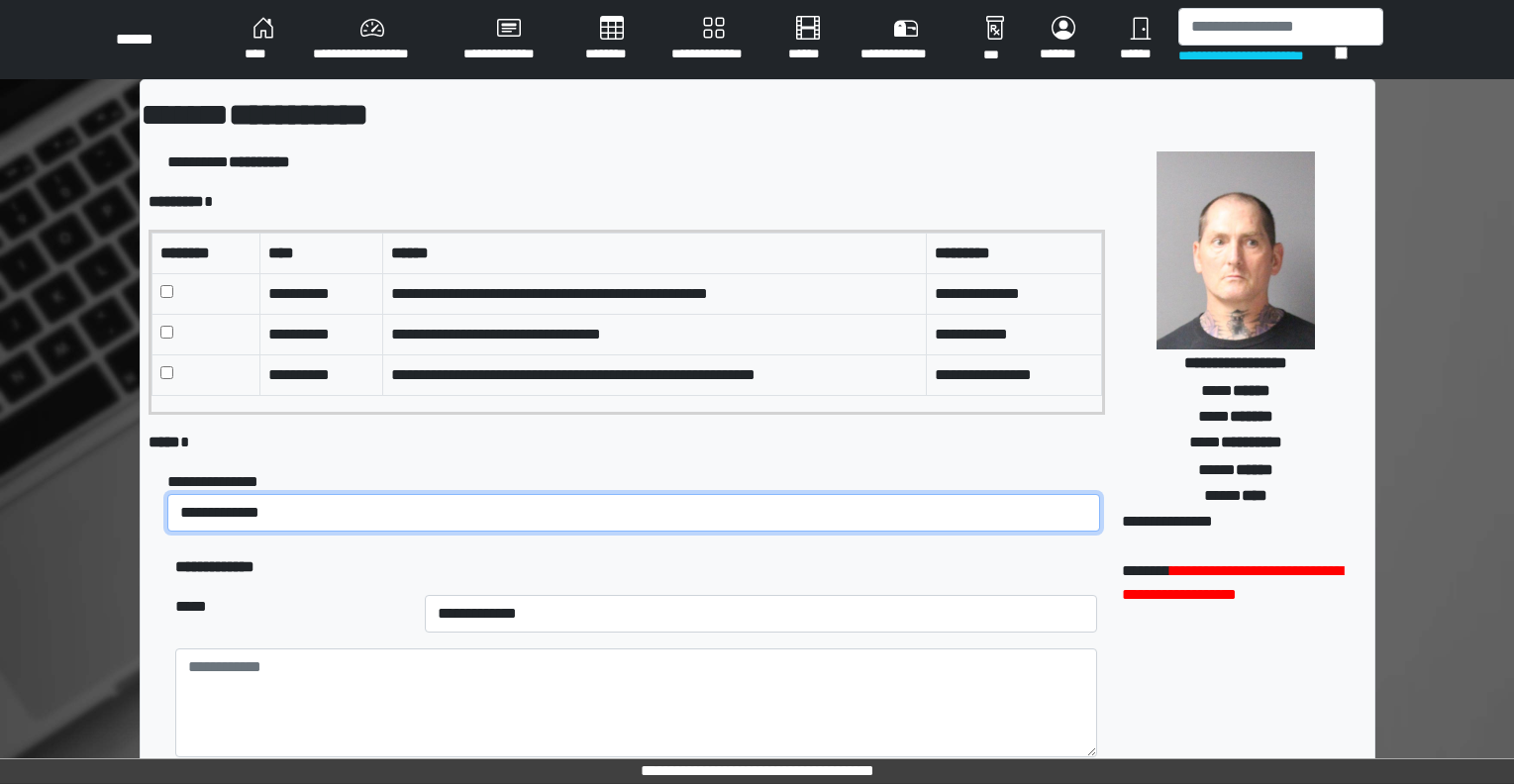 click on "**********" at bounding box center (634, 513) 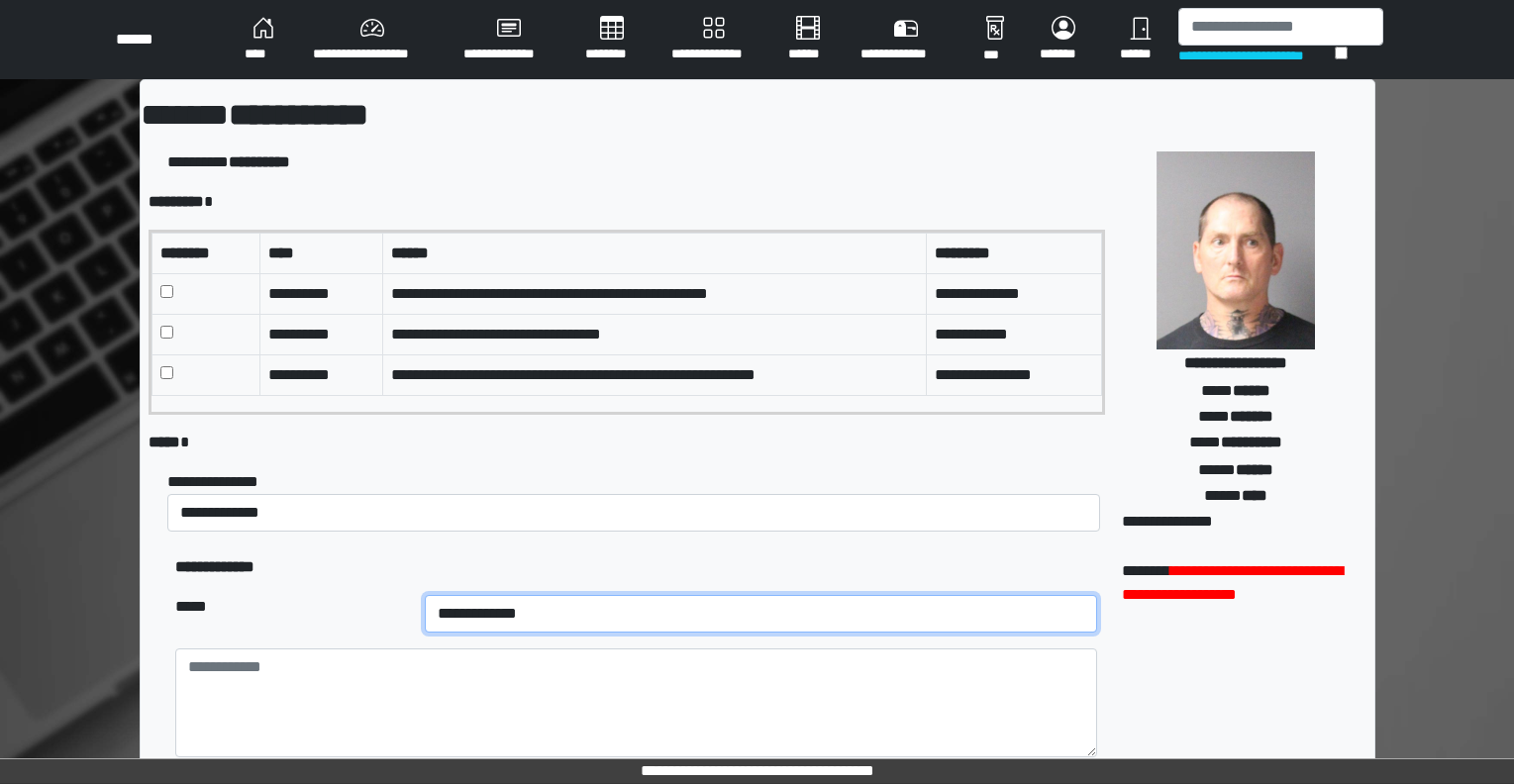 click on "**********" at bounding box center [761, 614] 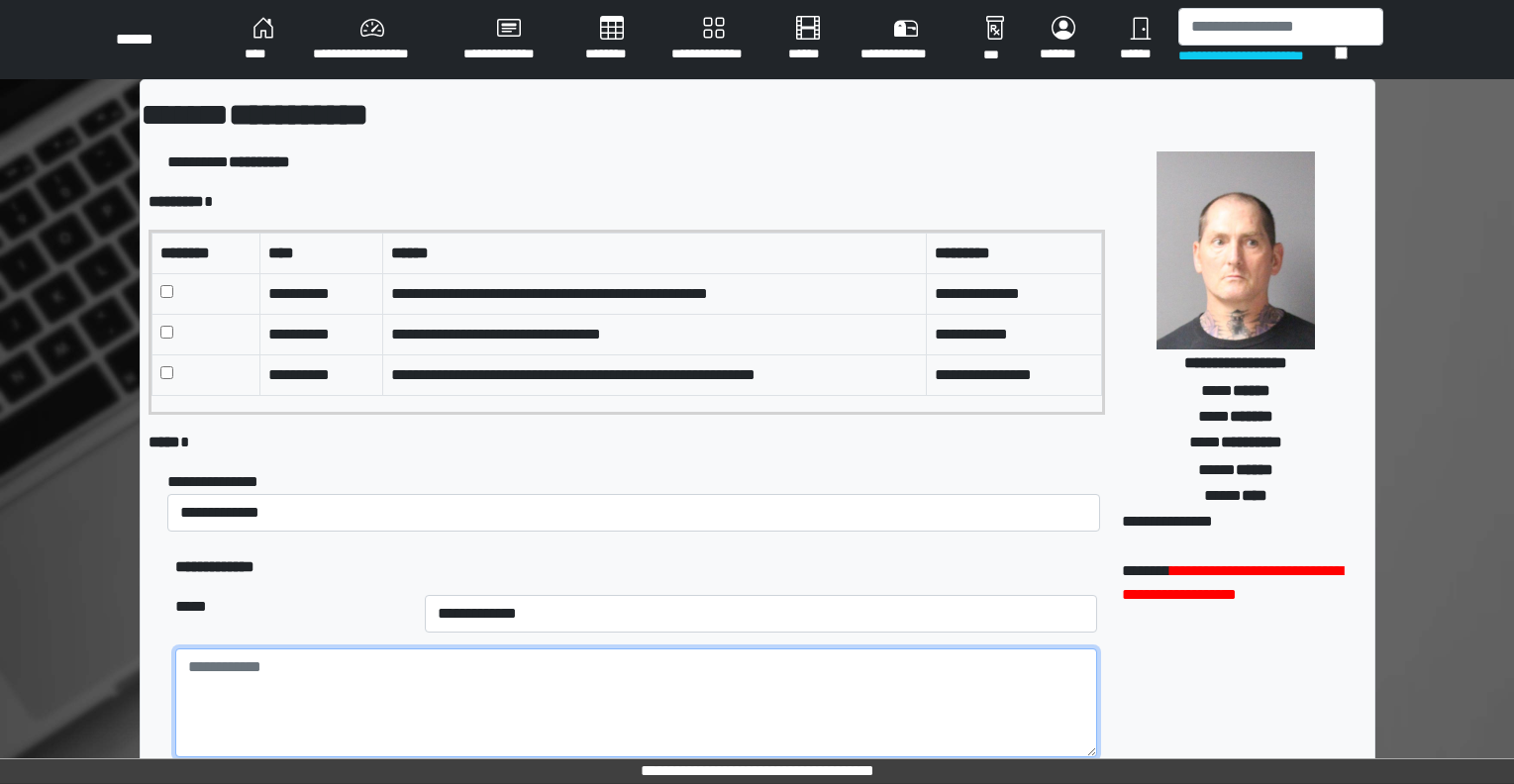 click at bounding box center (636, 703) 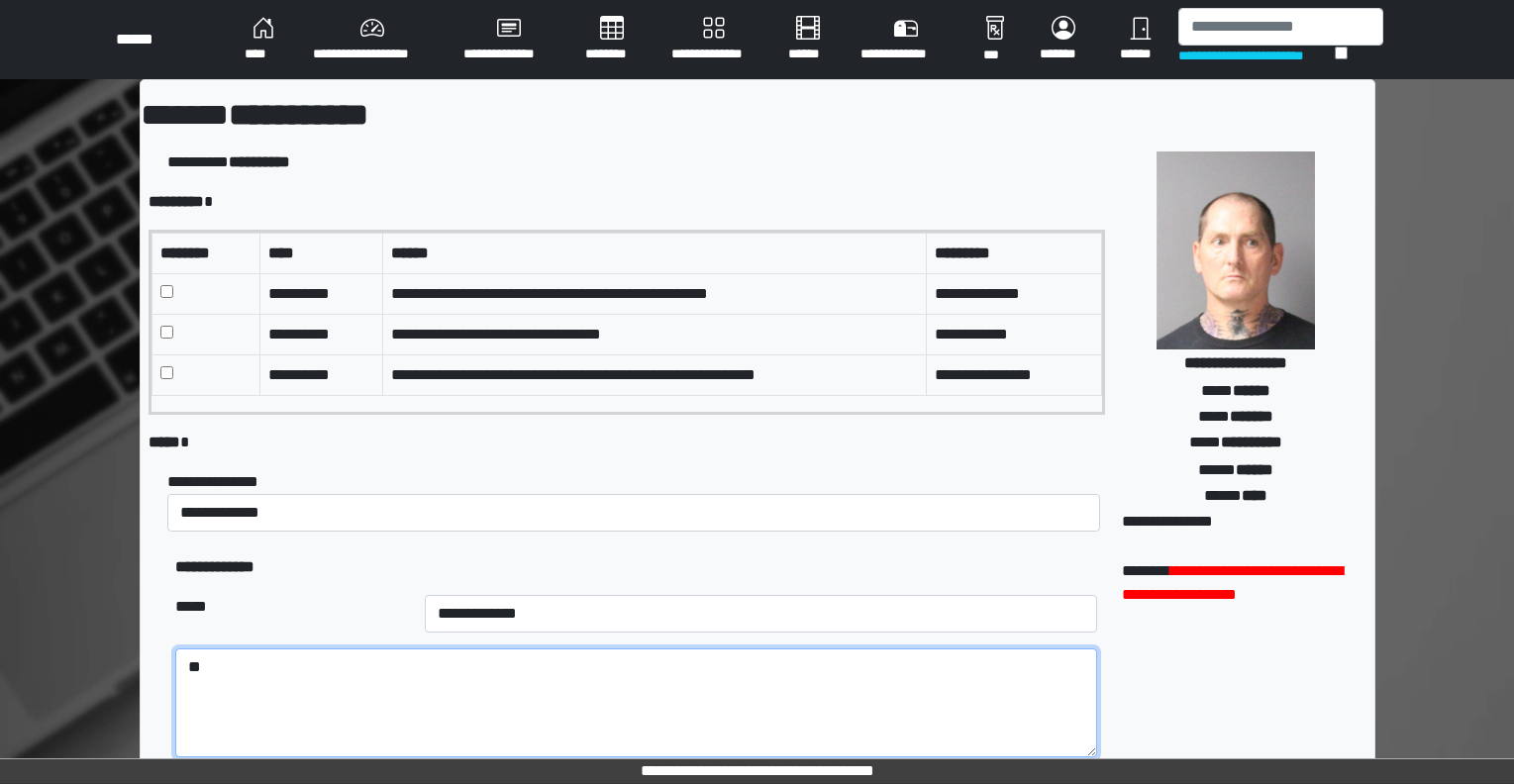 type on "*" 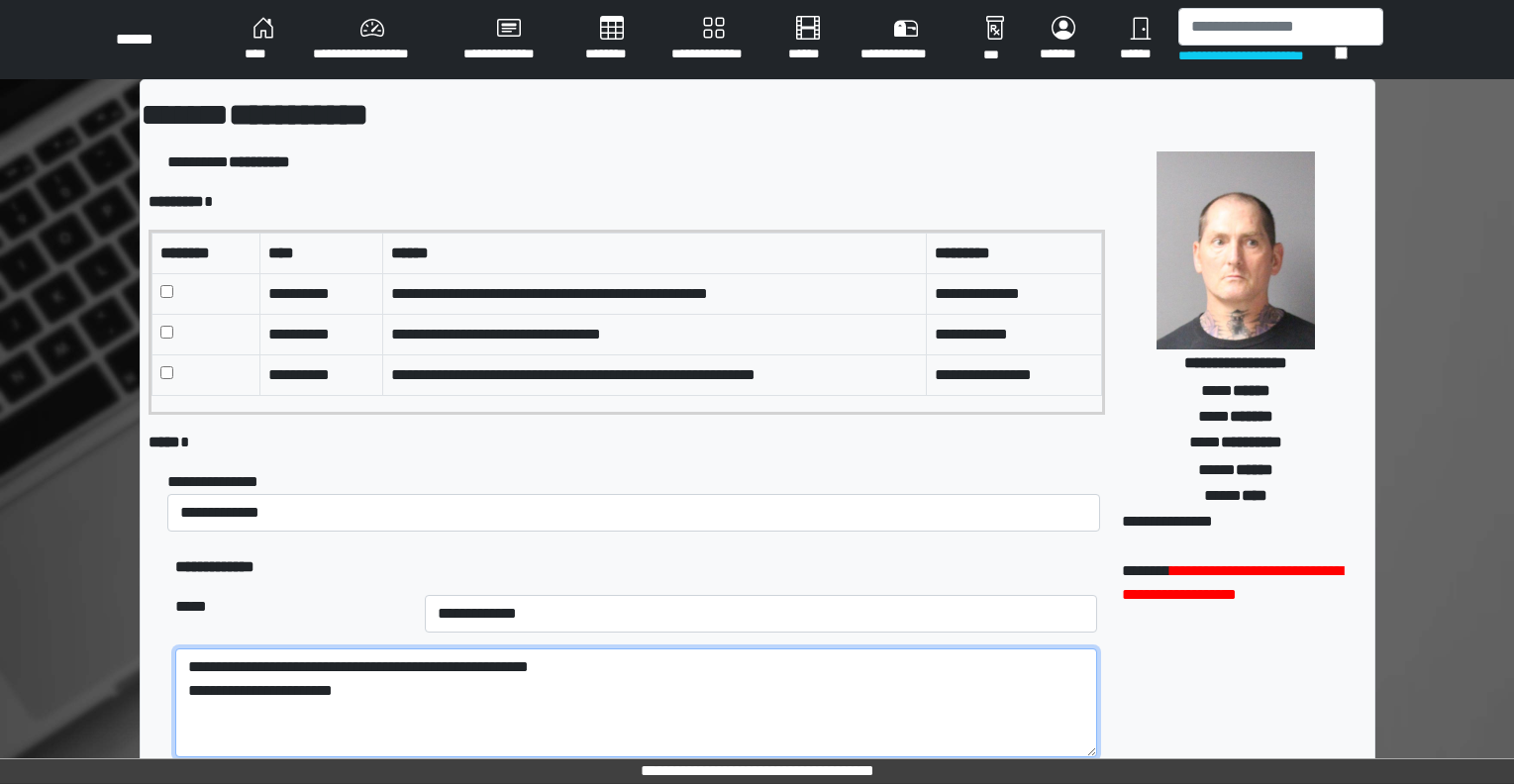 type on "**********" 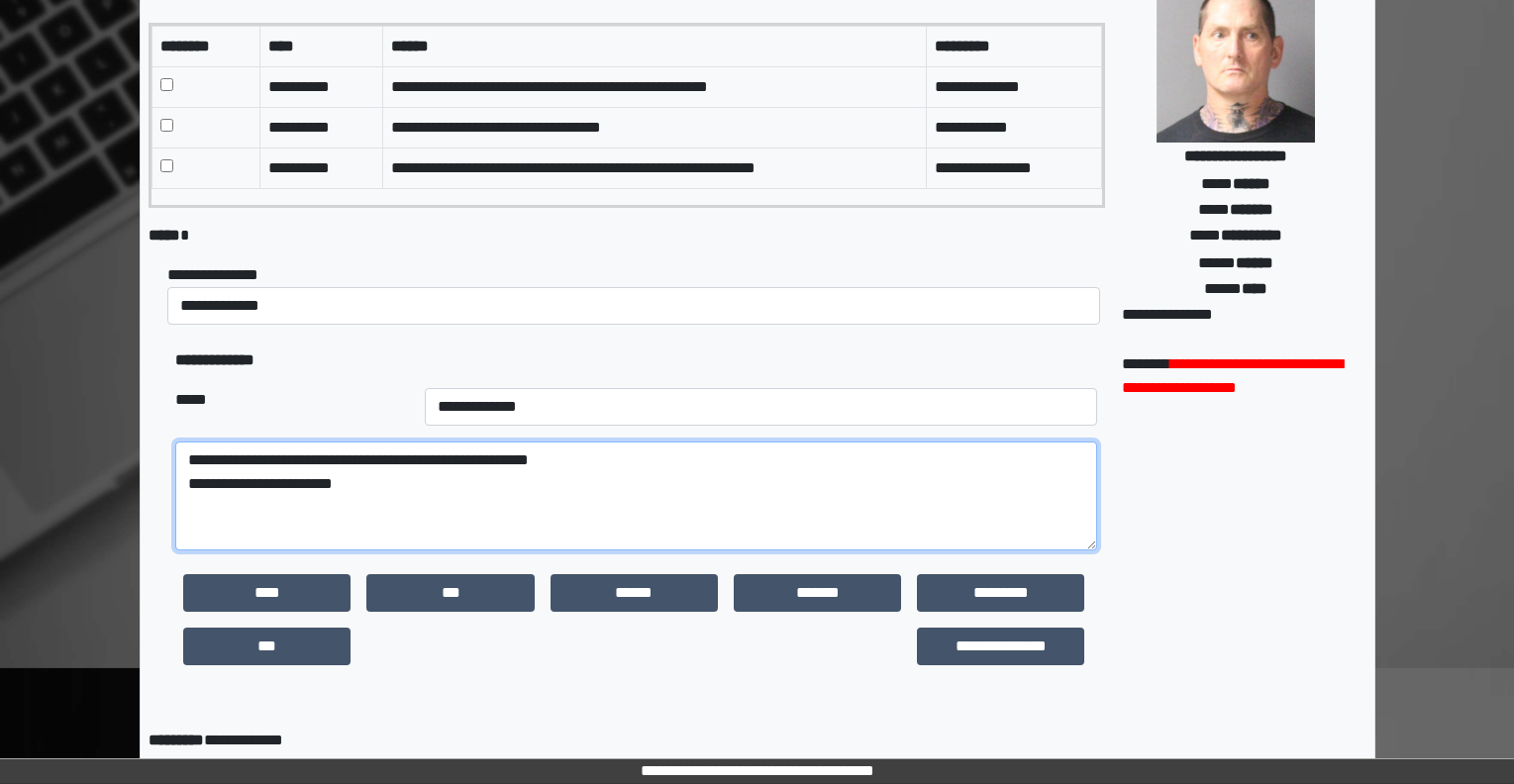 scroll, scrollTop: 495, scrollLeft: 0, axis: vertical 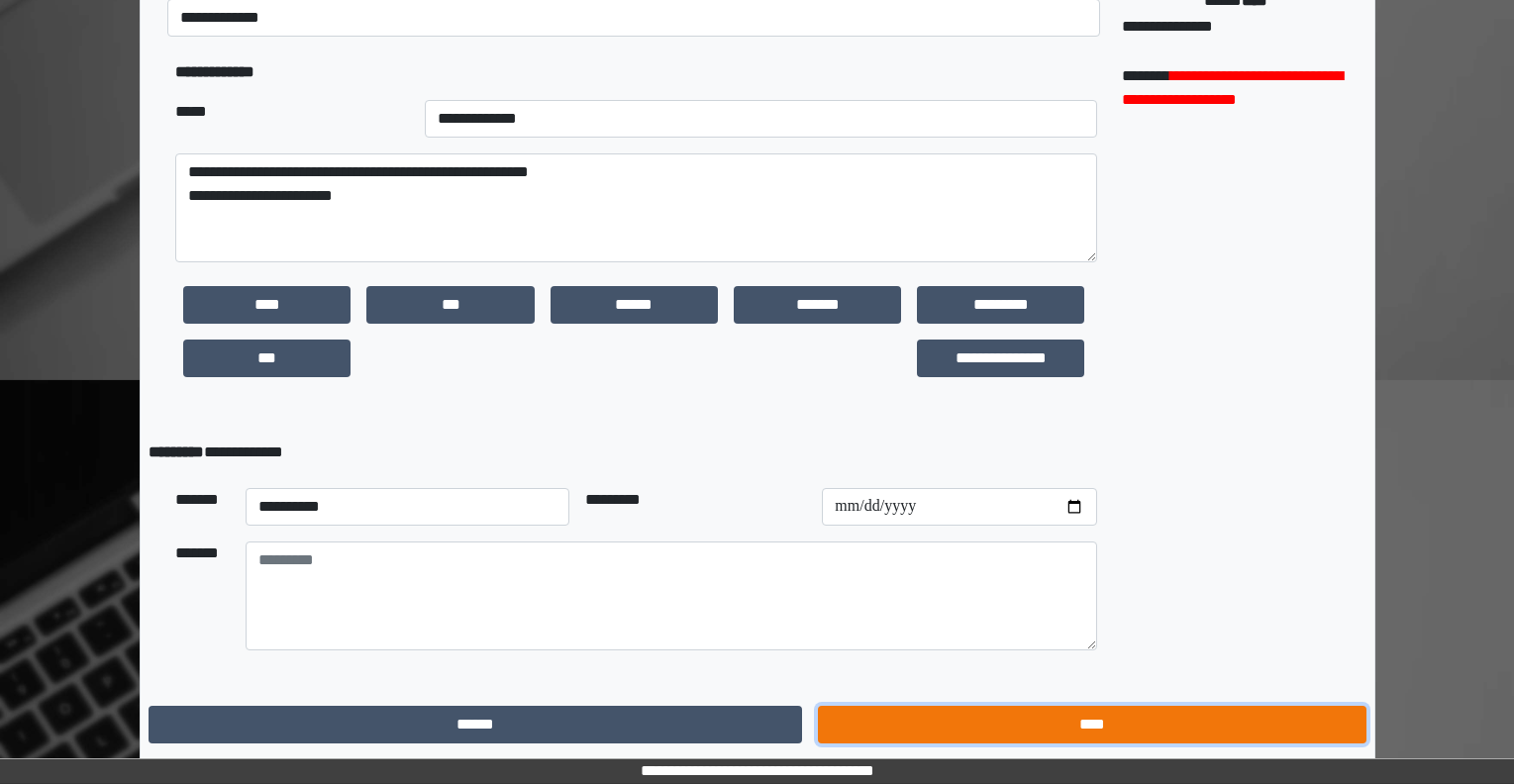 click on "****" at bounding box center [1091, 725] 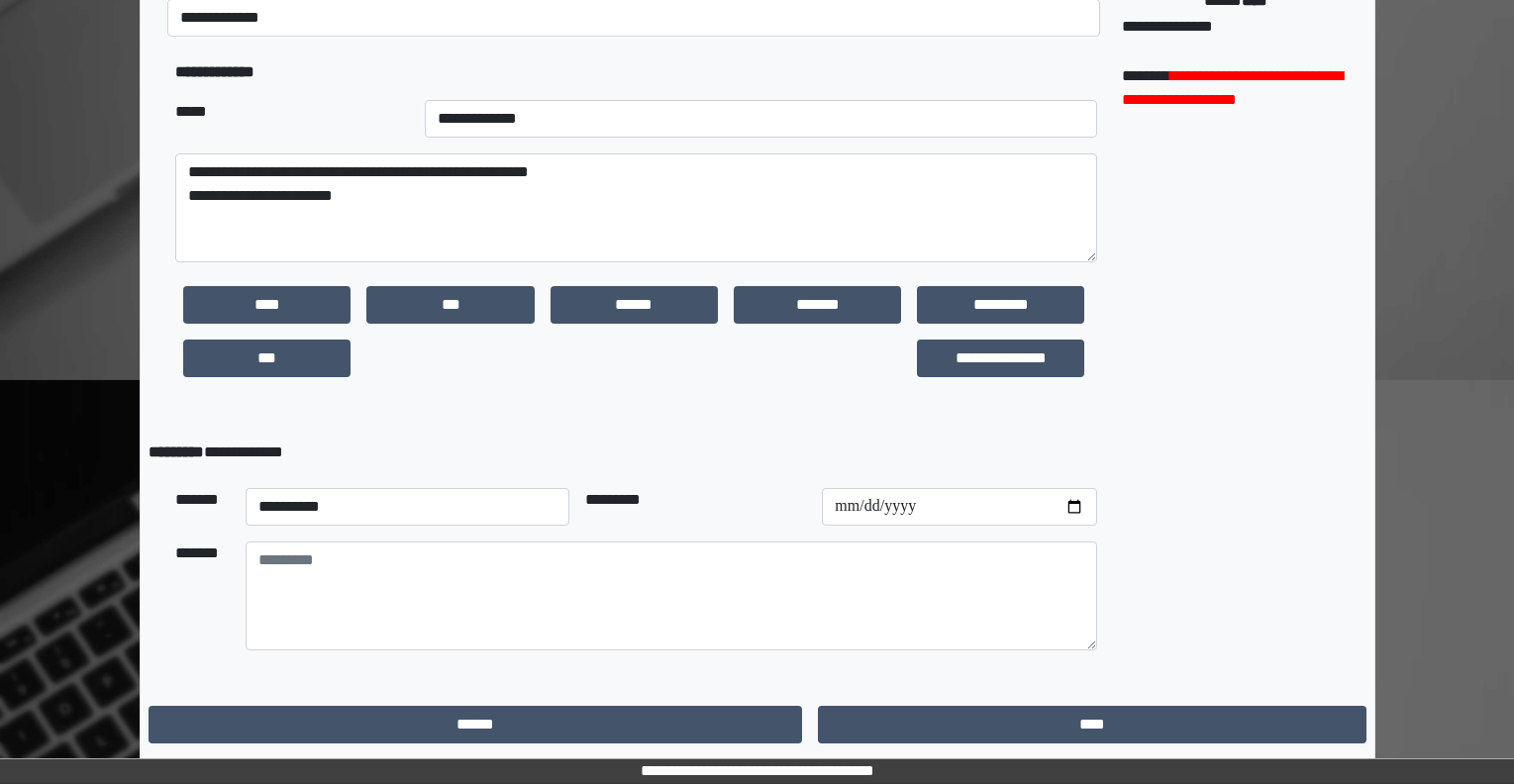 scroll, scrollTop: 0, scrollLeft: 0, axis: both 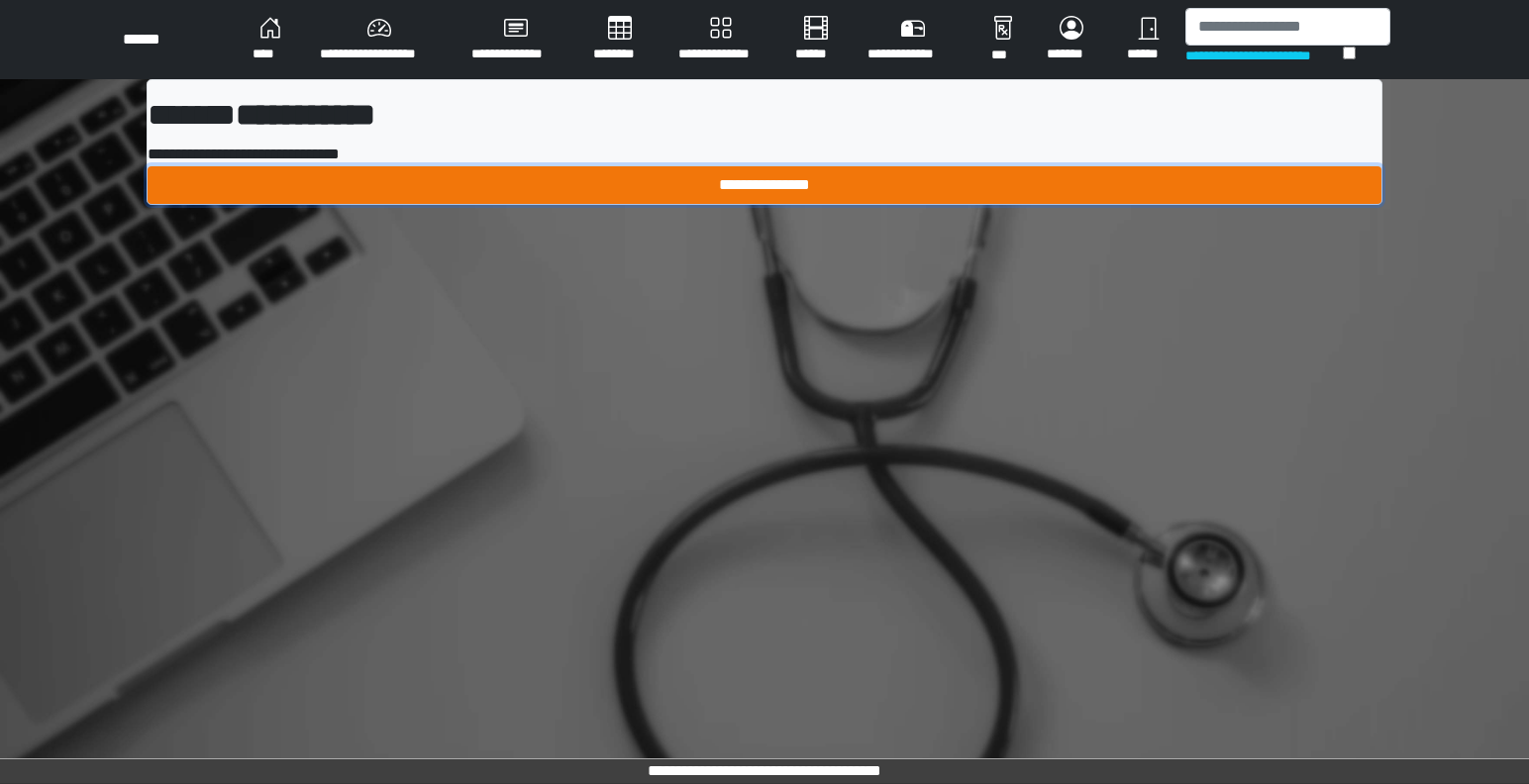 click on "**********" at bounding box center (764, 185) 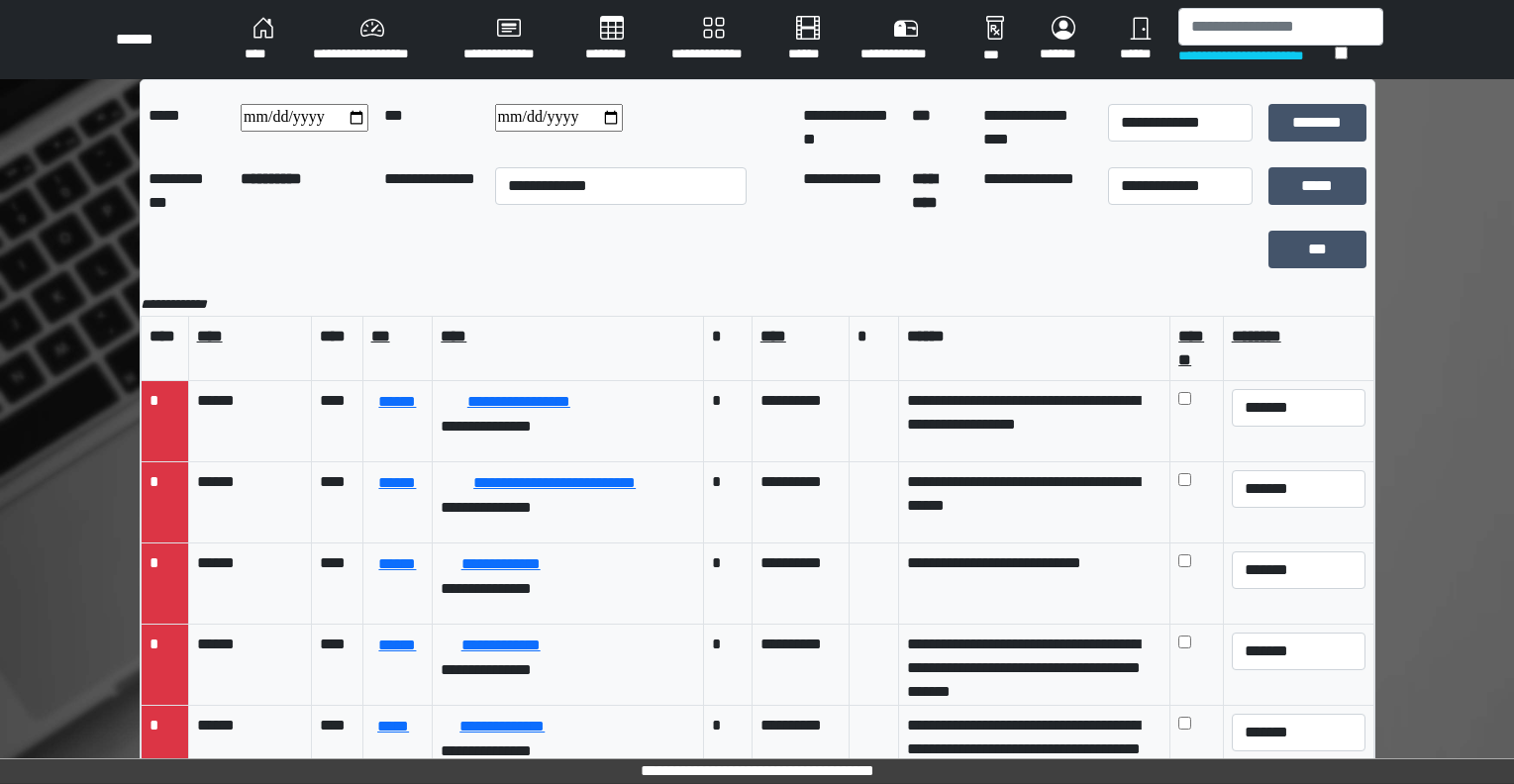 scroll, scrollTop: 6, scrollLeft: 0, axis: vertical 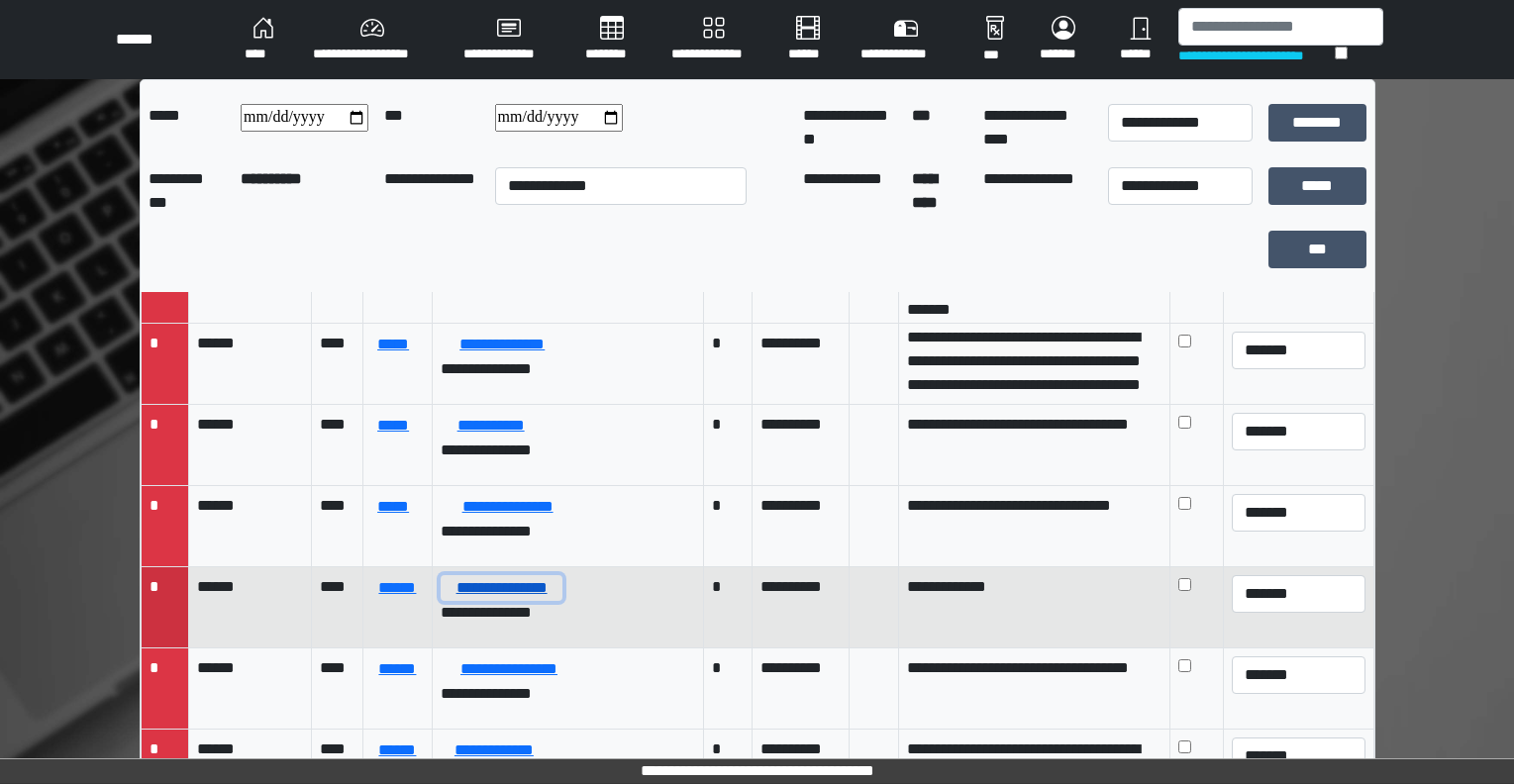click on "**********" at bounding box center [501, 588] 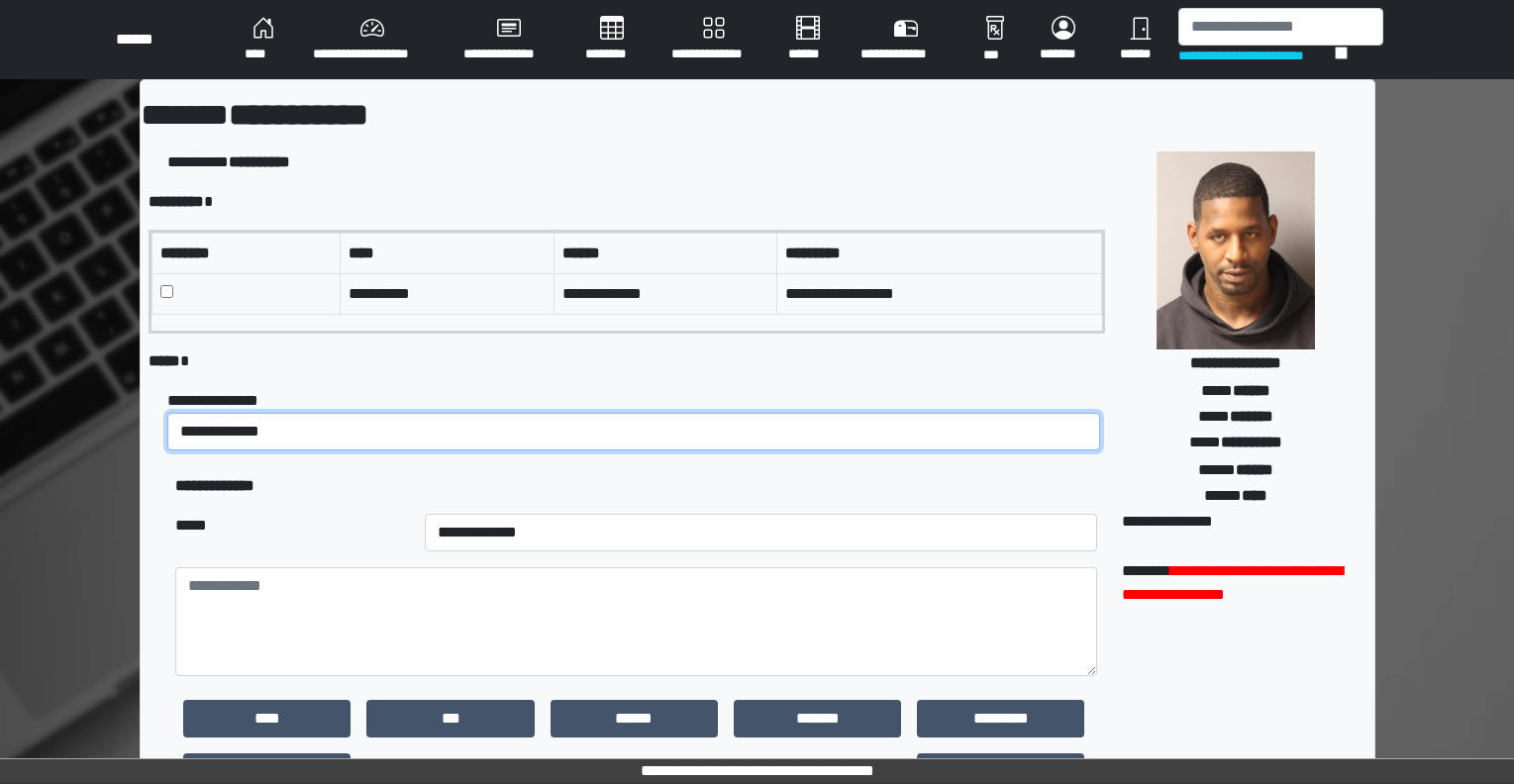 click on "**********" at bounding box center (634, 432) 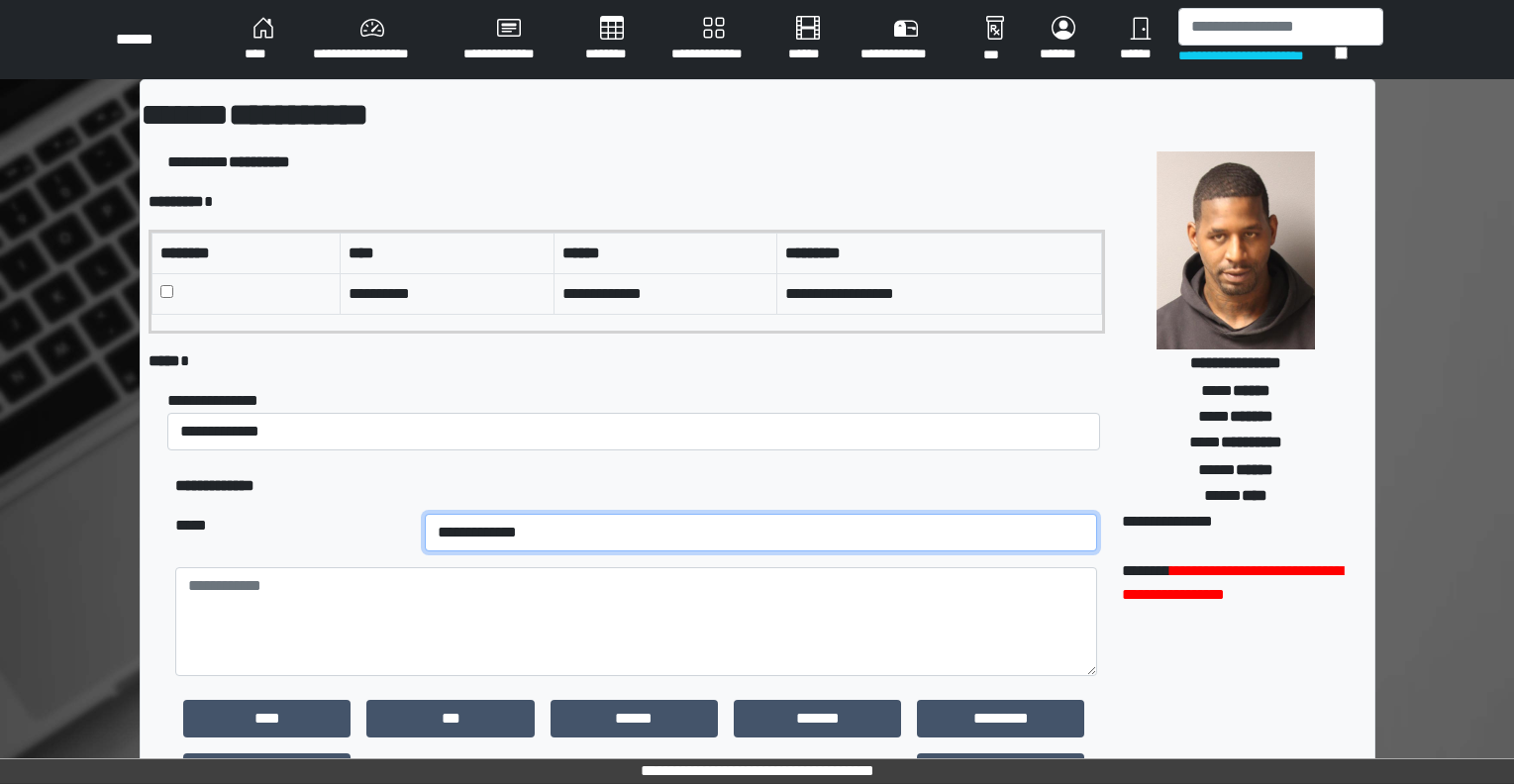 click on "**********" at bounding box center [761, 533] 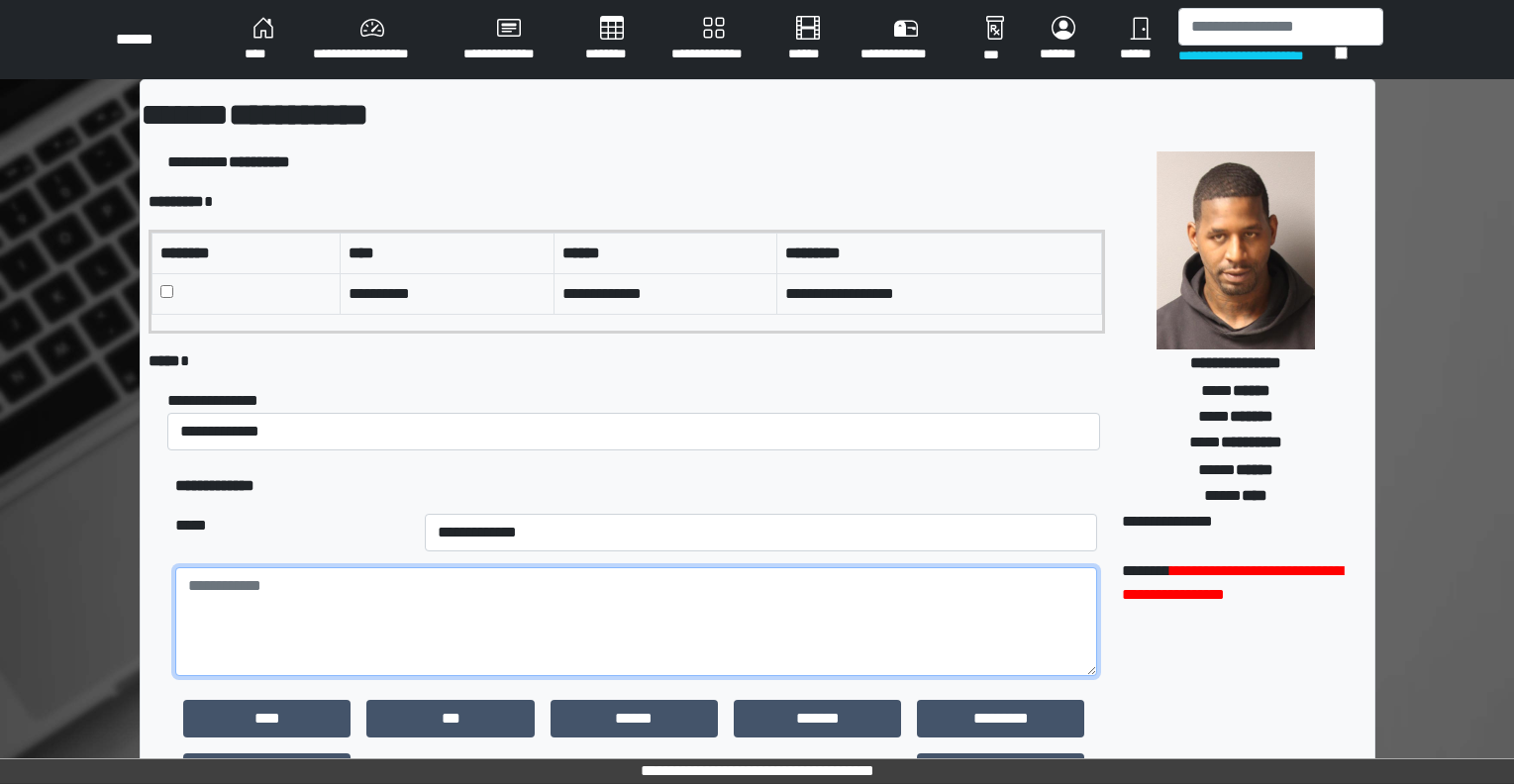 click at bounding box center [636, 622] 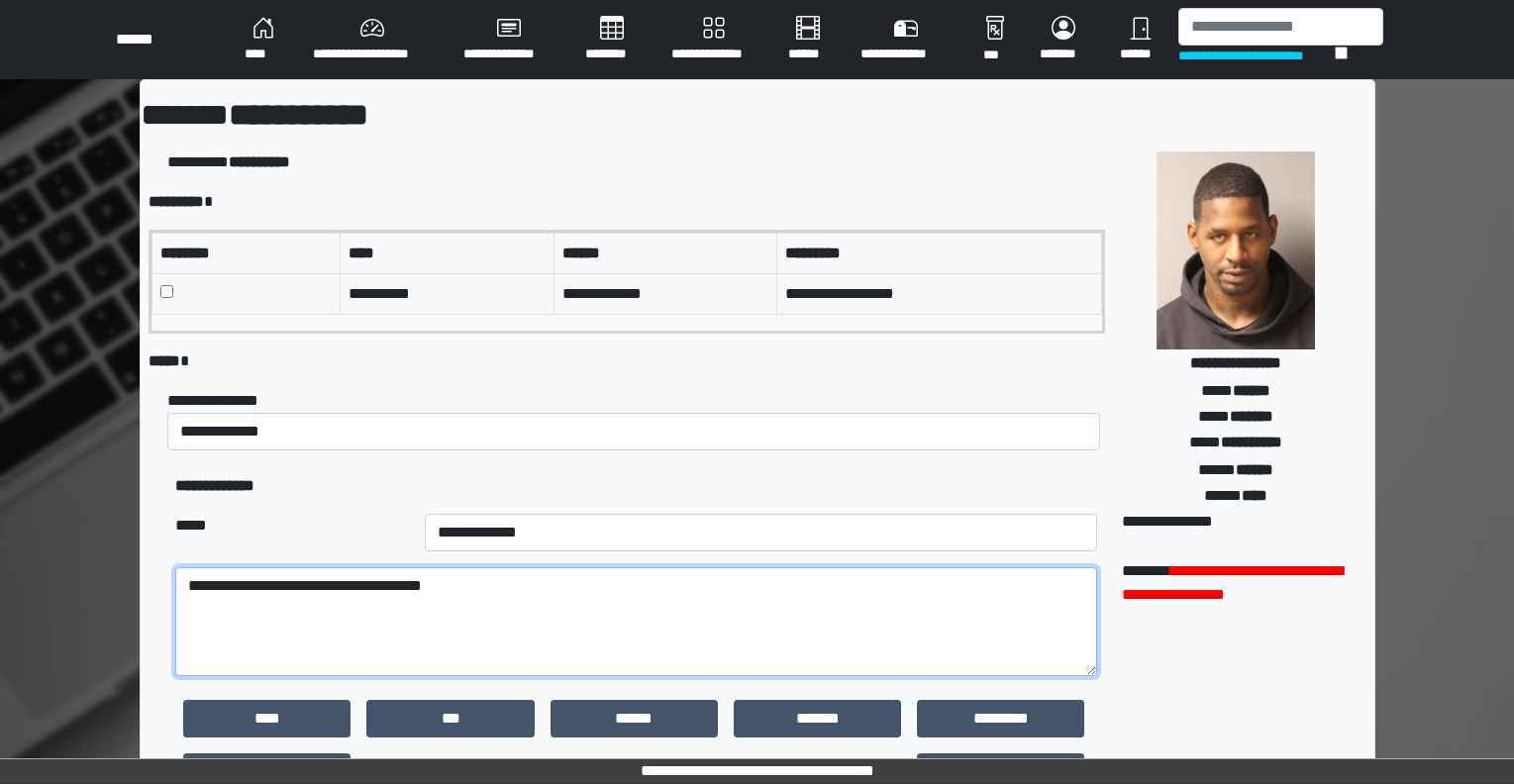 paste on "**********" 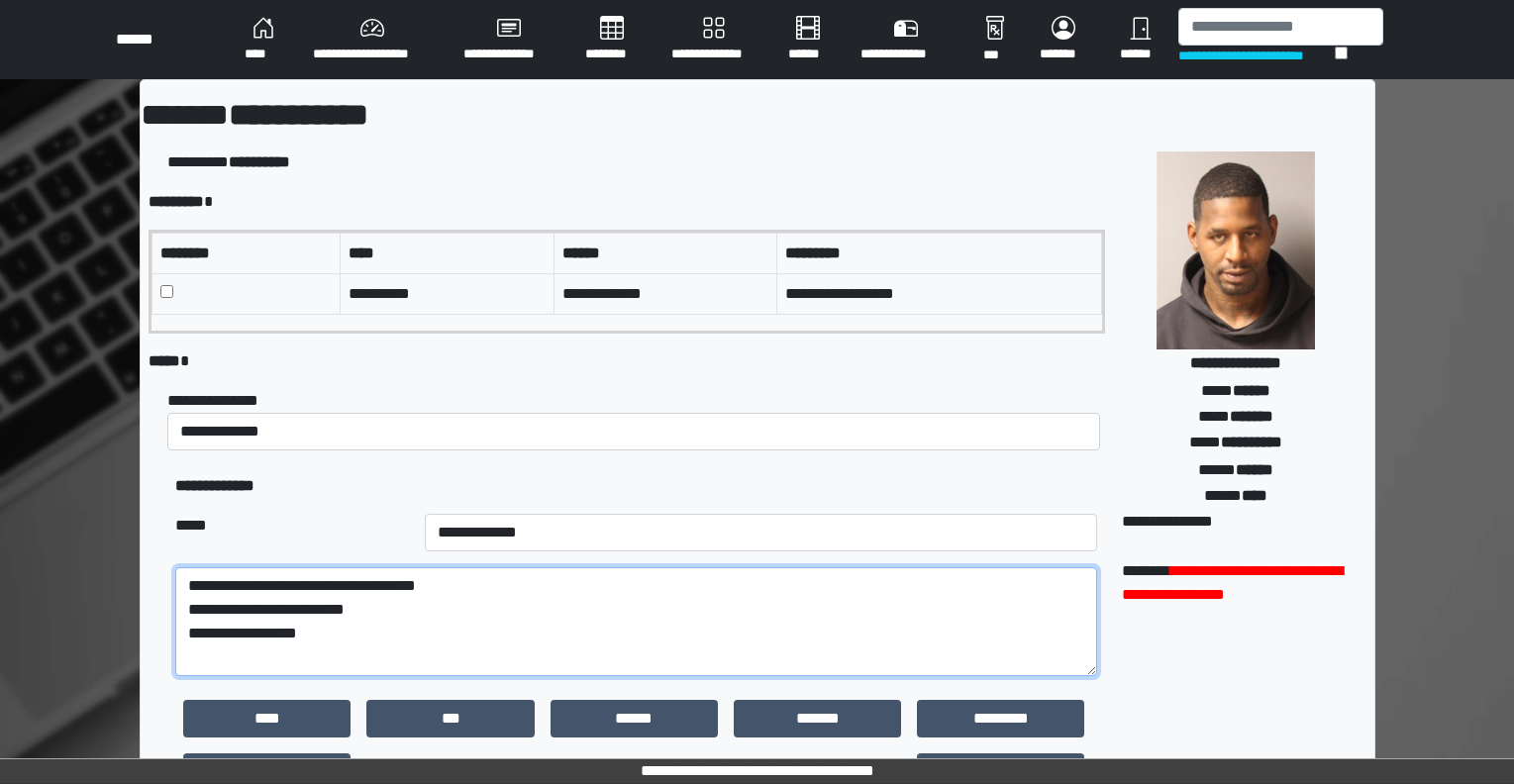 click on "**********" at bounding box center [636, 622] 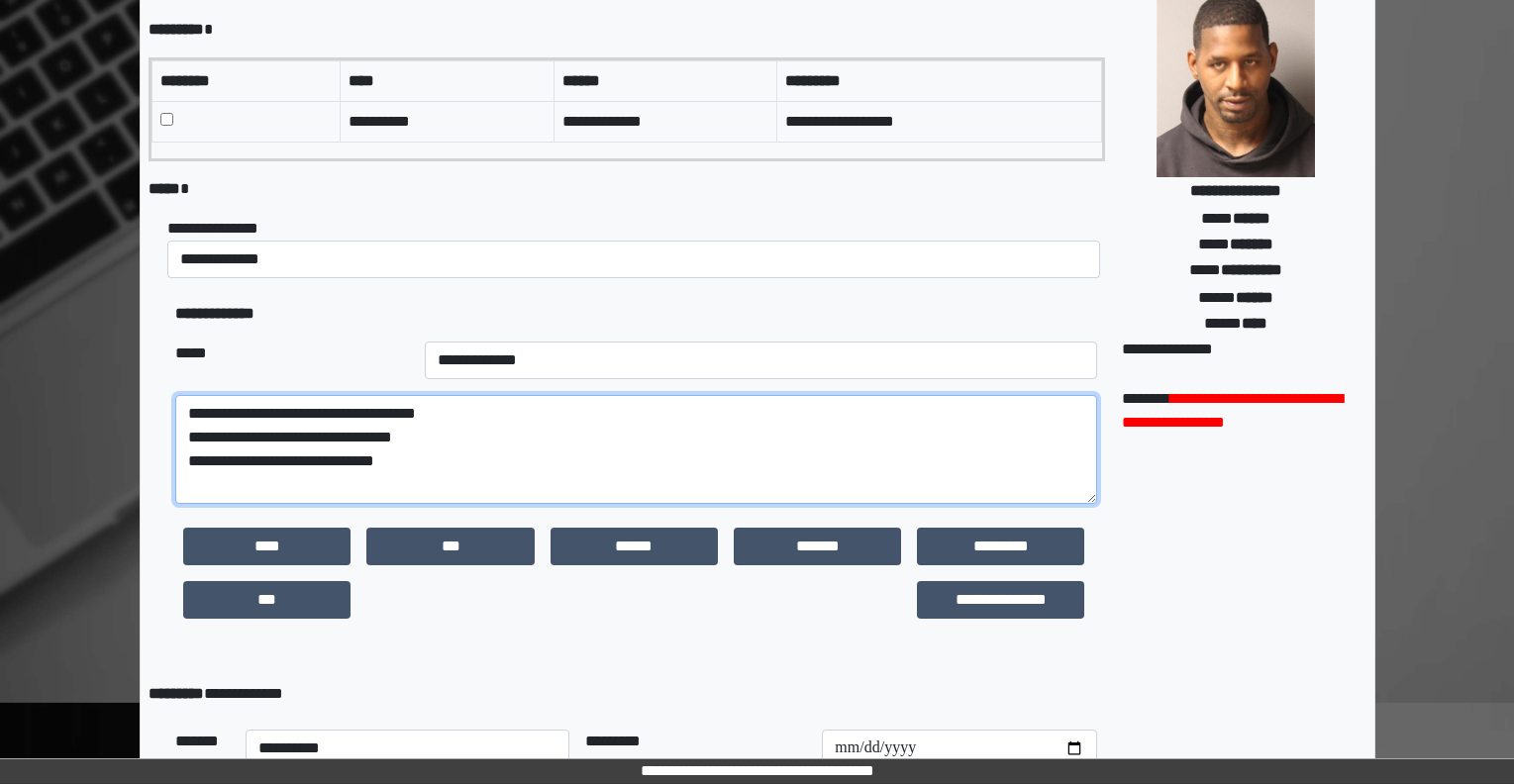 scroll, scrollTop: 414, scrollLeft: 0, axis: vertical 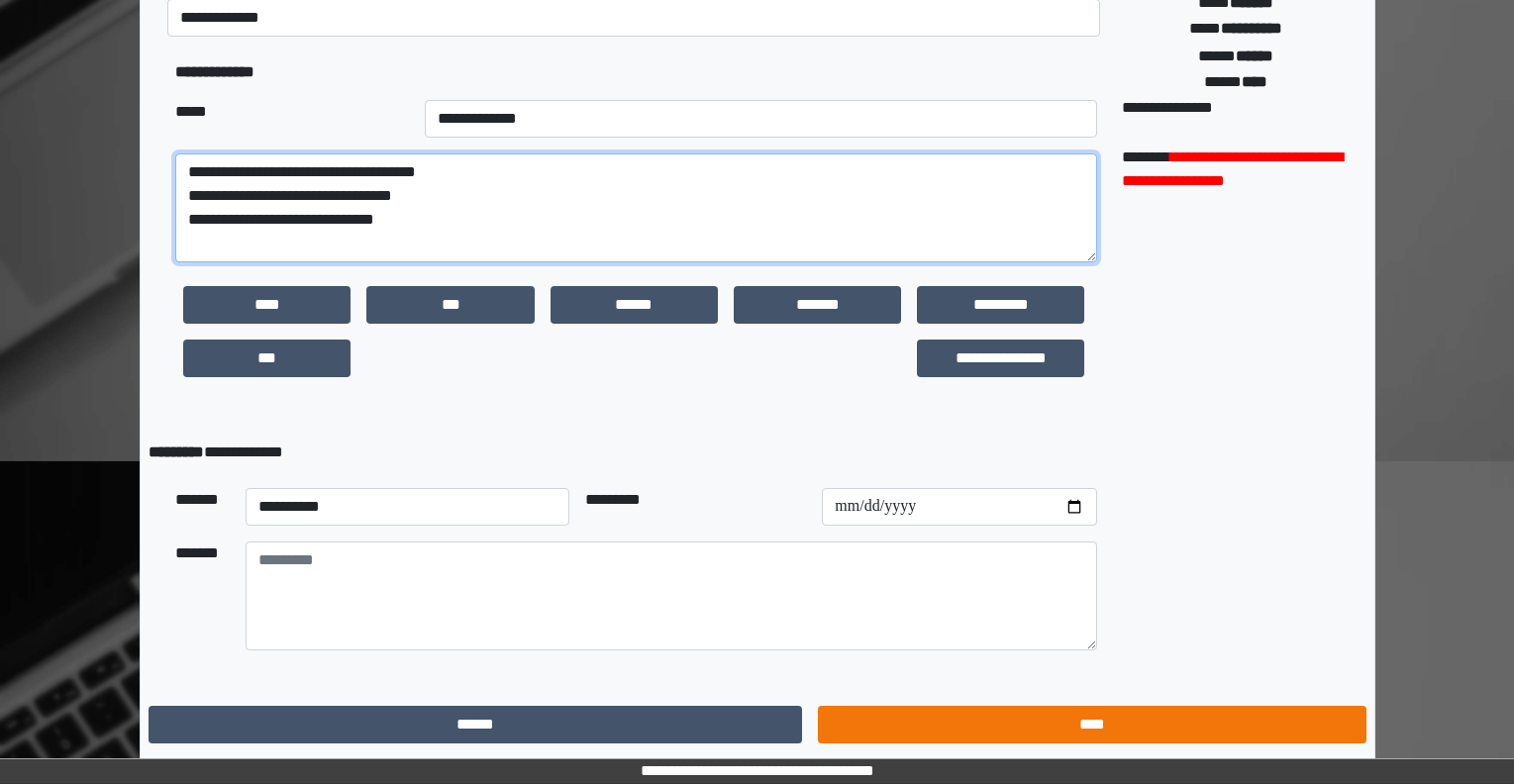type on "**********" 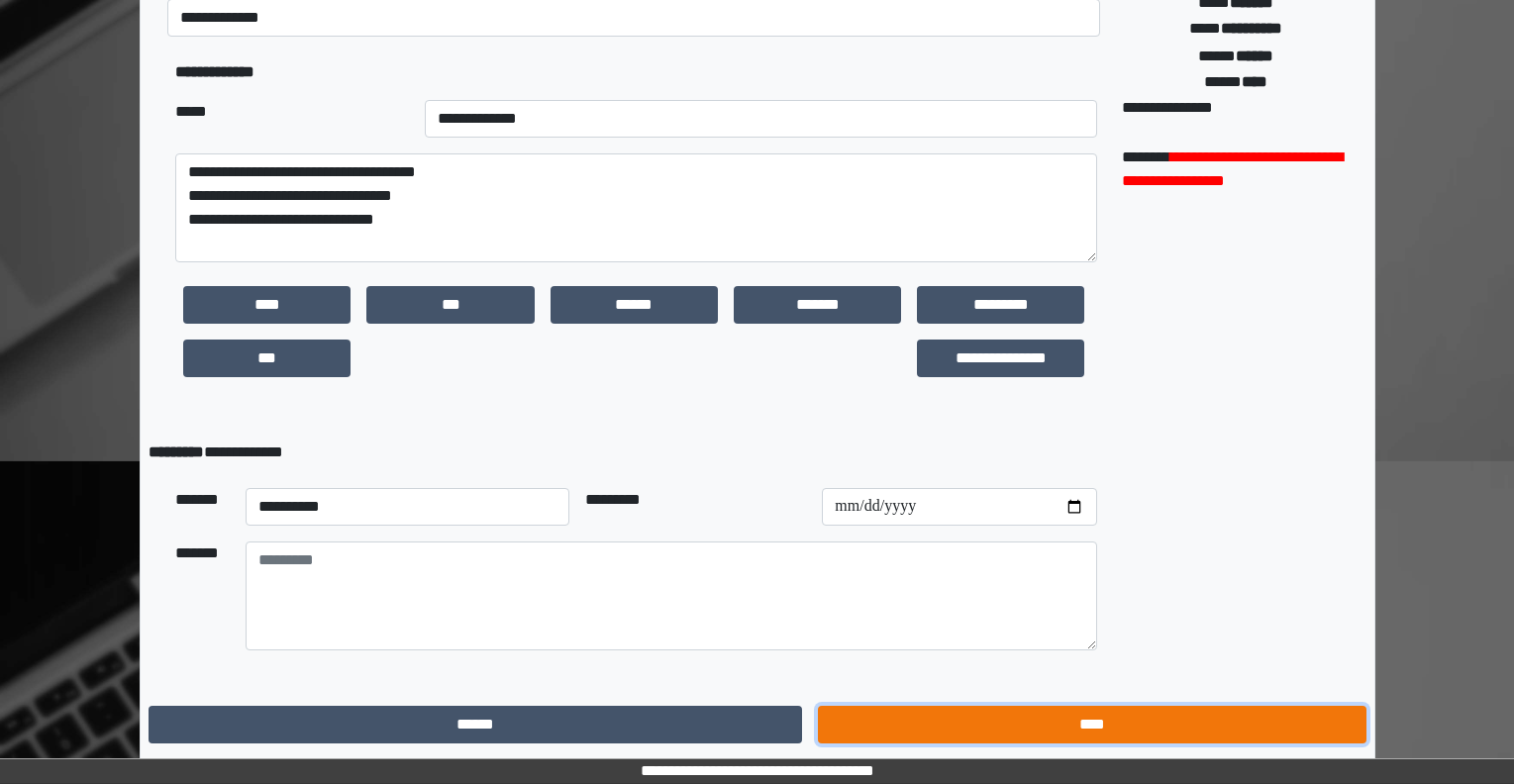 click on "****" at bounding box center (1091, 725) 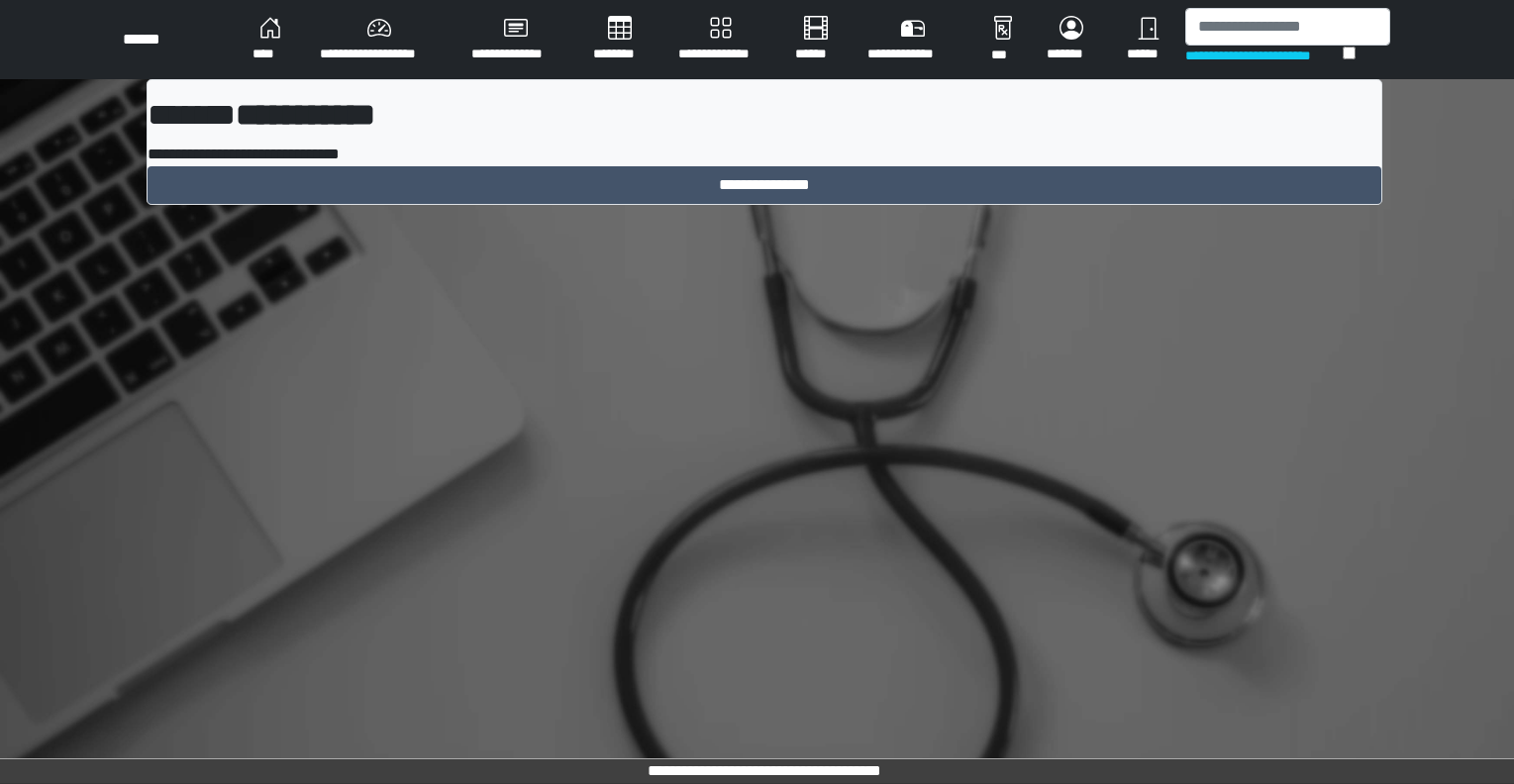 scroll, scrollTop: 0, scrollLeft: 0, axis: both 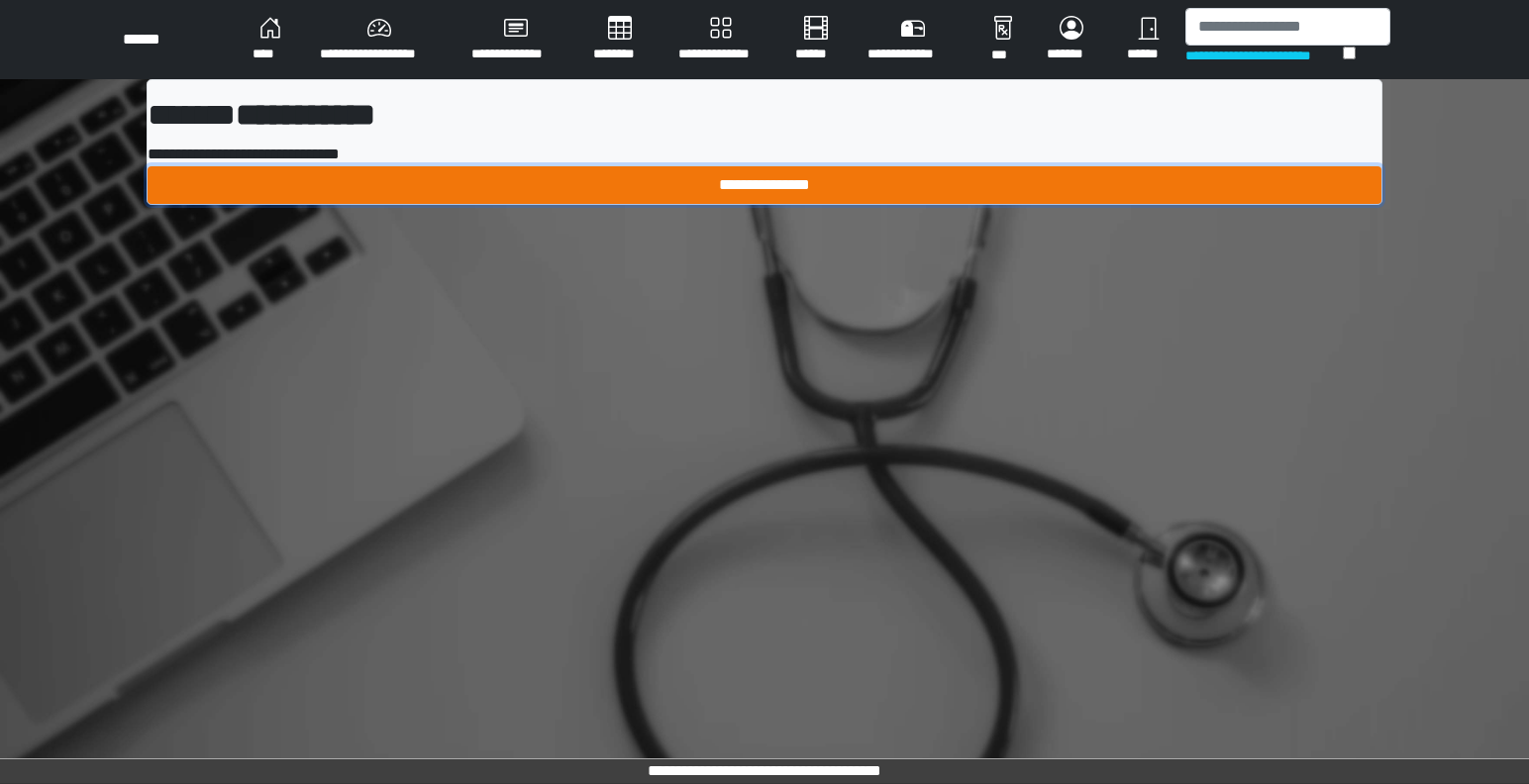 click on "**********" at bounding box center [764, 185] 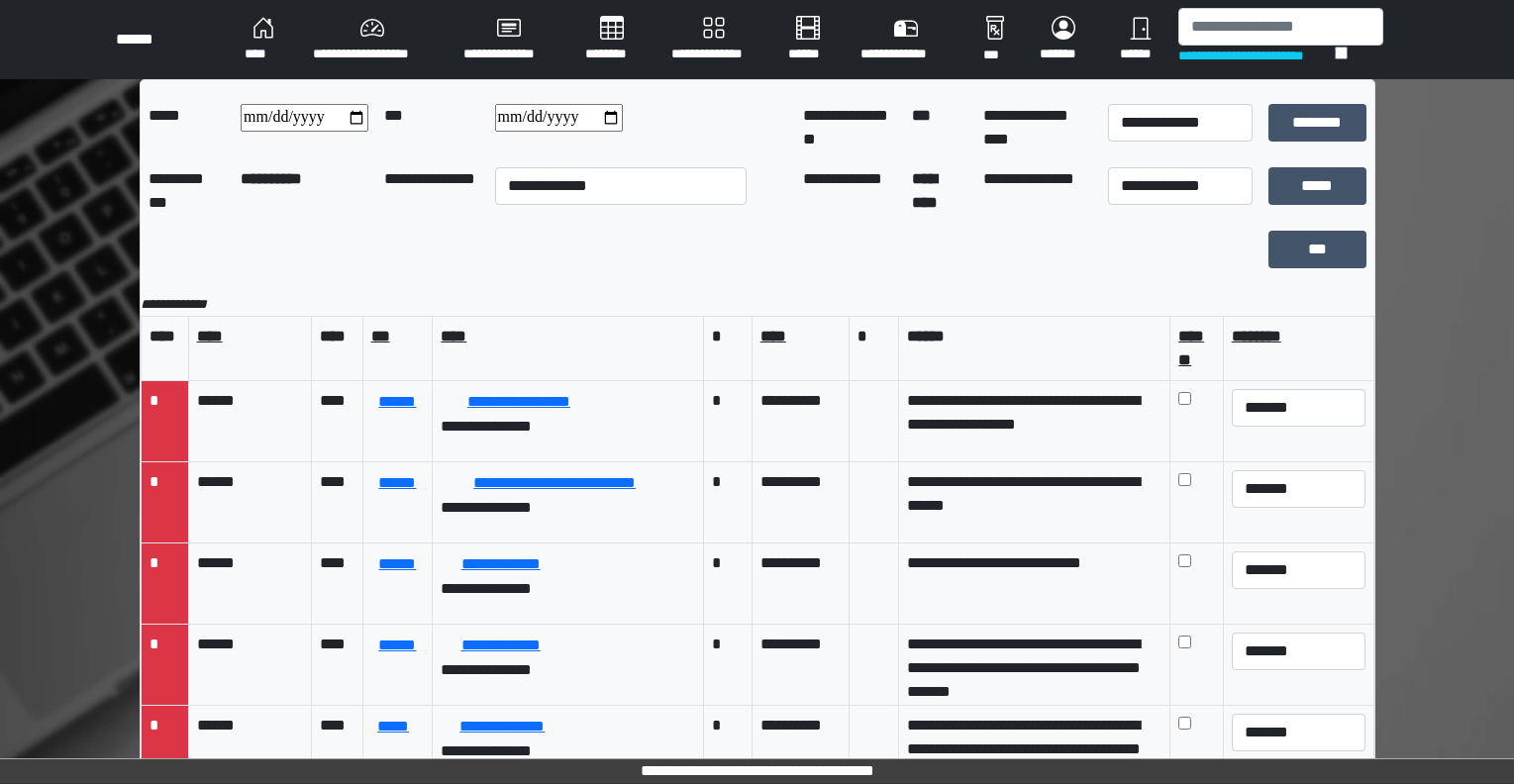 scroll, scrollTop: 647, scrollLeft: 0, axis: vertical 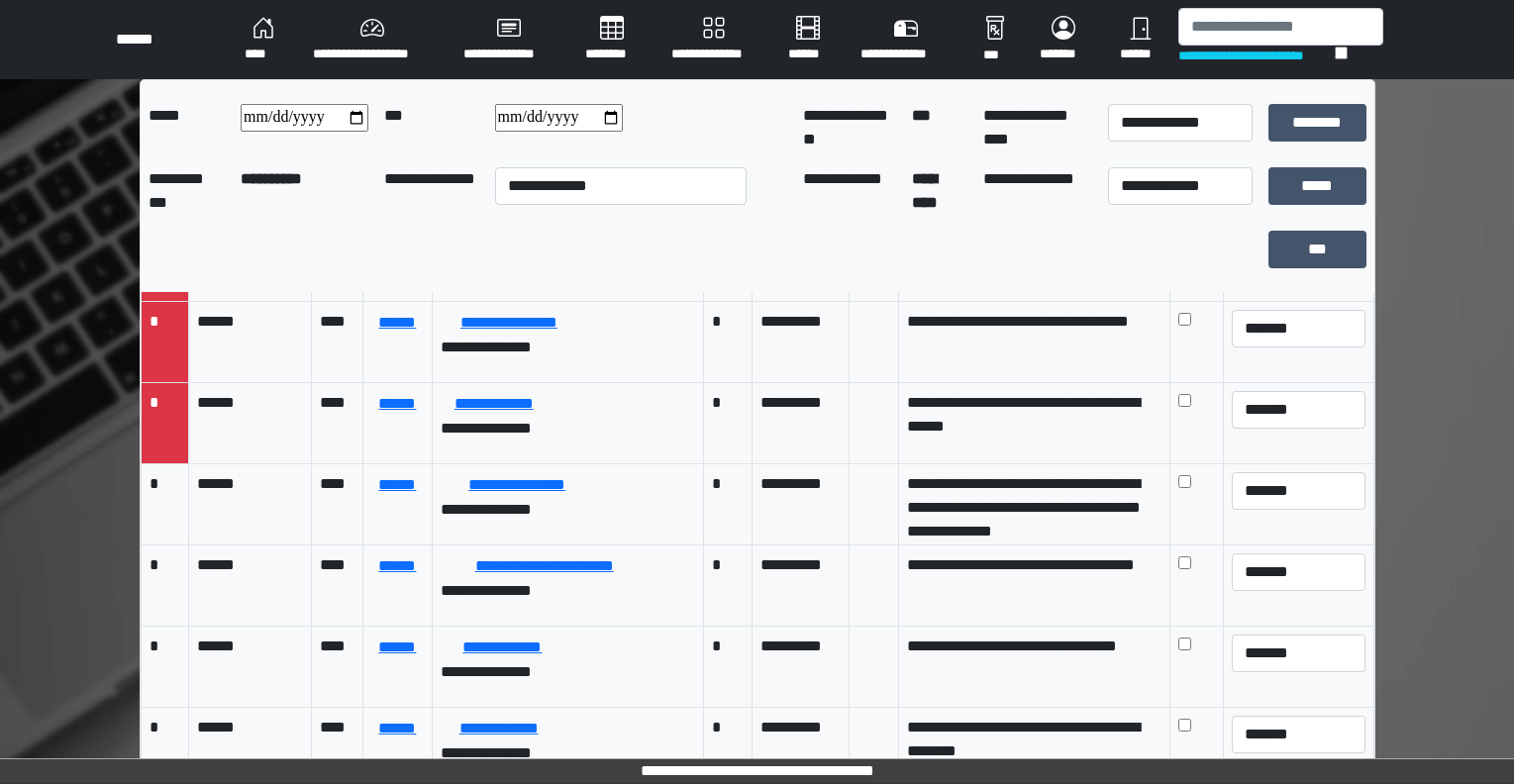 click on "********" at bounding box center (612, 40) 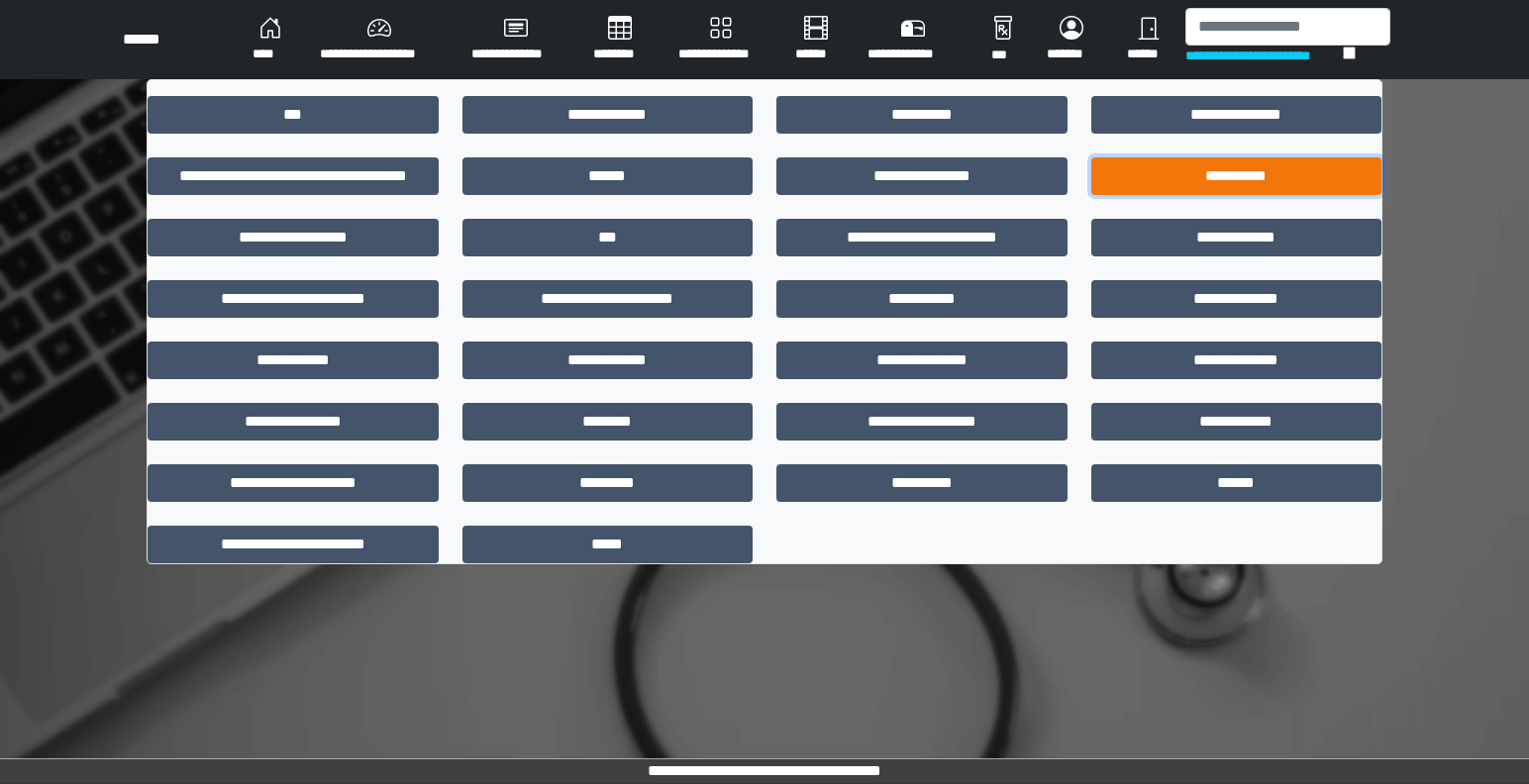 click on "**********" at bounding box center (1237, 176) 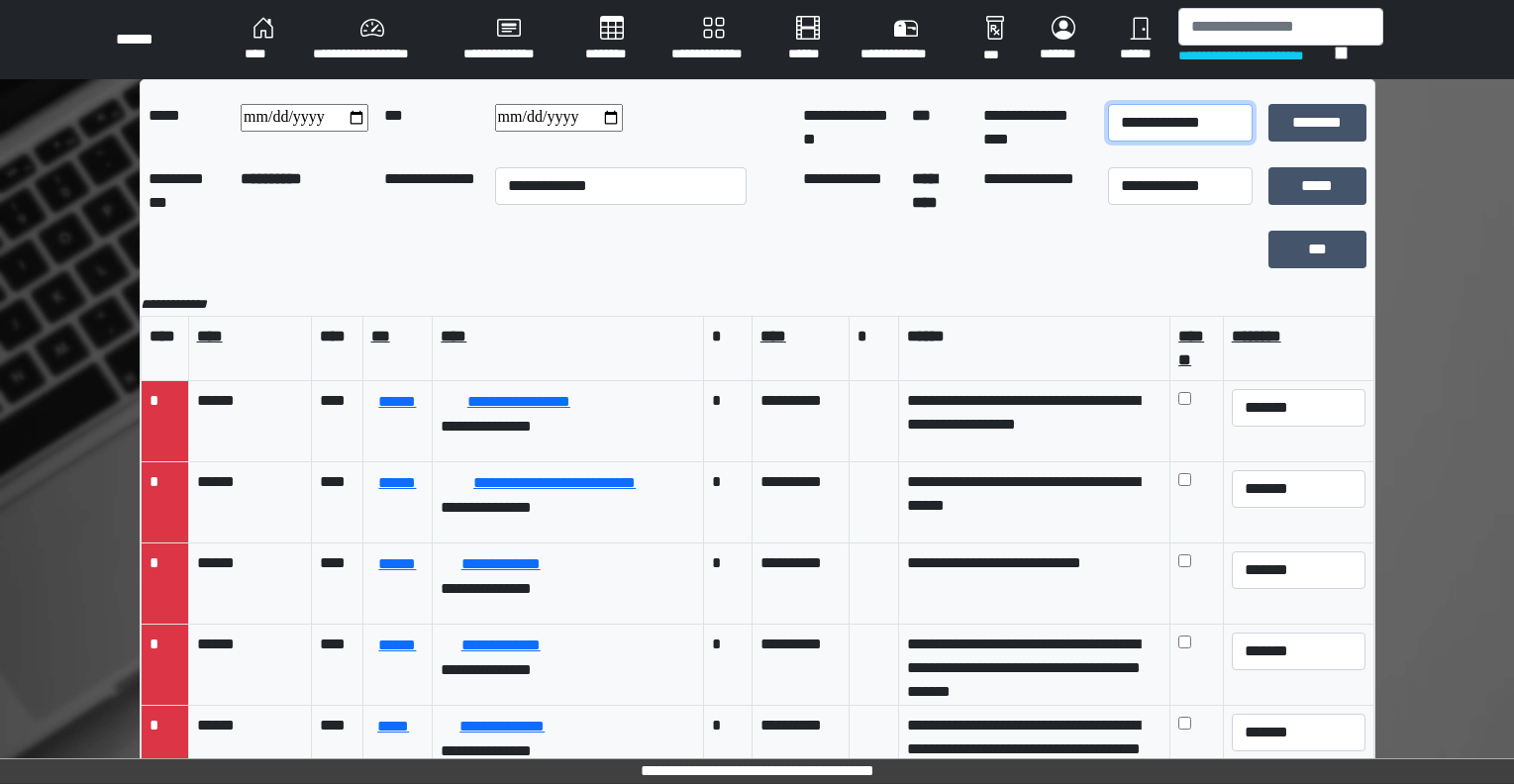 click on "**********" at bounding box center [1180, 123] 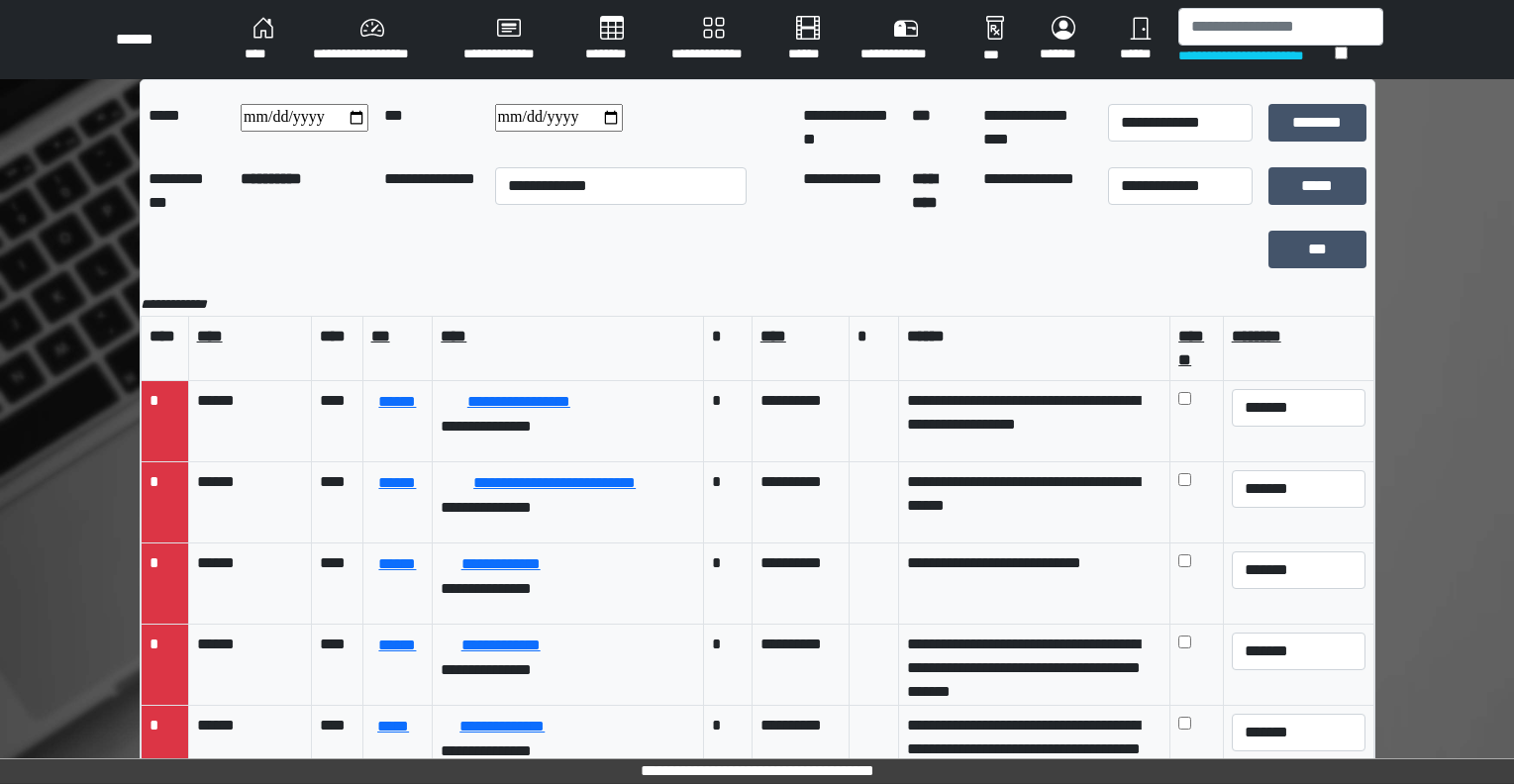 scroll, scrollTop: 544, scrollLeft: 0, axis: vertical 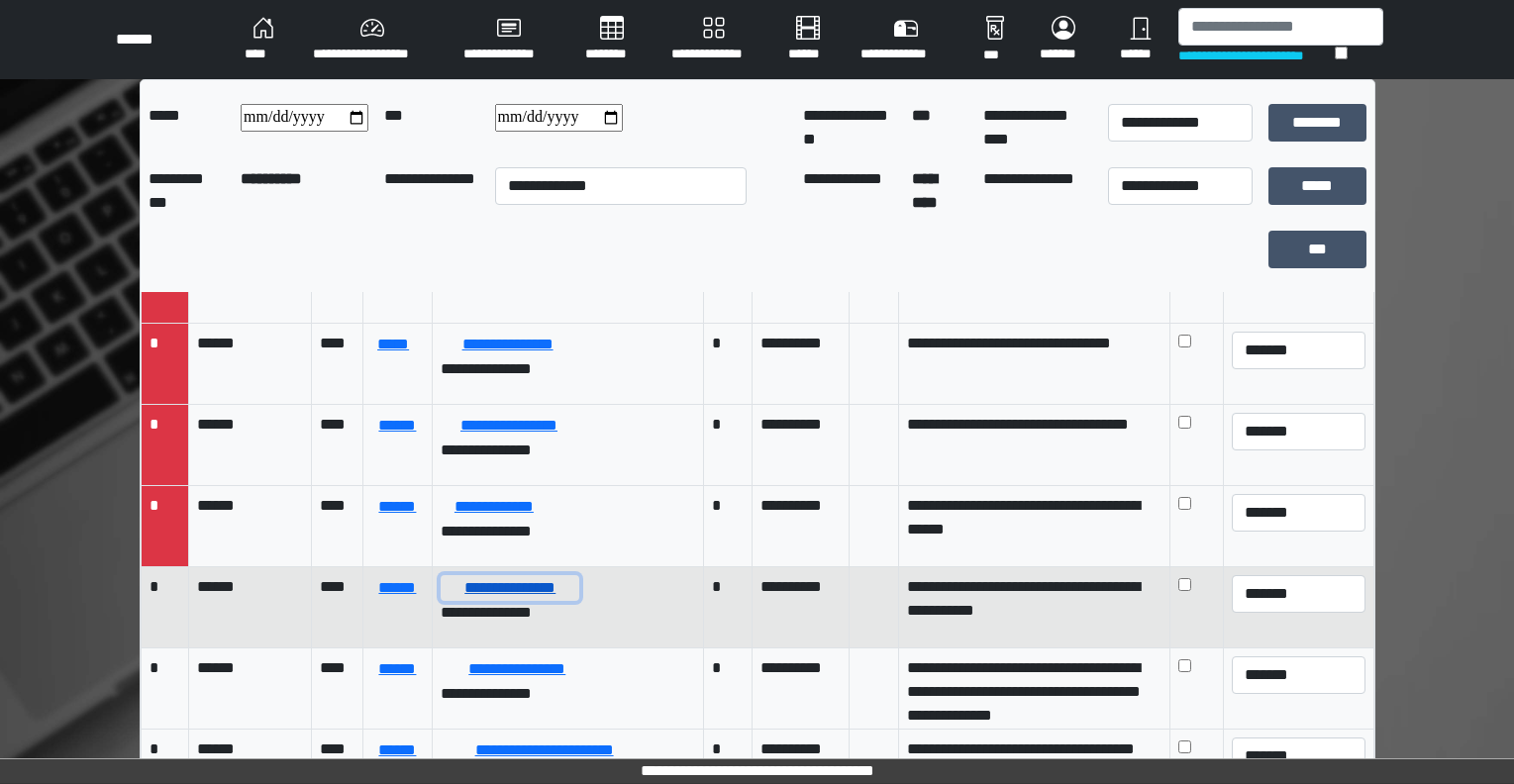 click on "**********" at bounding box center [510, 588] 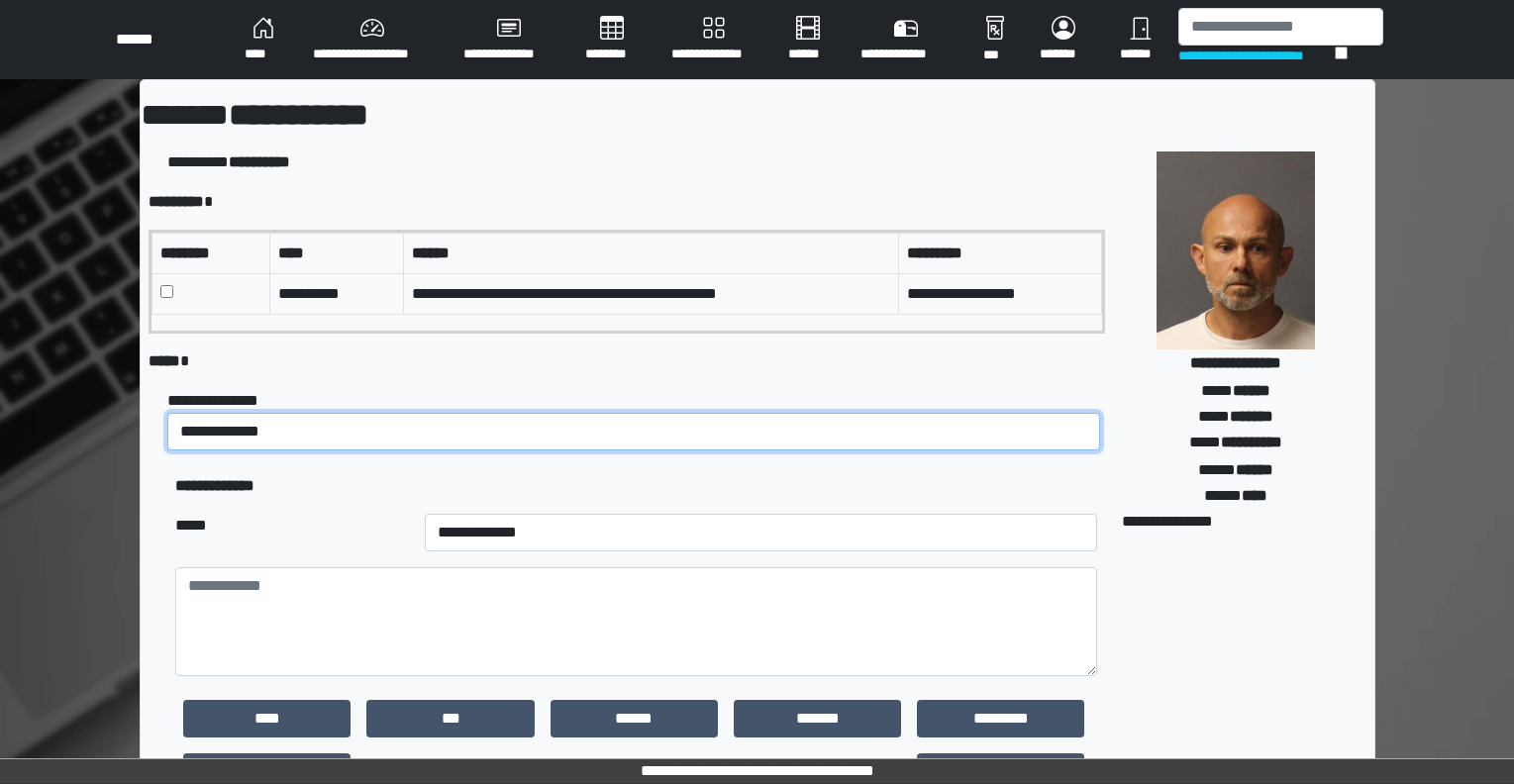 click on "**********" at bounding box center (634, 432) 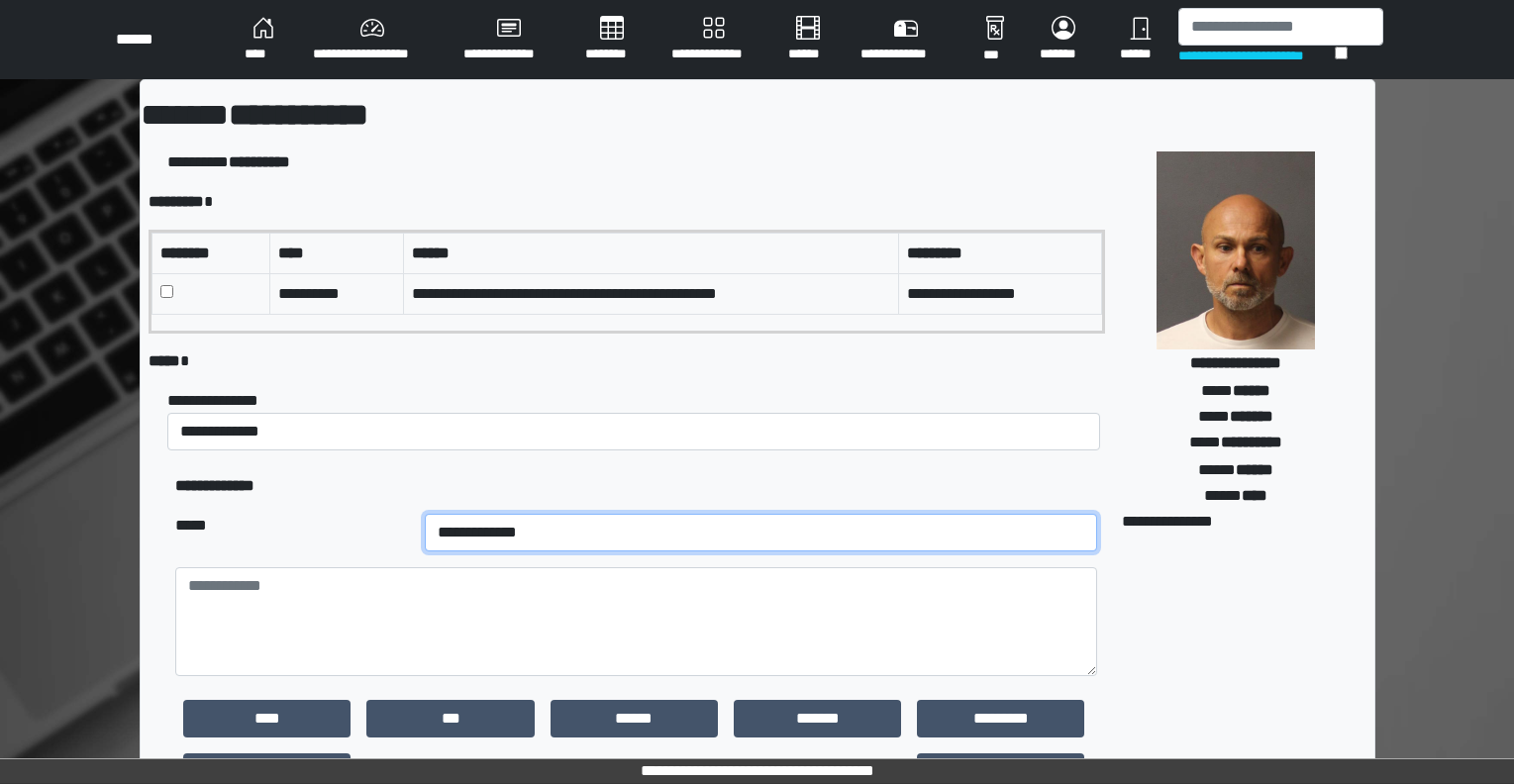 click on "**********" at bounding box center (761, 533) 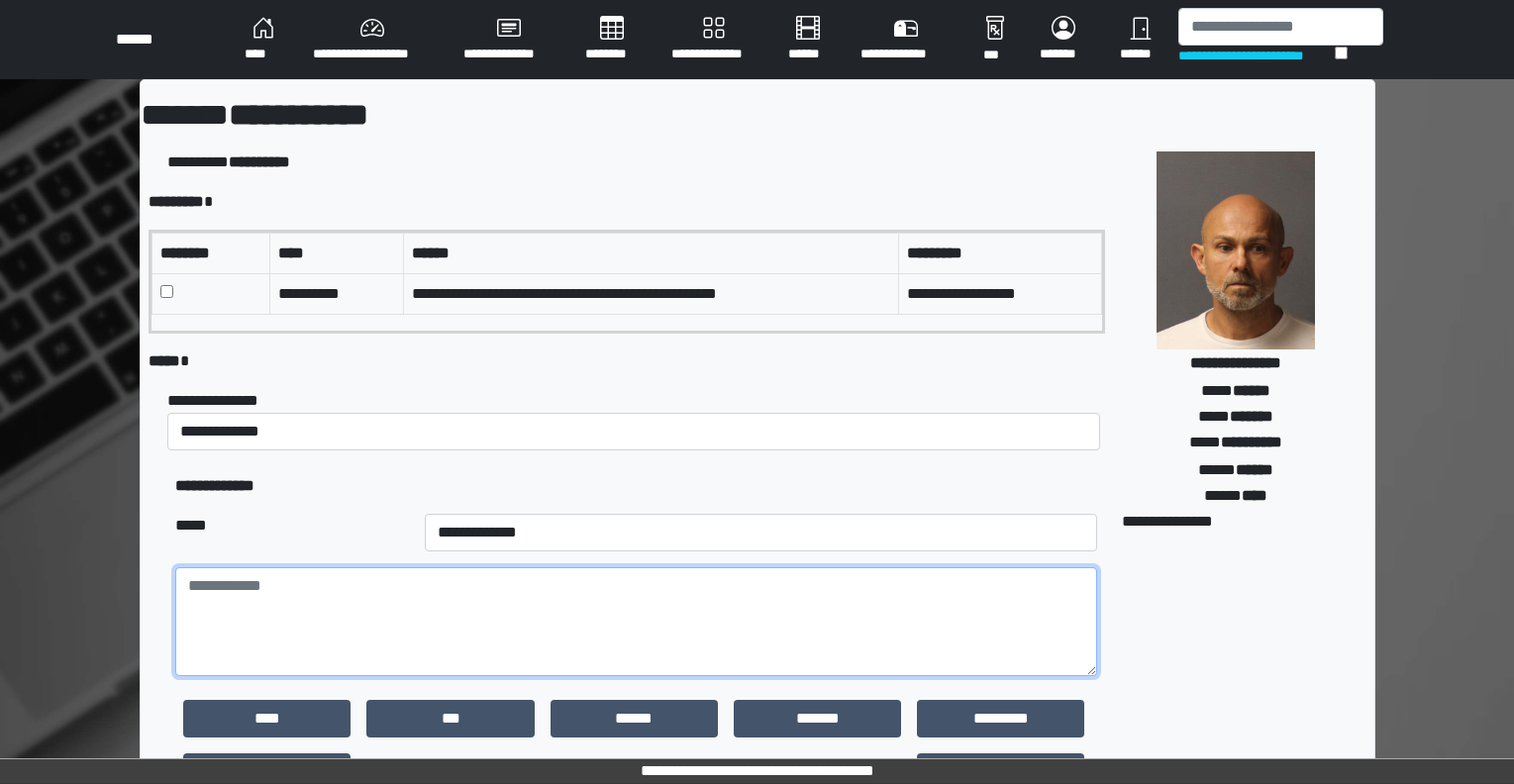 click at bounding box center [636, 622] 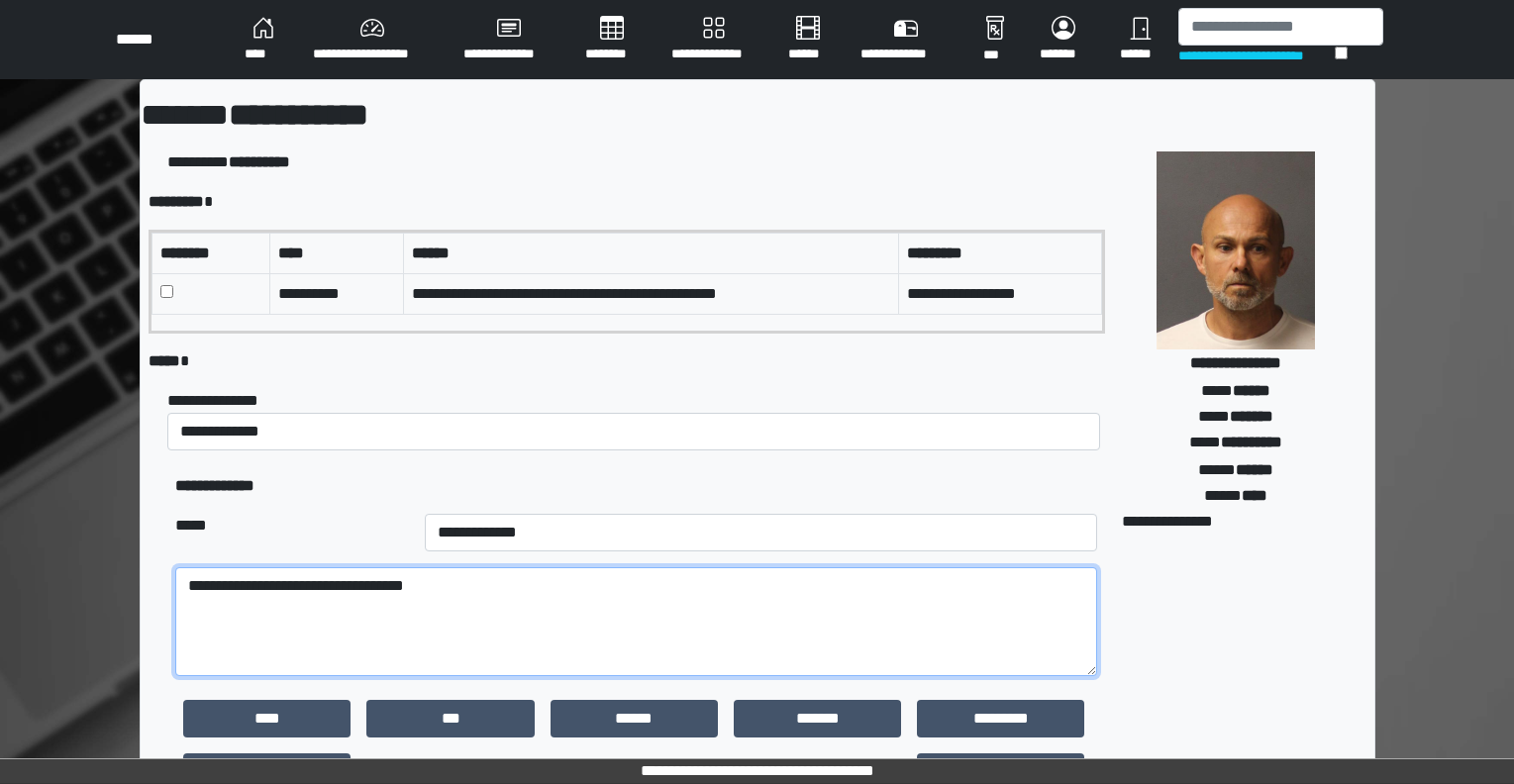 paste on "**********" 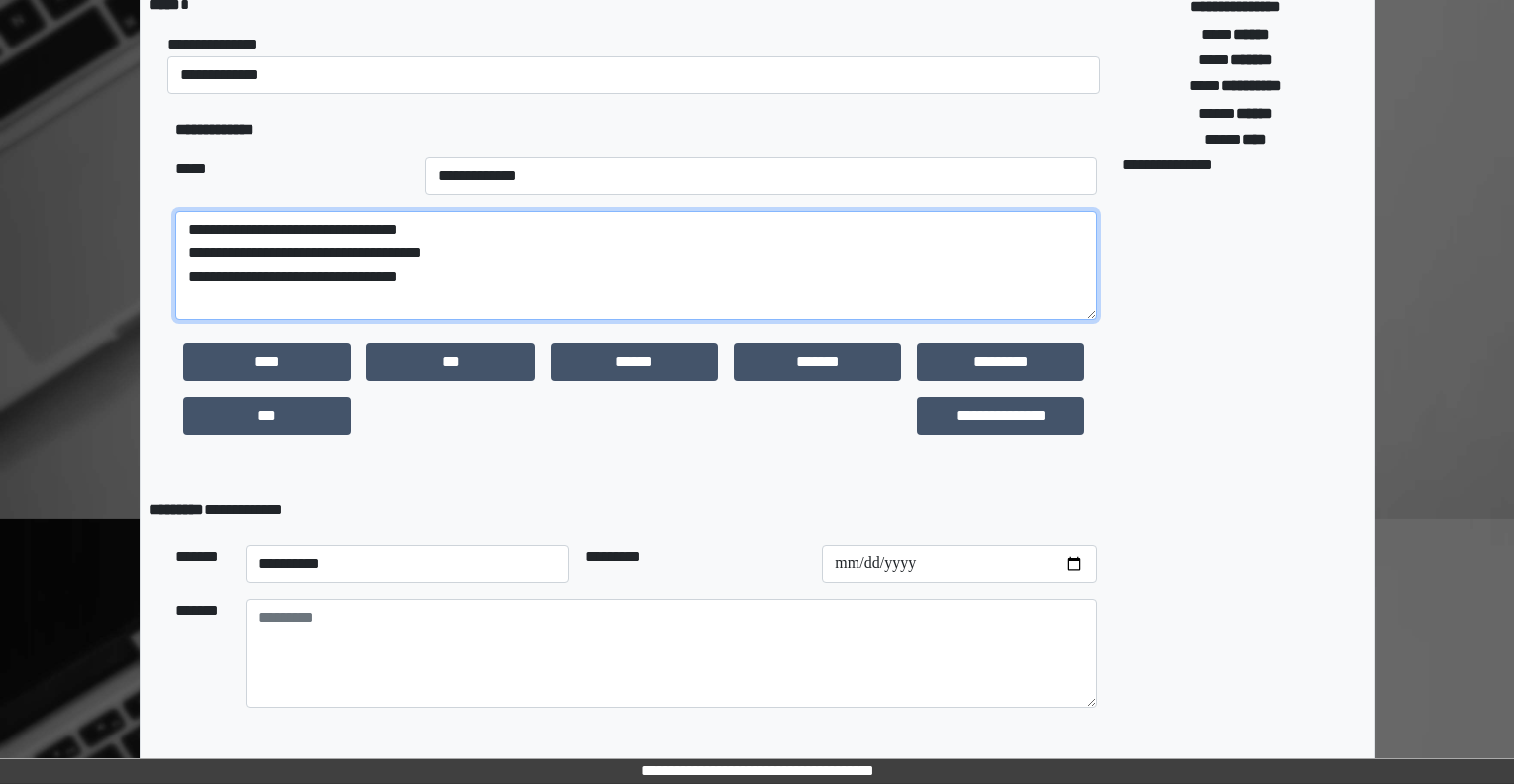 scroll, scrollTop: 414, scrollLeft: 0, axis: vertical 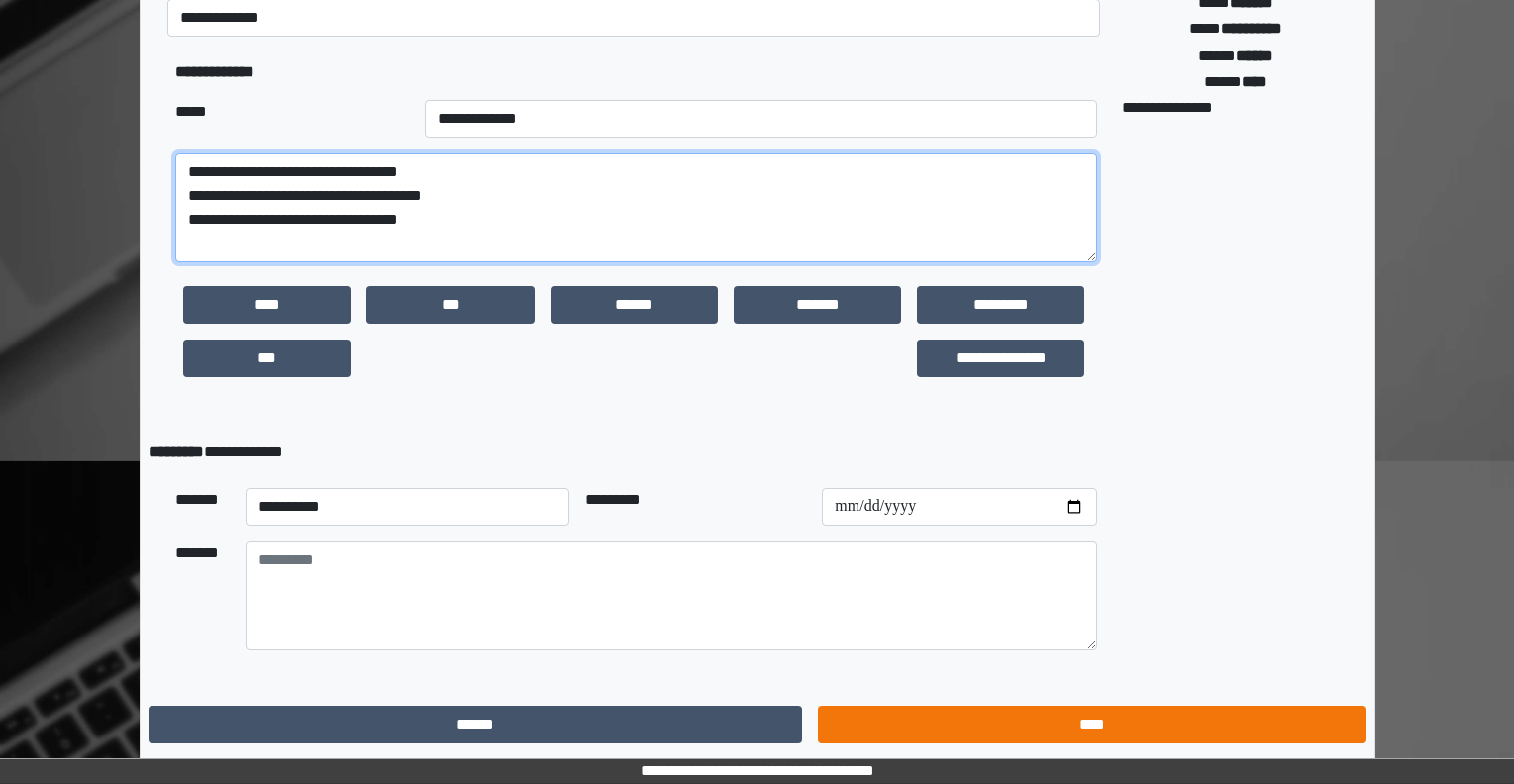 type on "**********" 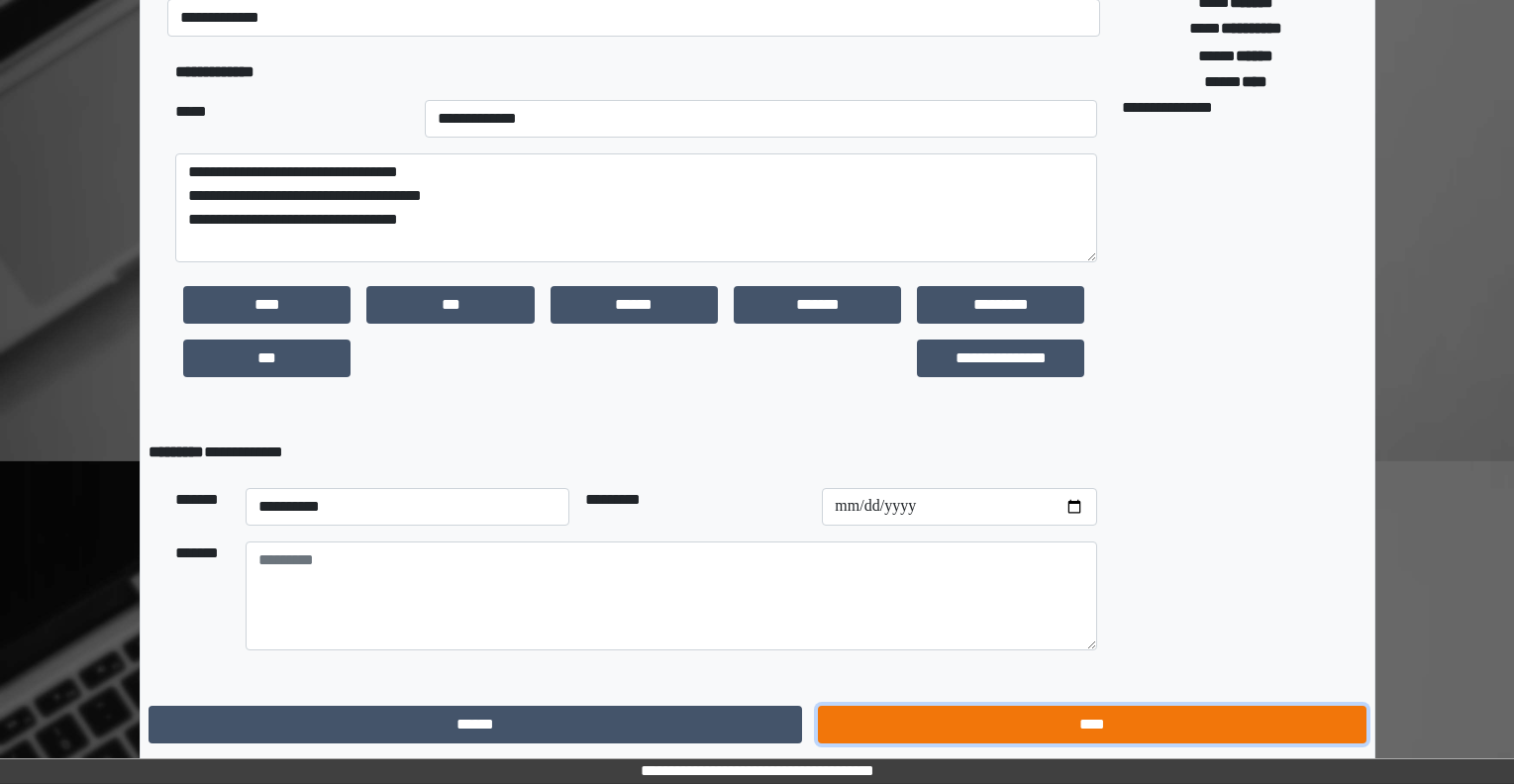 click on "****" at bounding box center (1091, 725) 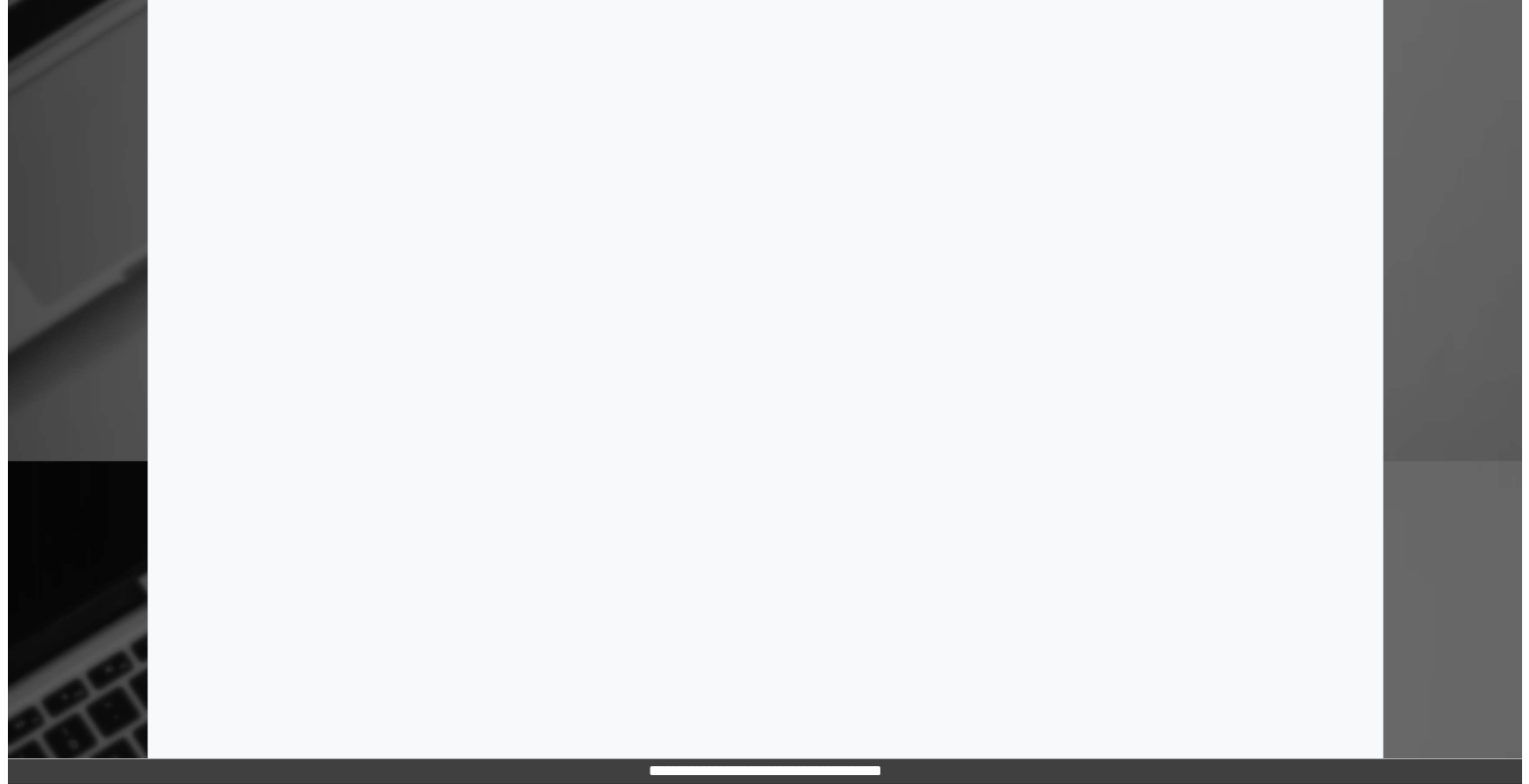 scroll, scrollTop: 0, scrollLeft: 0, axis: both 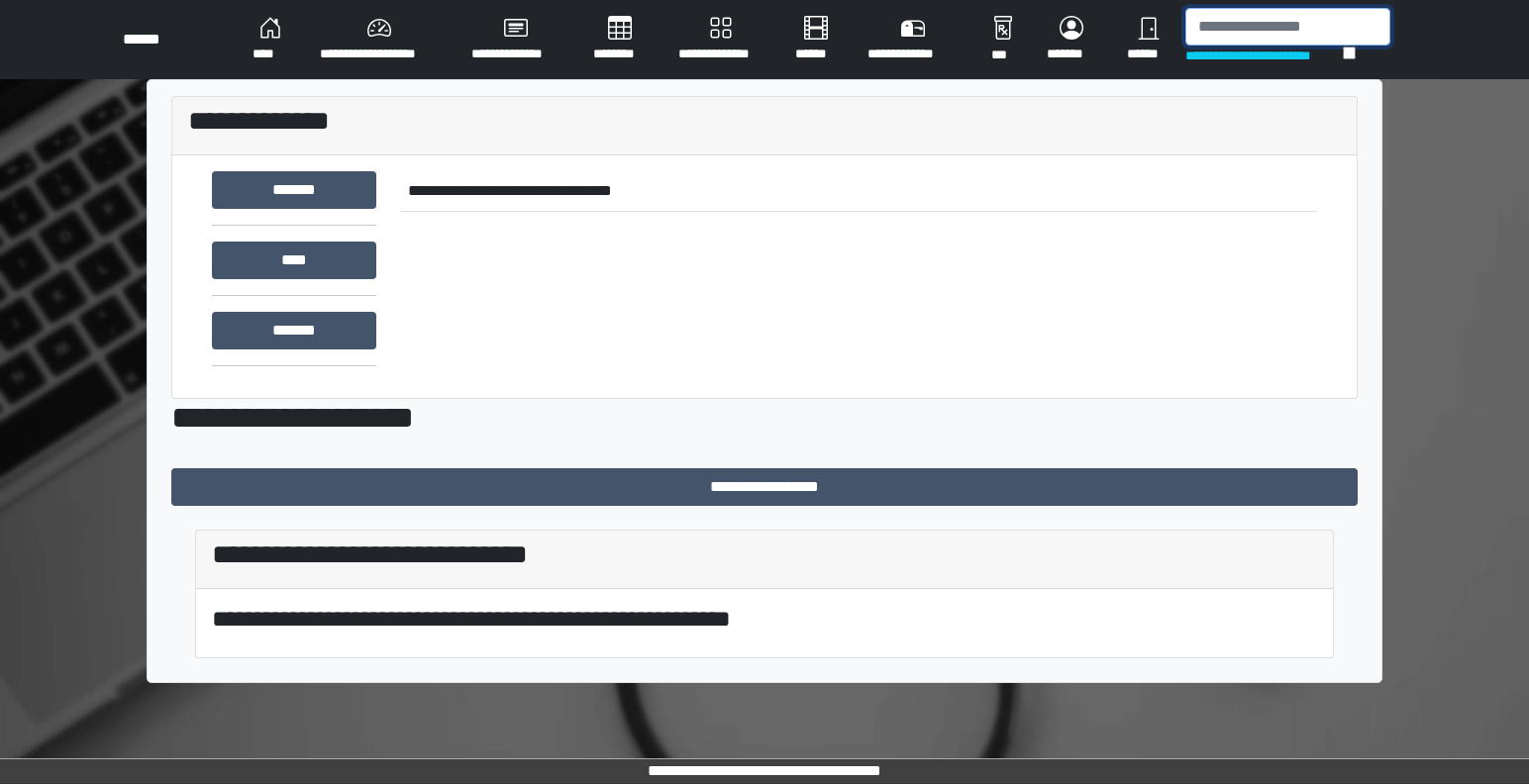 click at bounding box center (1287, 27) 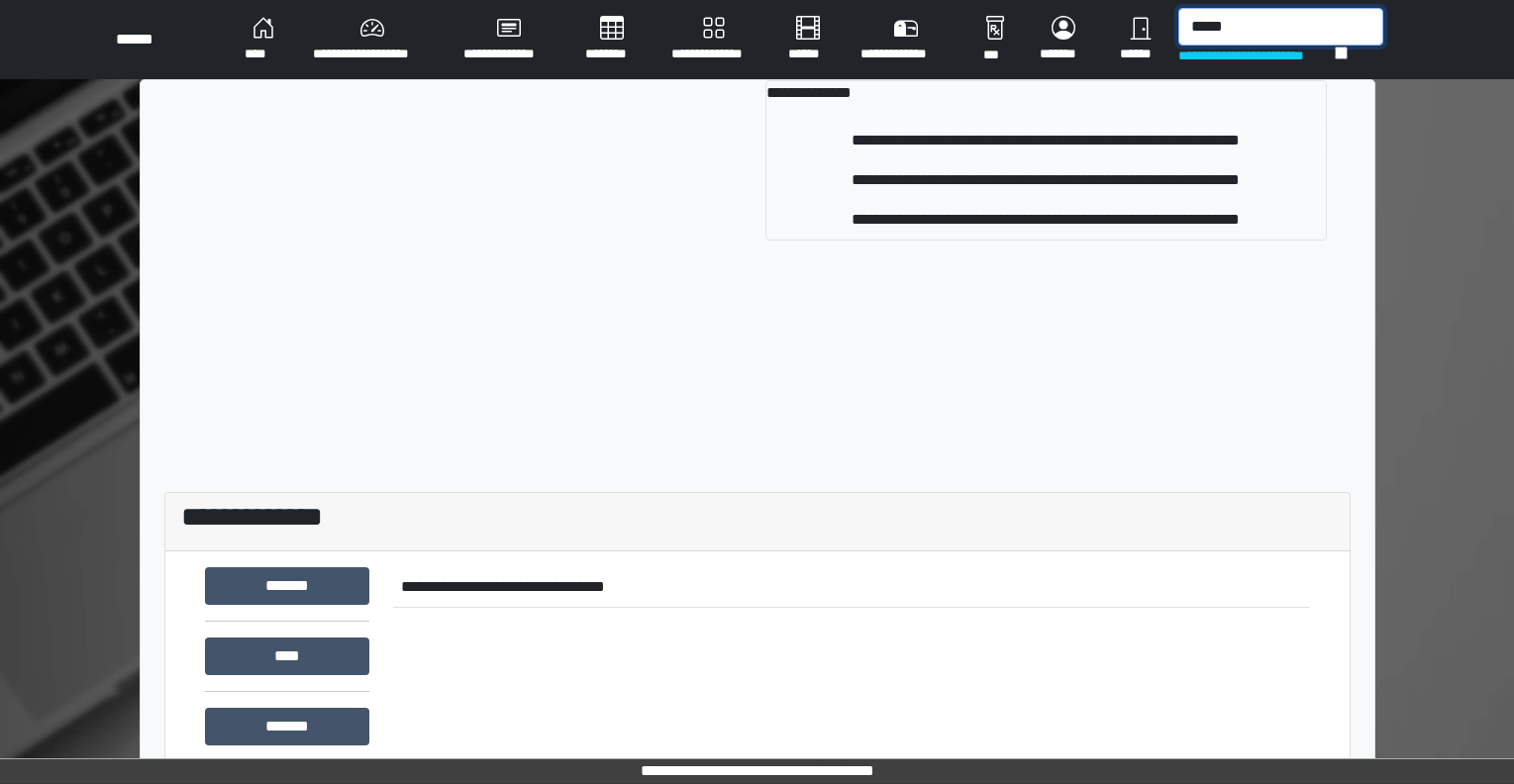 type on "*****" 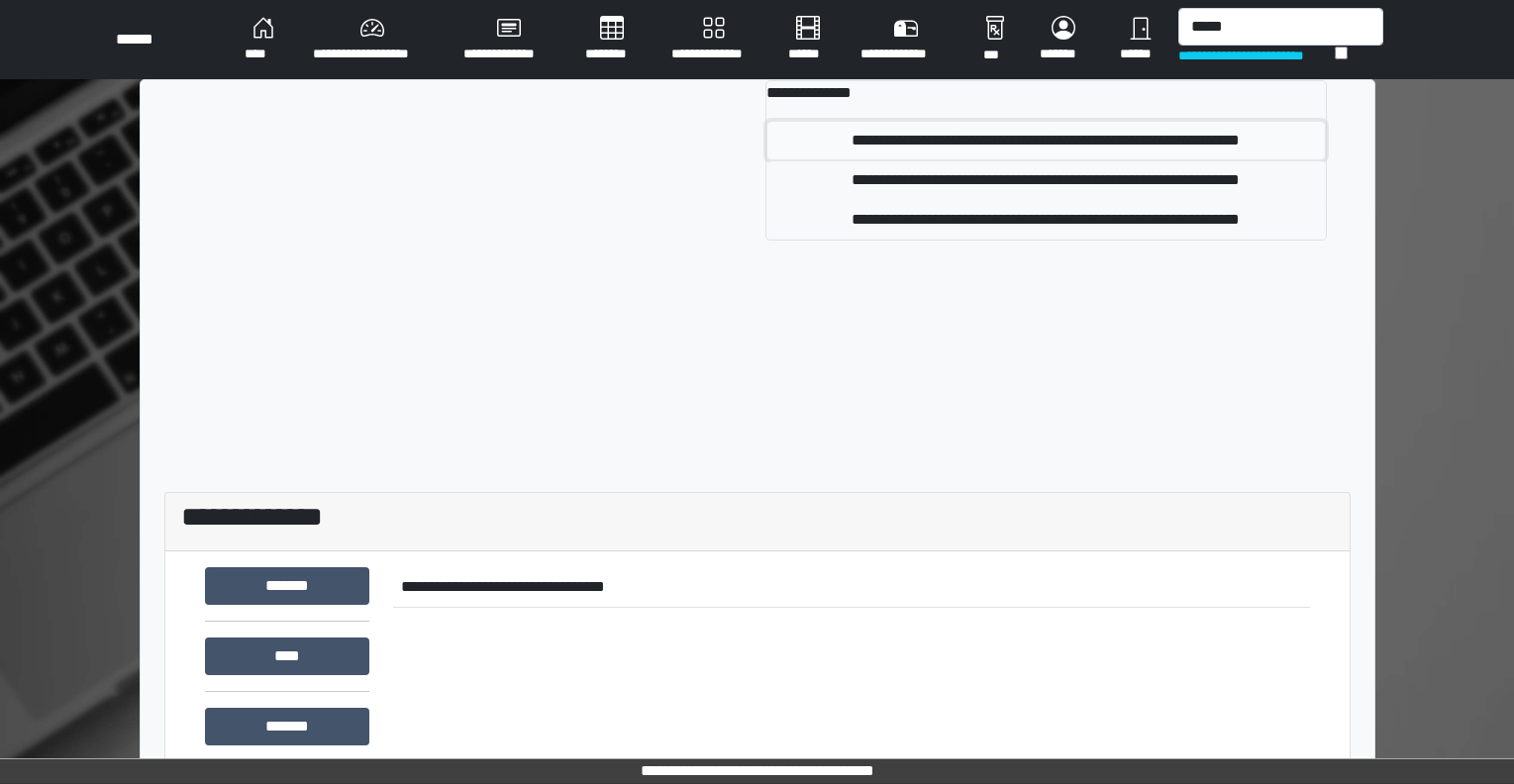 click on "**********" at bounding box center [1046, 141] 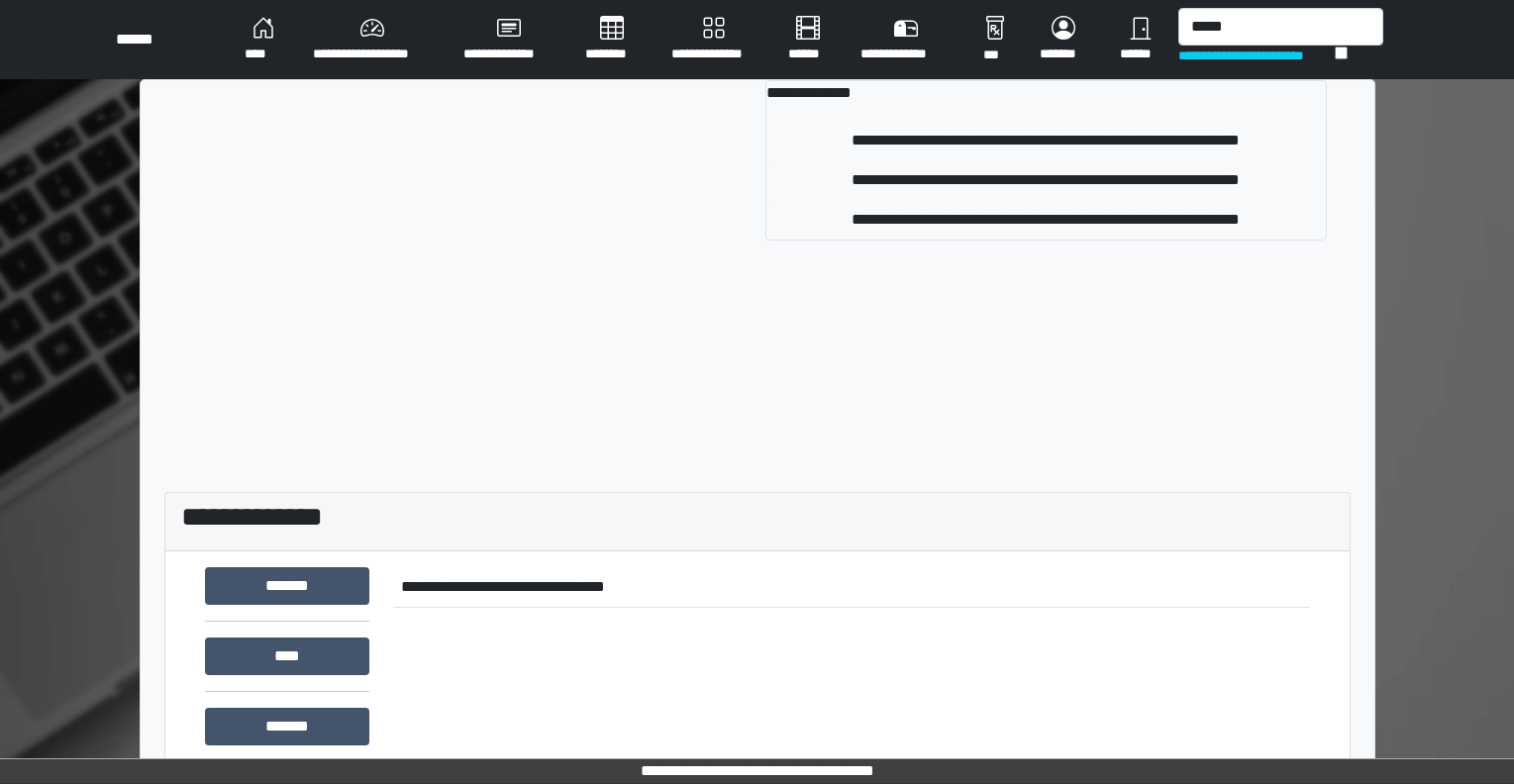 type 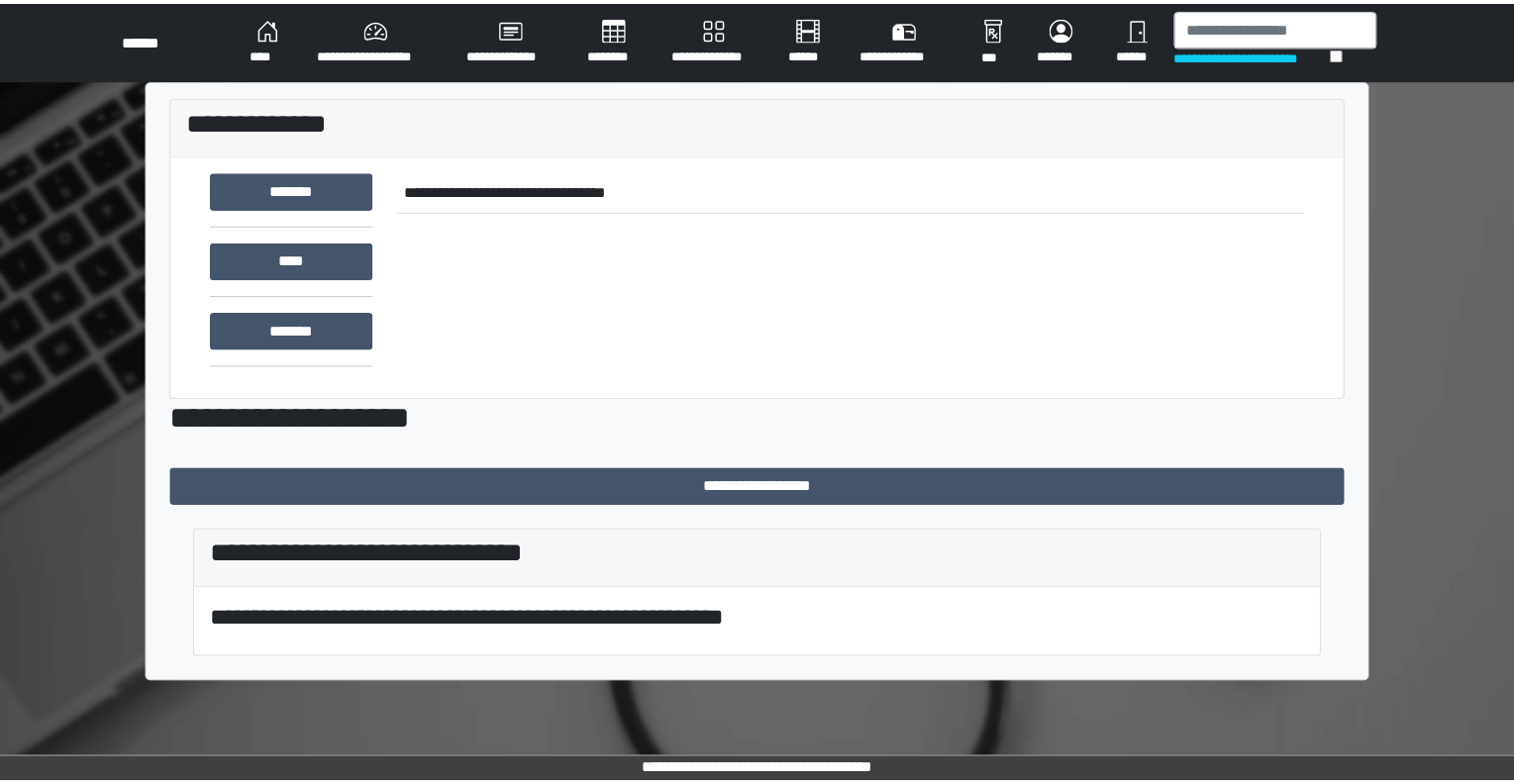 scroll, scrollTop: 0, scrollLeft: 0, axis: both 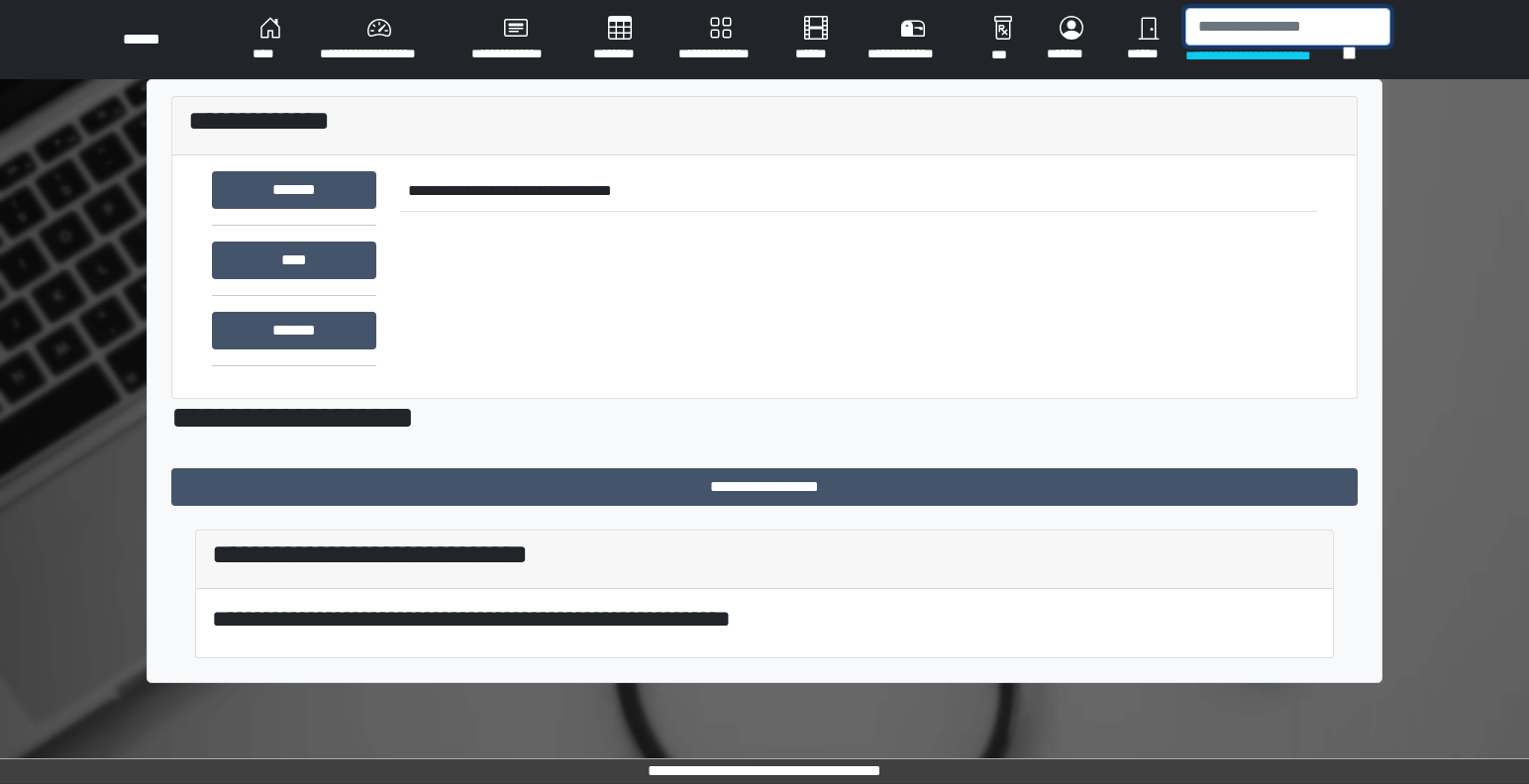 click at bounding box center [1287, 27] 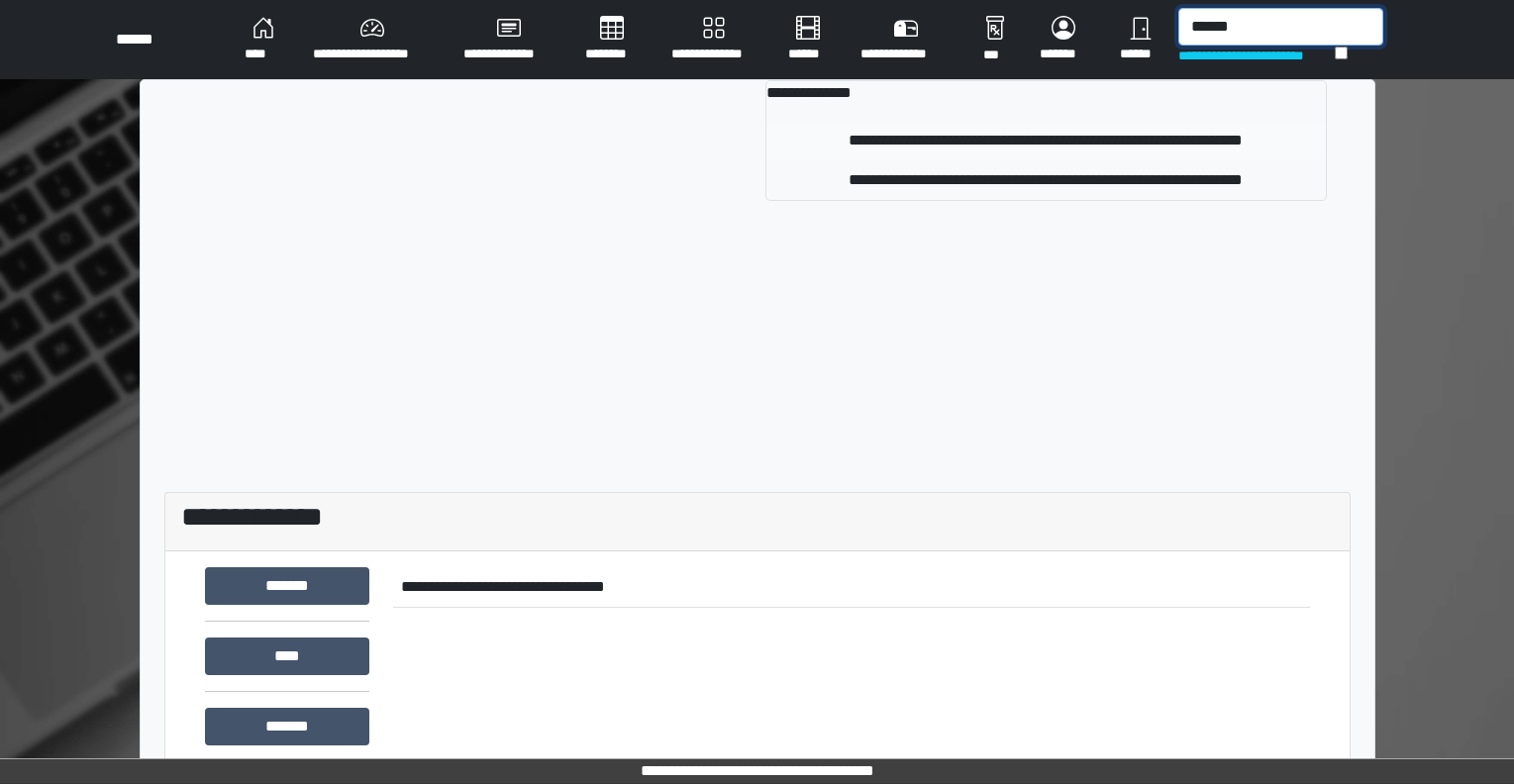 type on "******" 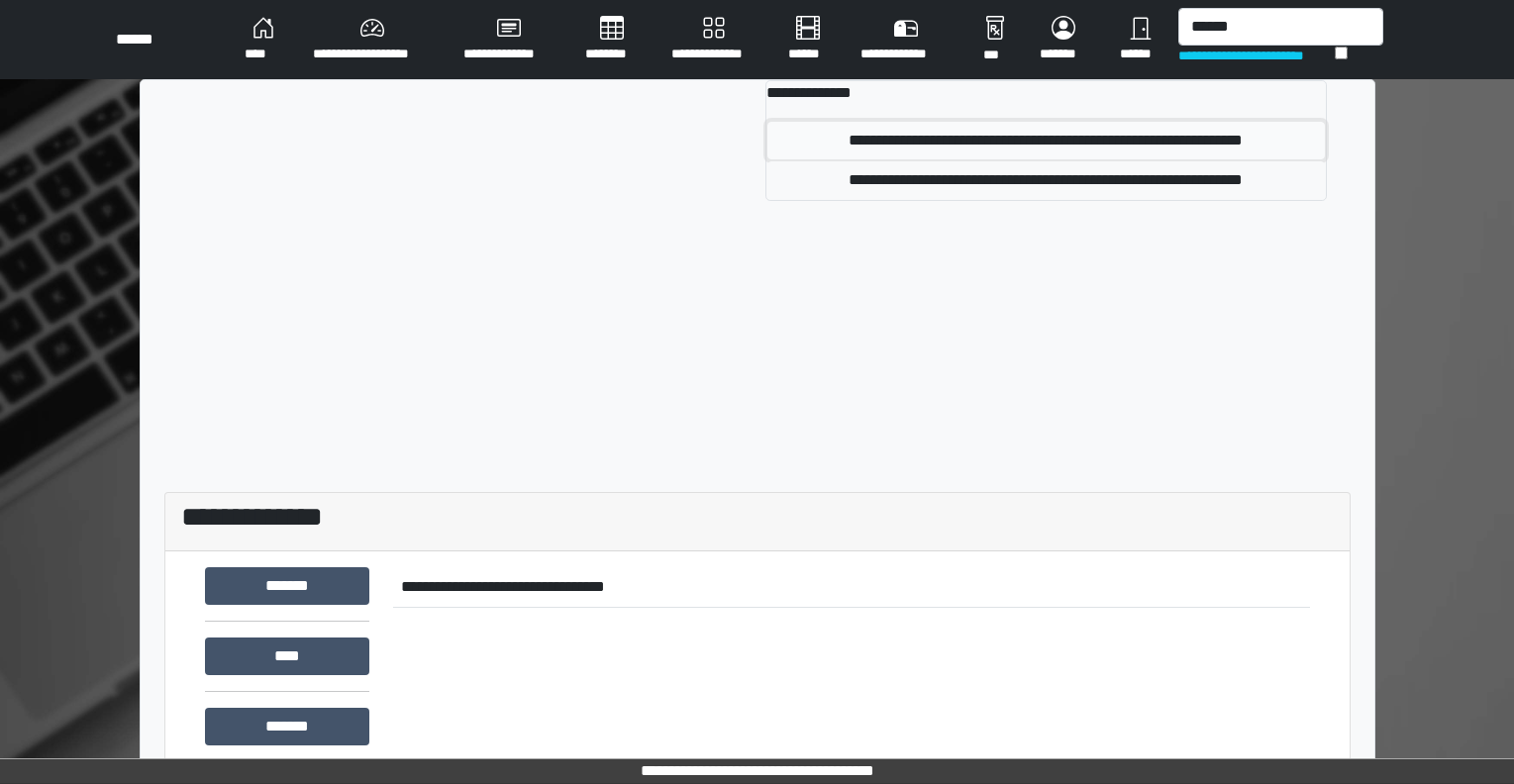 click on "**********" at bounding box center [1046, 141] 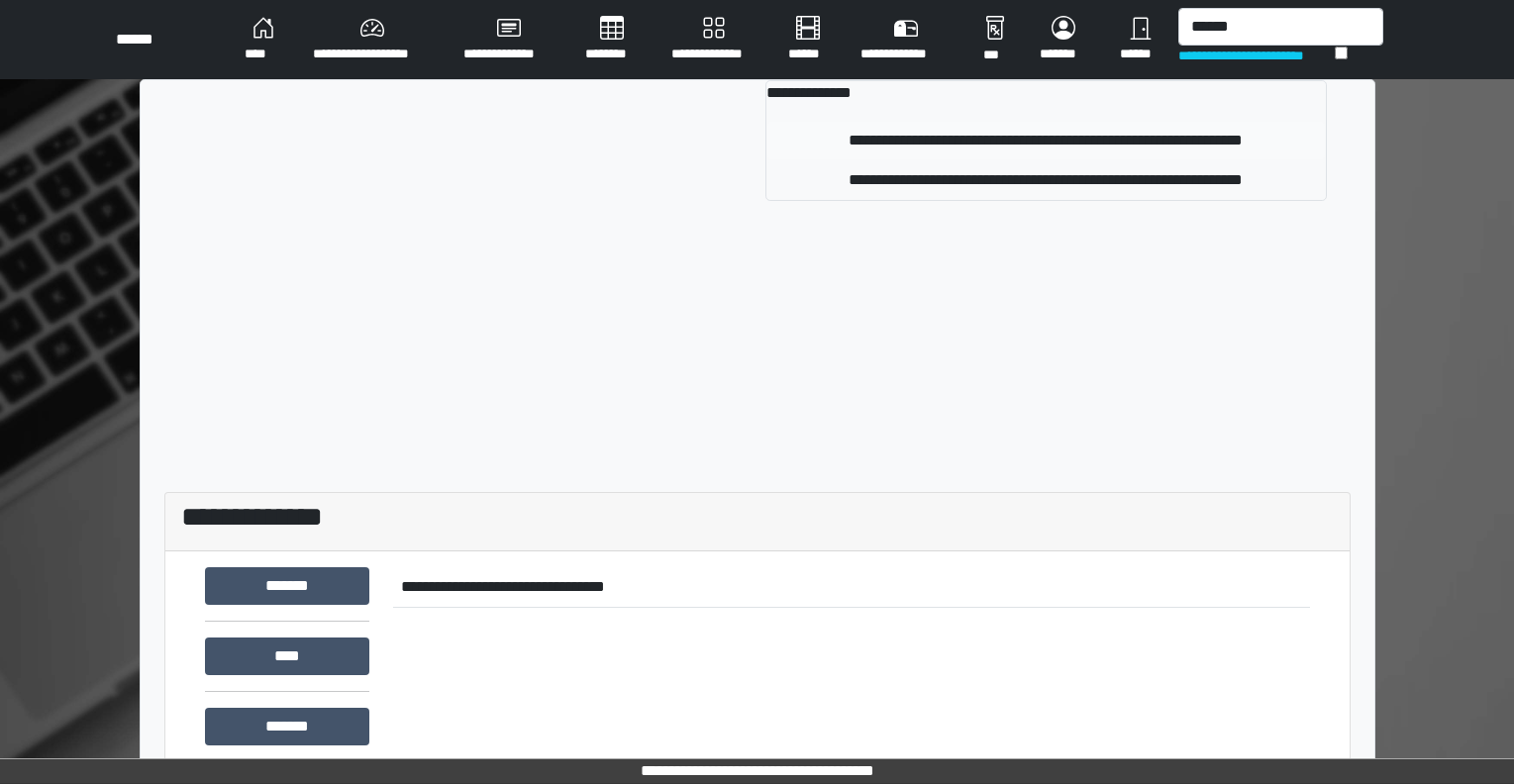 type 